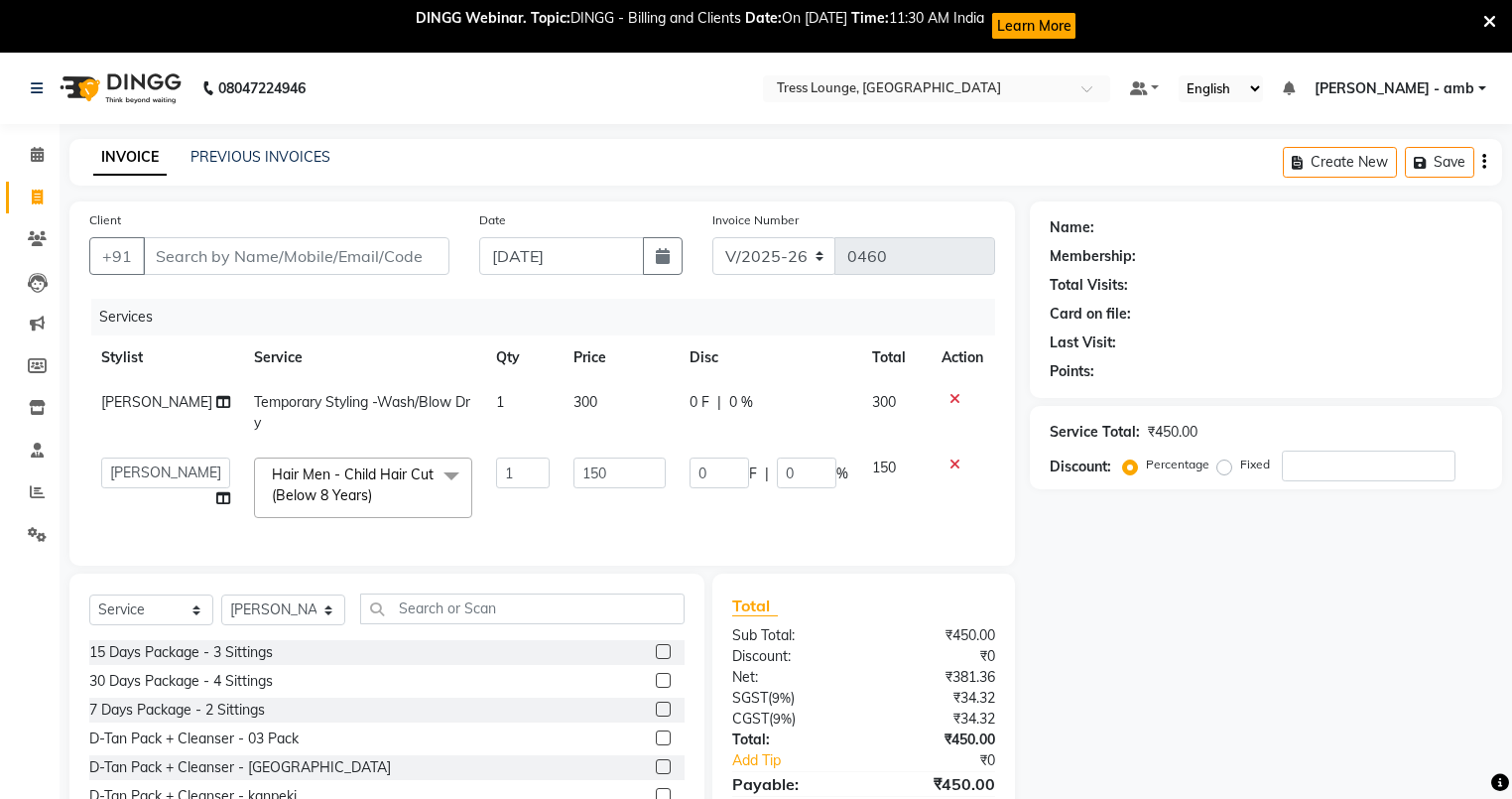 select on "5899" 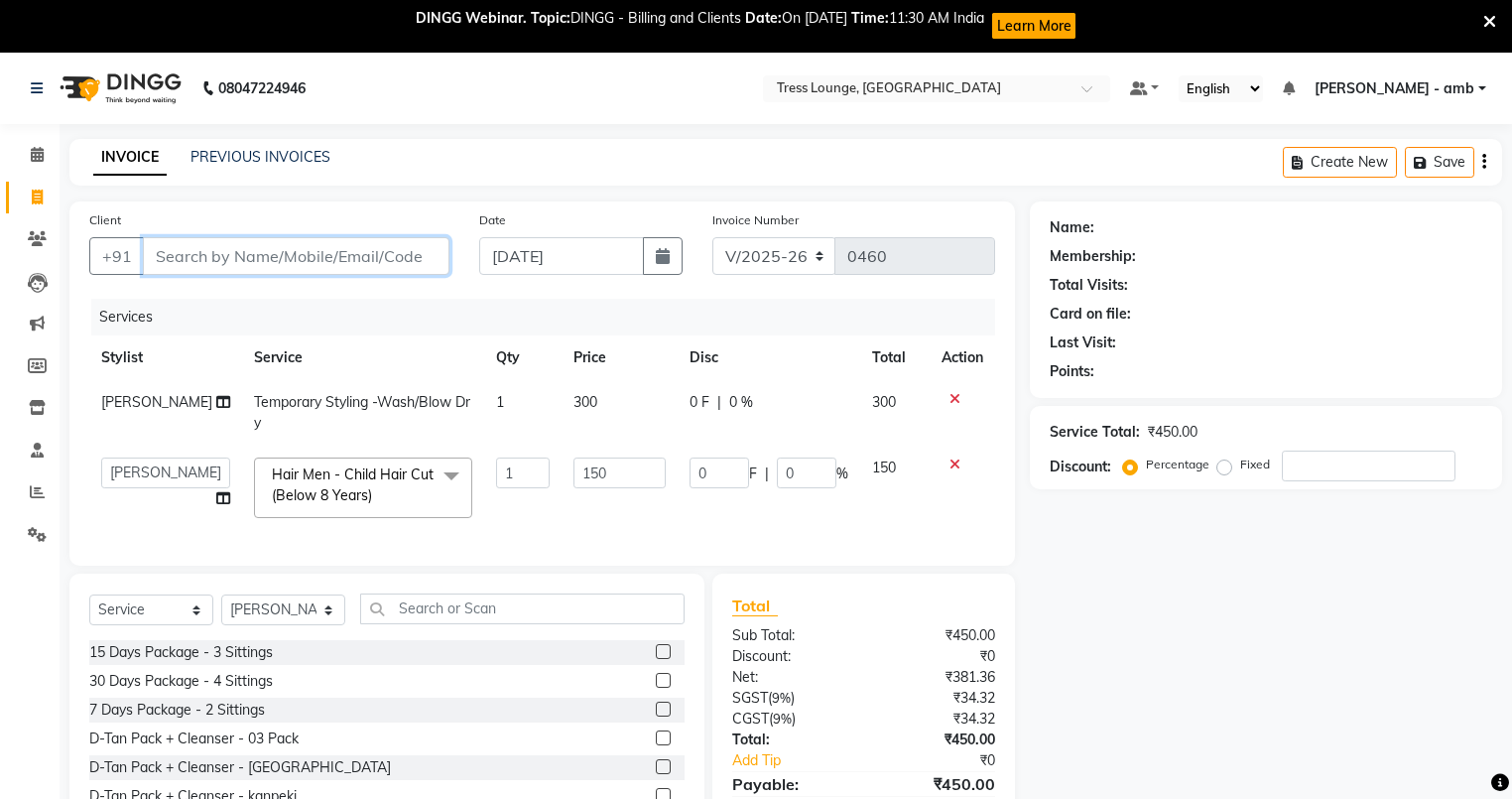 click on "Client" at bounding box center (296, 256) 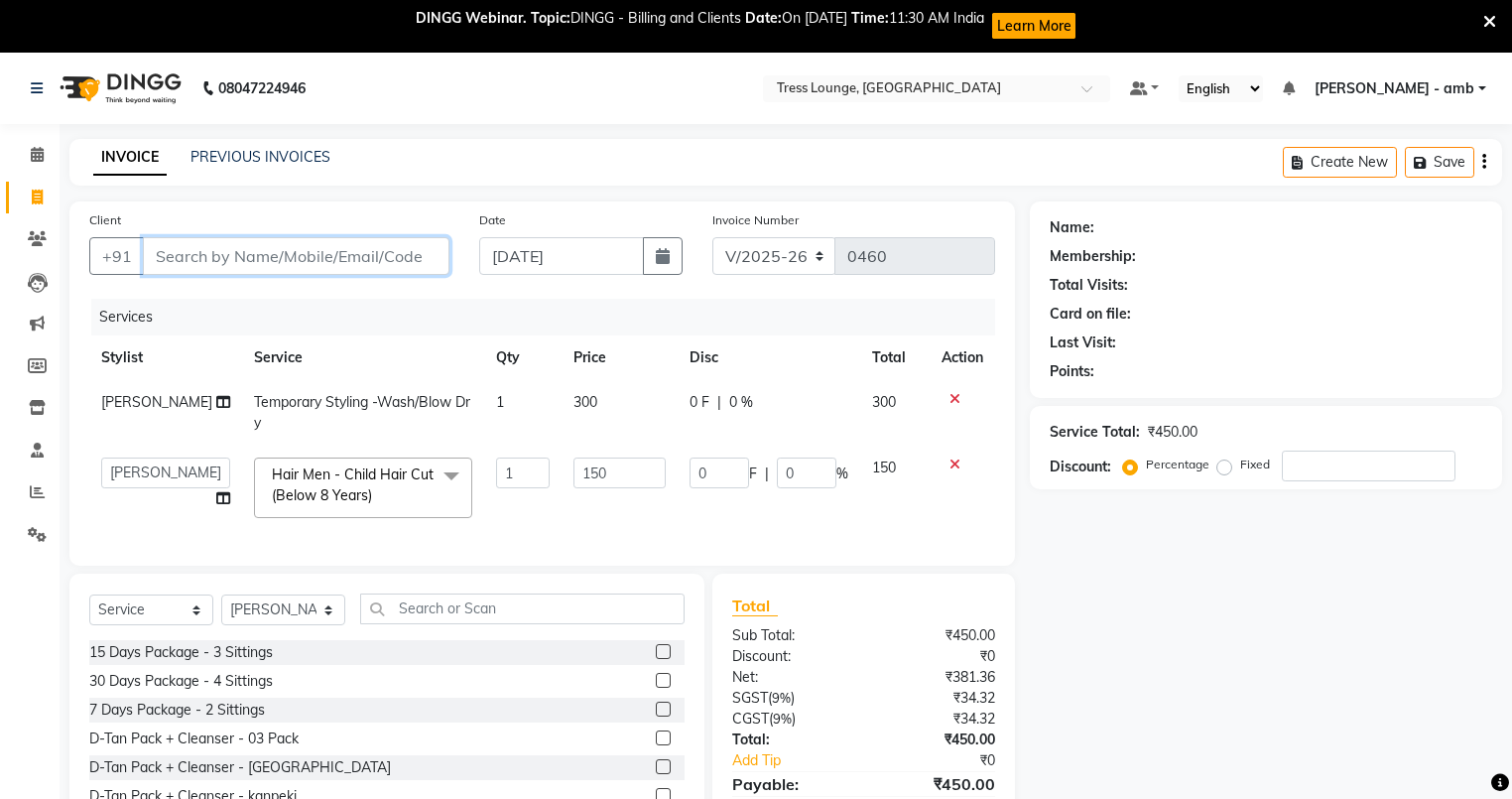 type on "8" 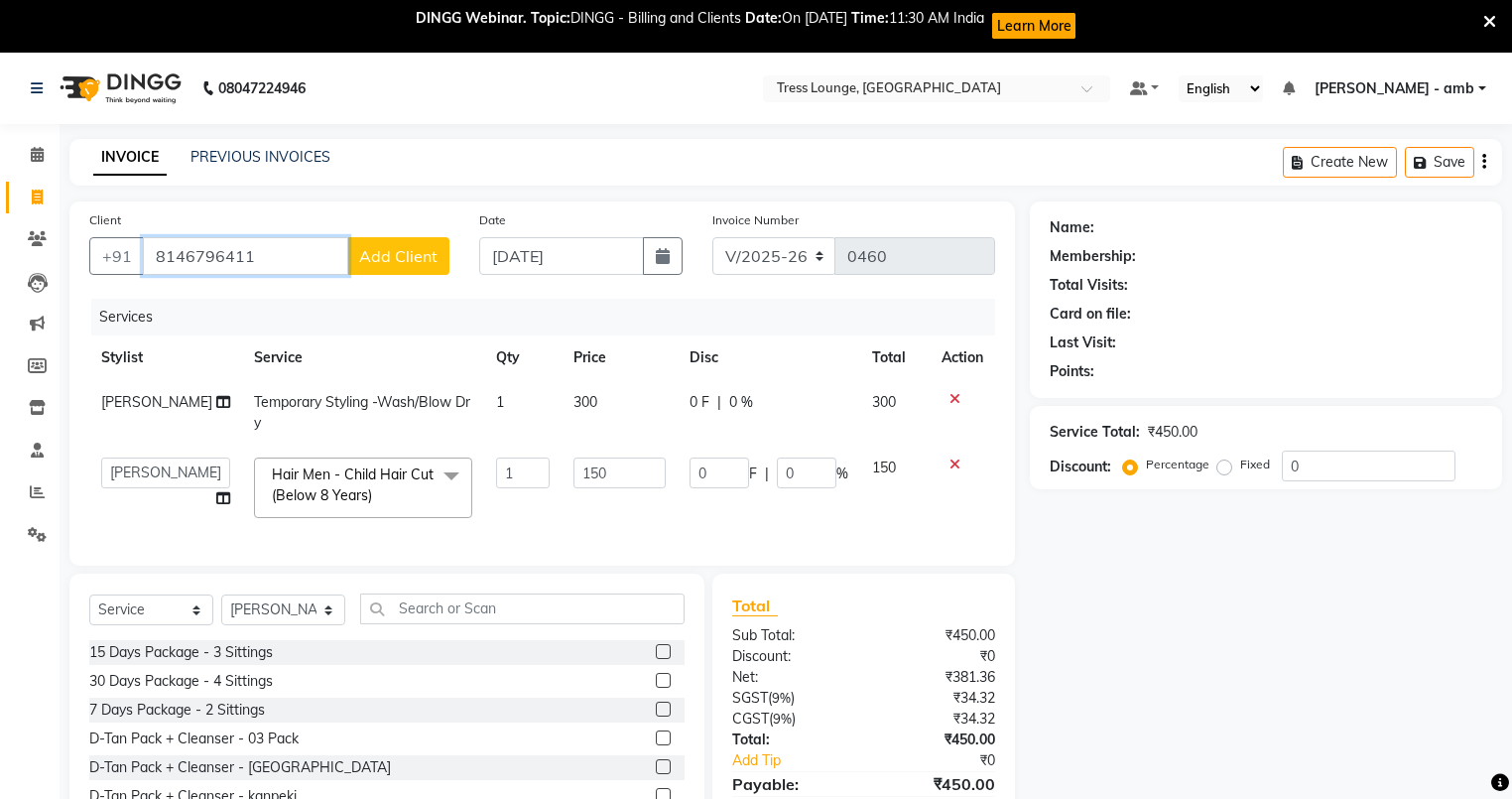 type on "8146796411" 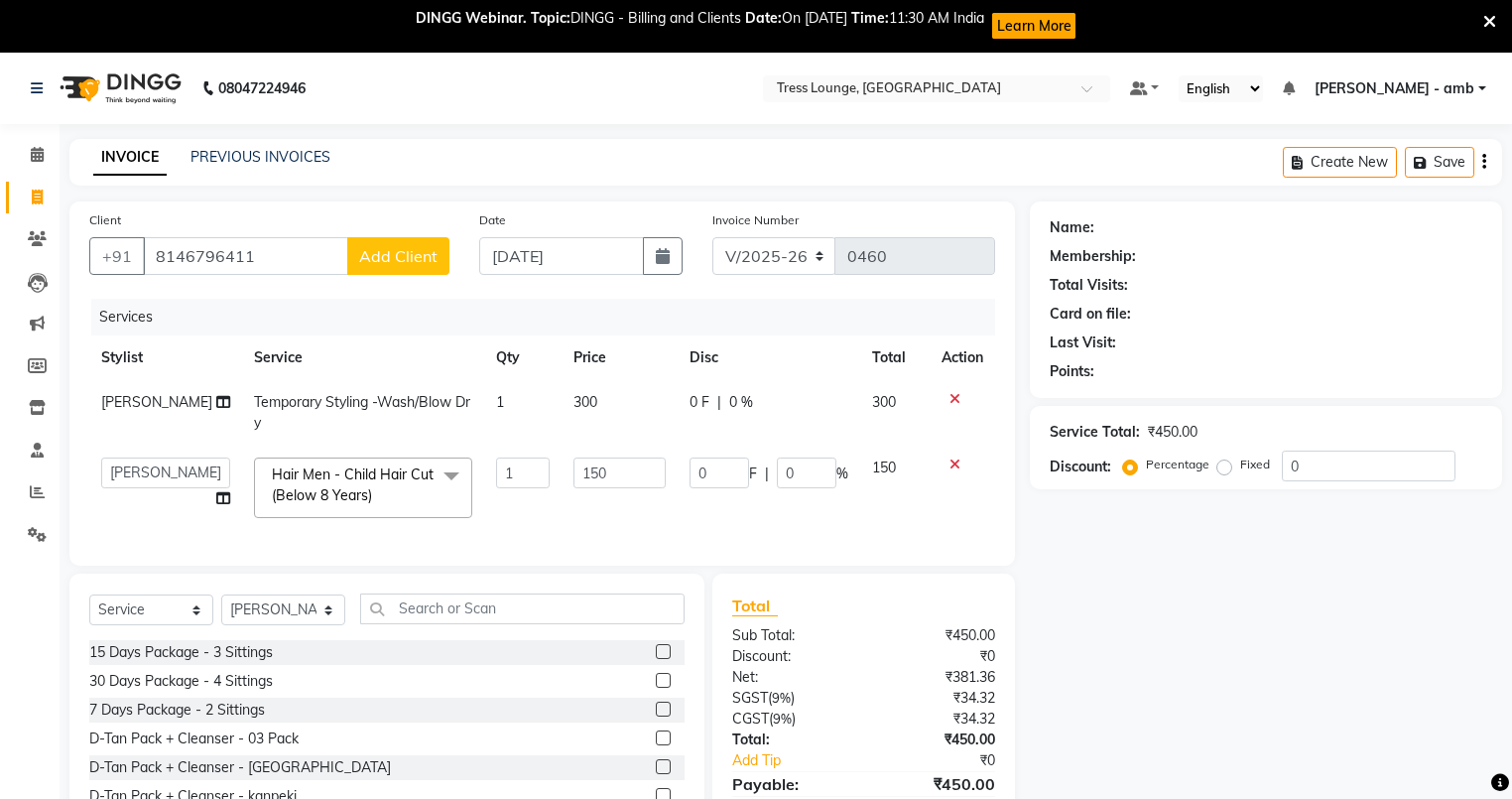 click on "Add Client" 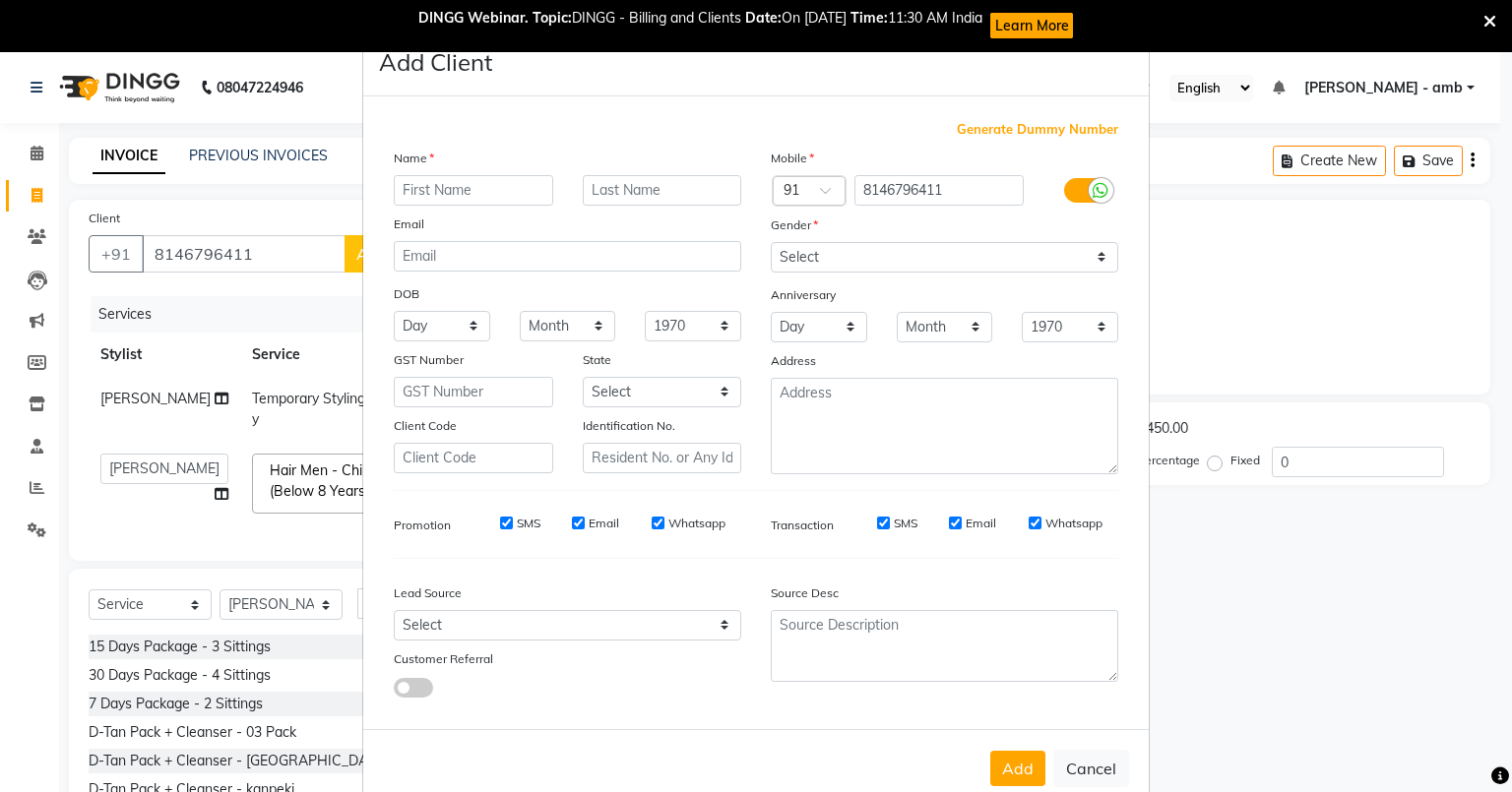 click at bounding box center (473, 190) 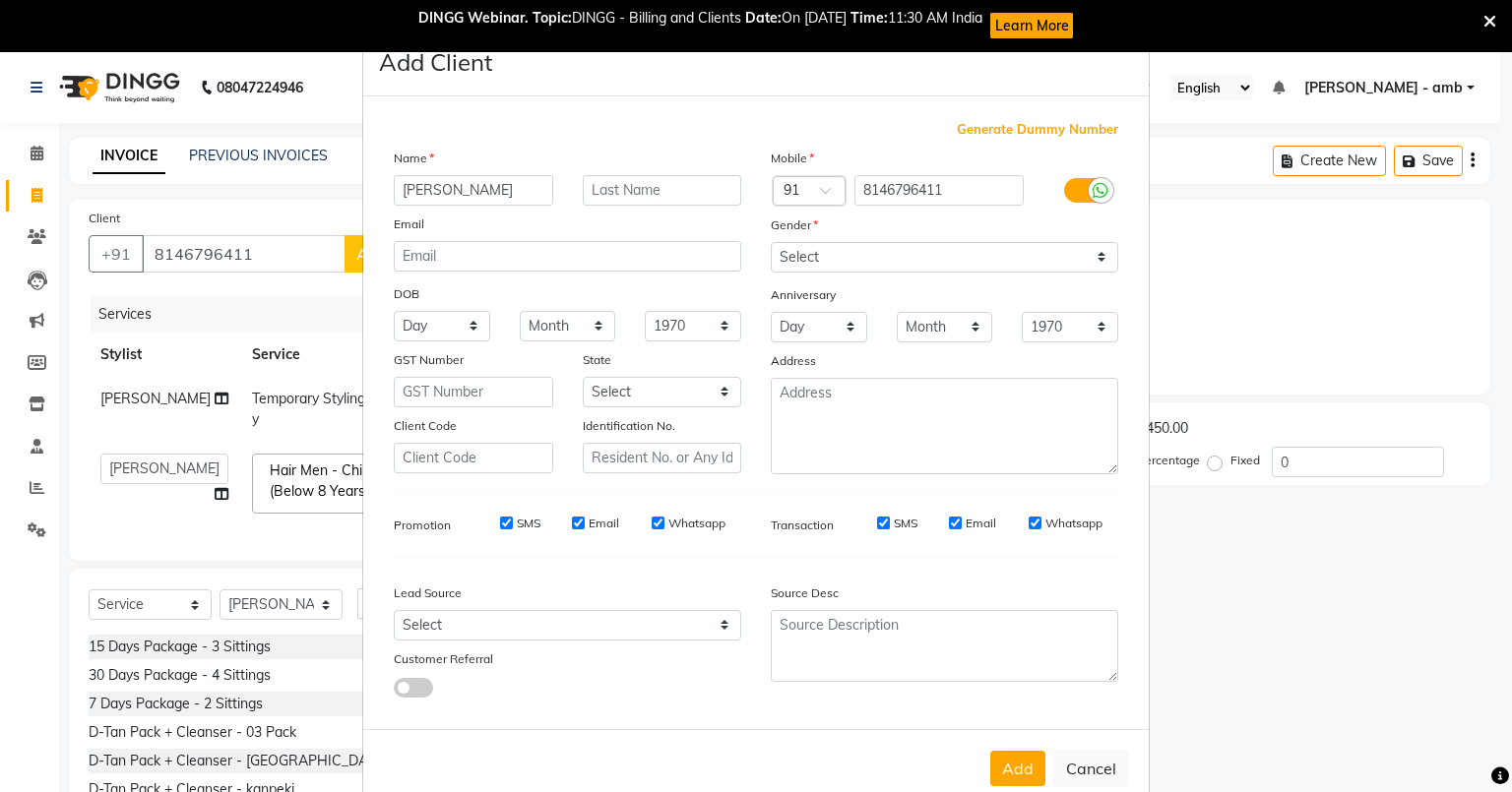 type on "[PERSON_NAME]" 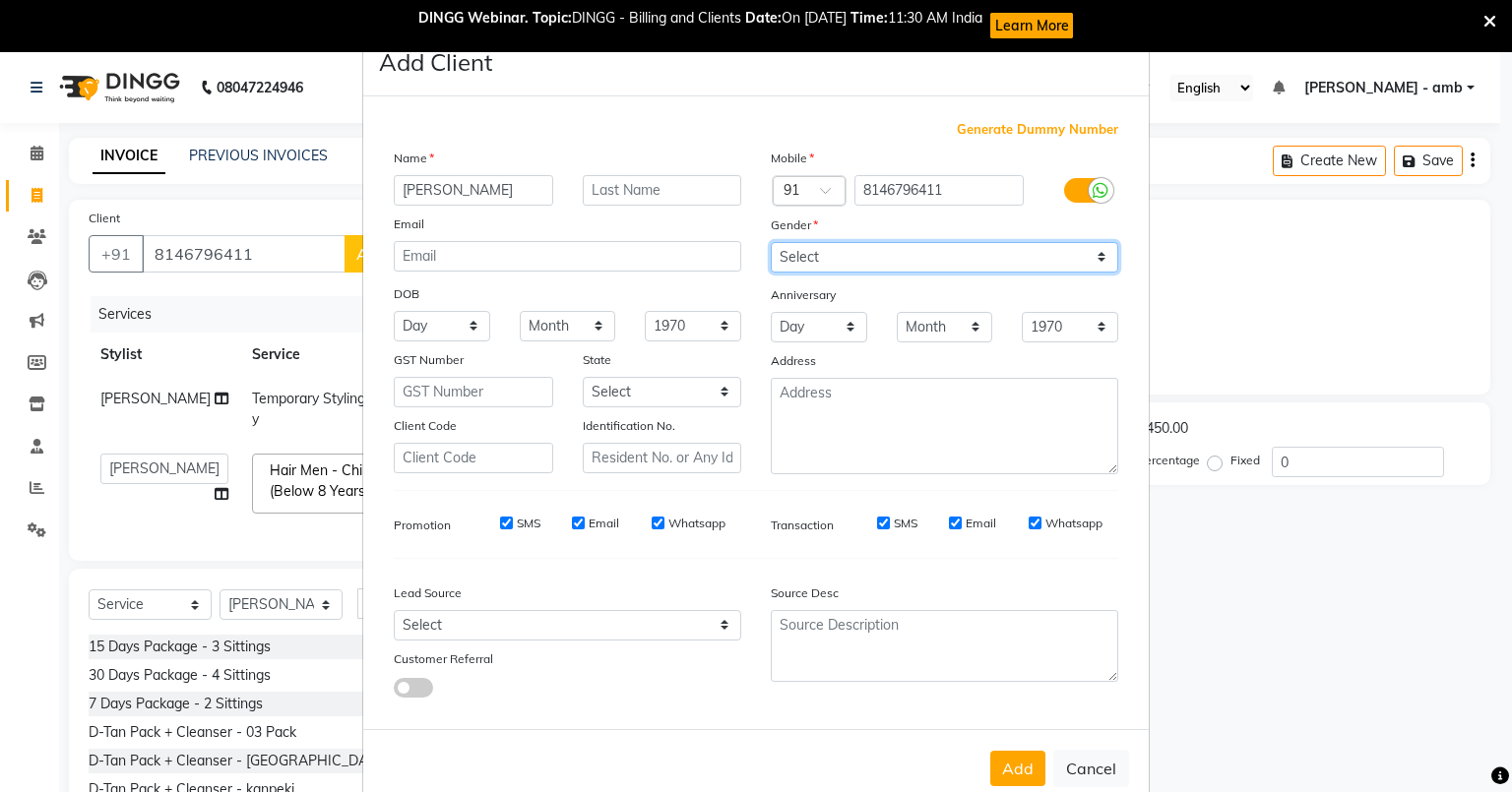 click on "Select [DEMOGRAPHIC_DATA] [DEMOGRAPHIC_DATA] Other Prefer Not To Say" at bounding box center [944, 257] 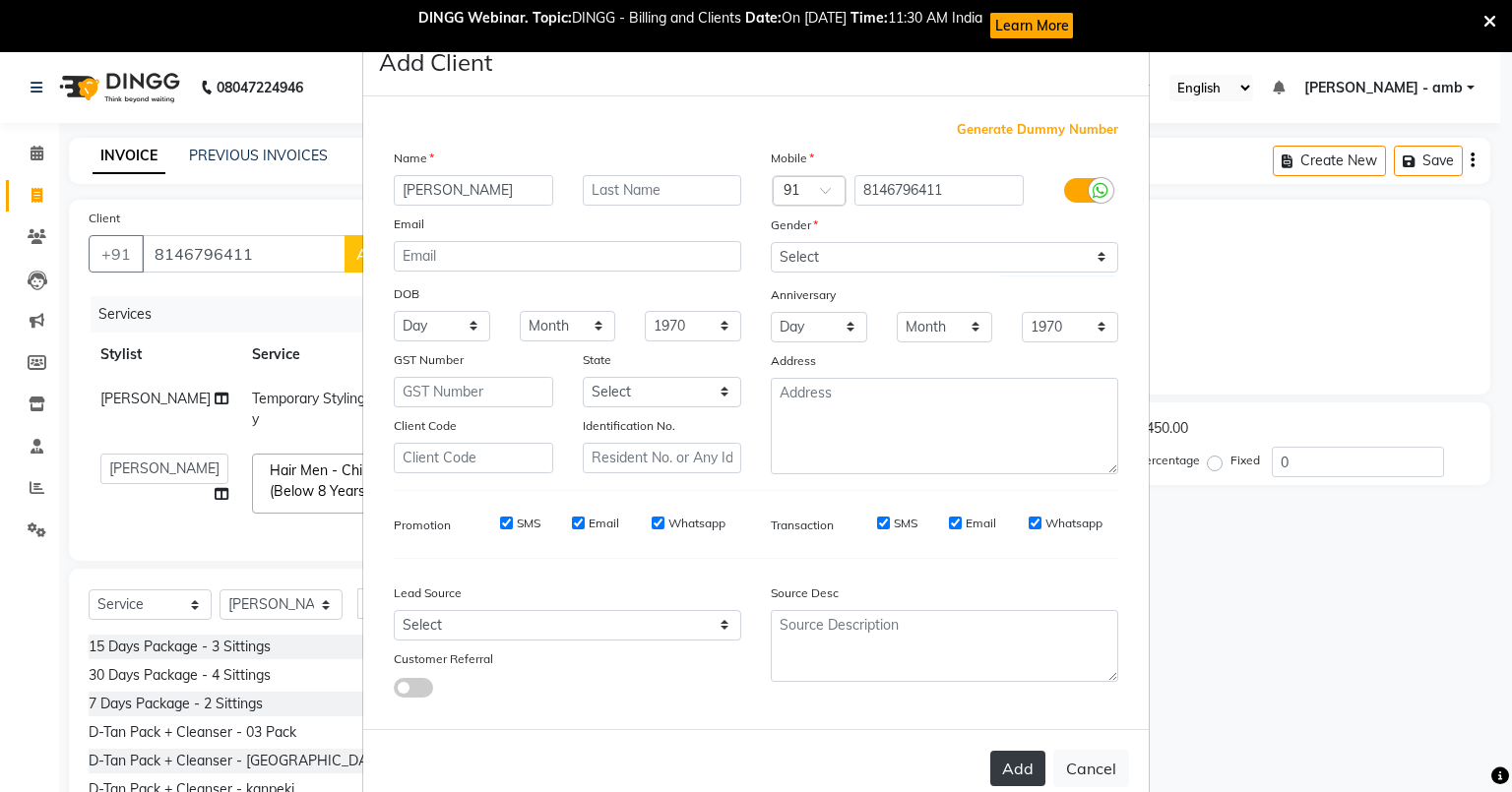 click on "Add" at bounding box center (1018, 768) 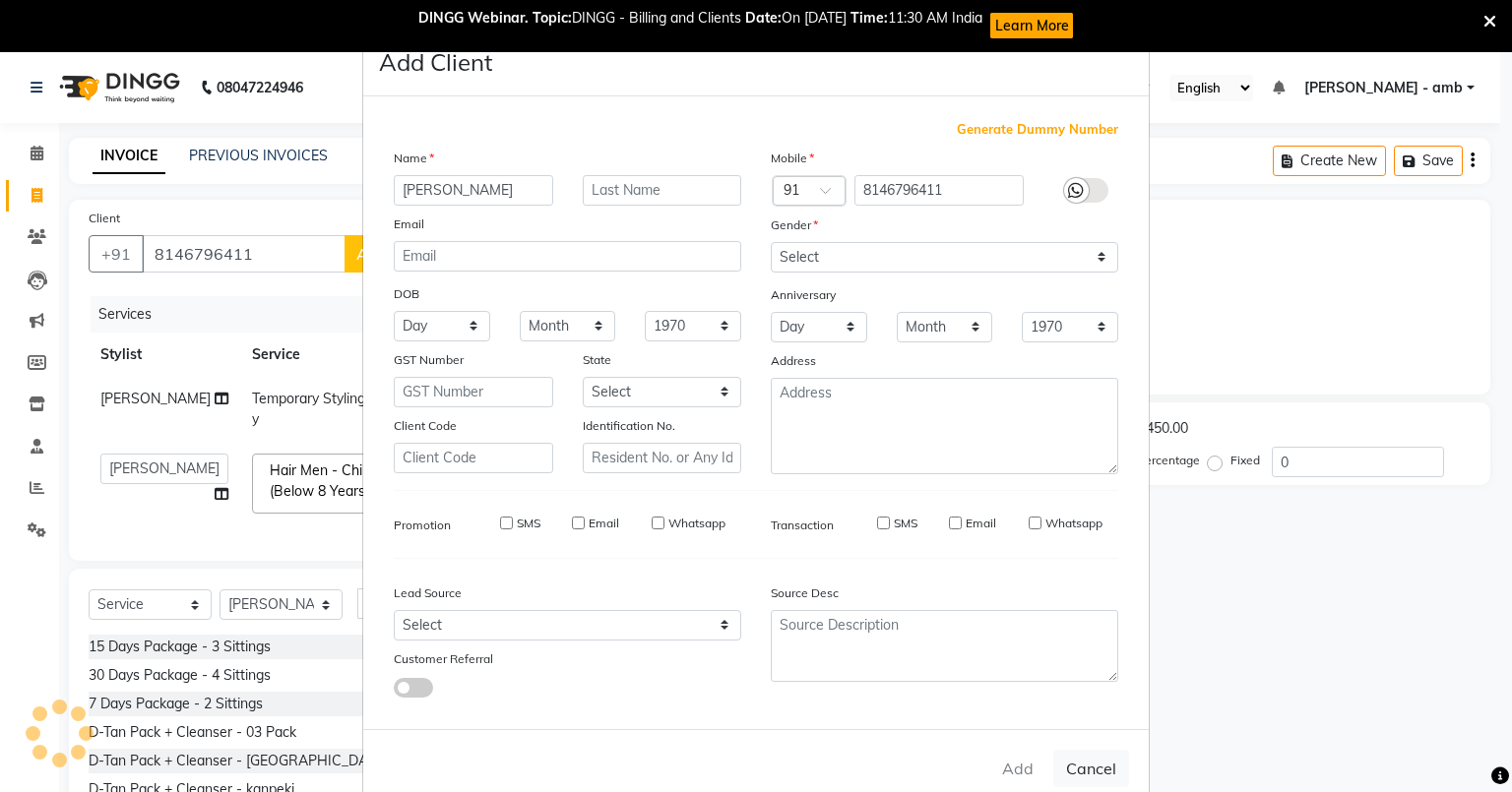 type 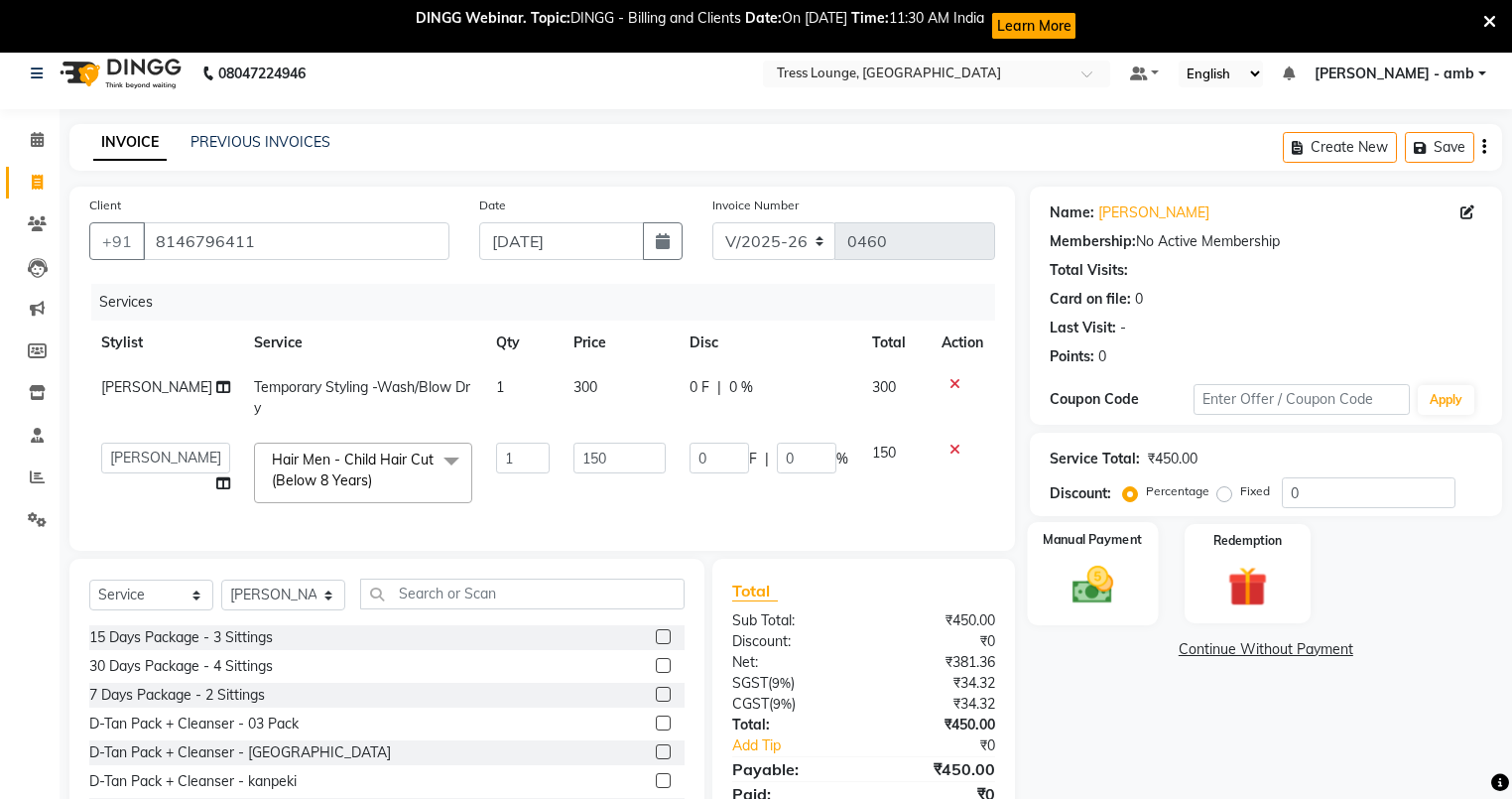 scroll, scrollTop: 0, scrollLeft: 0, axis: both 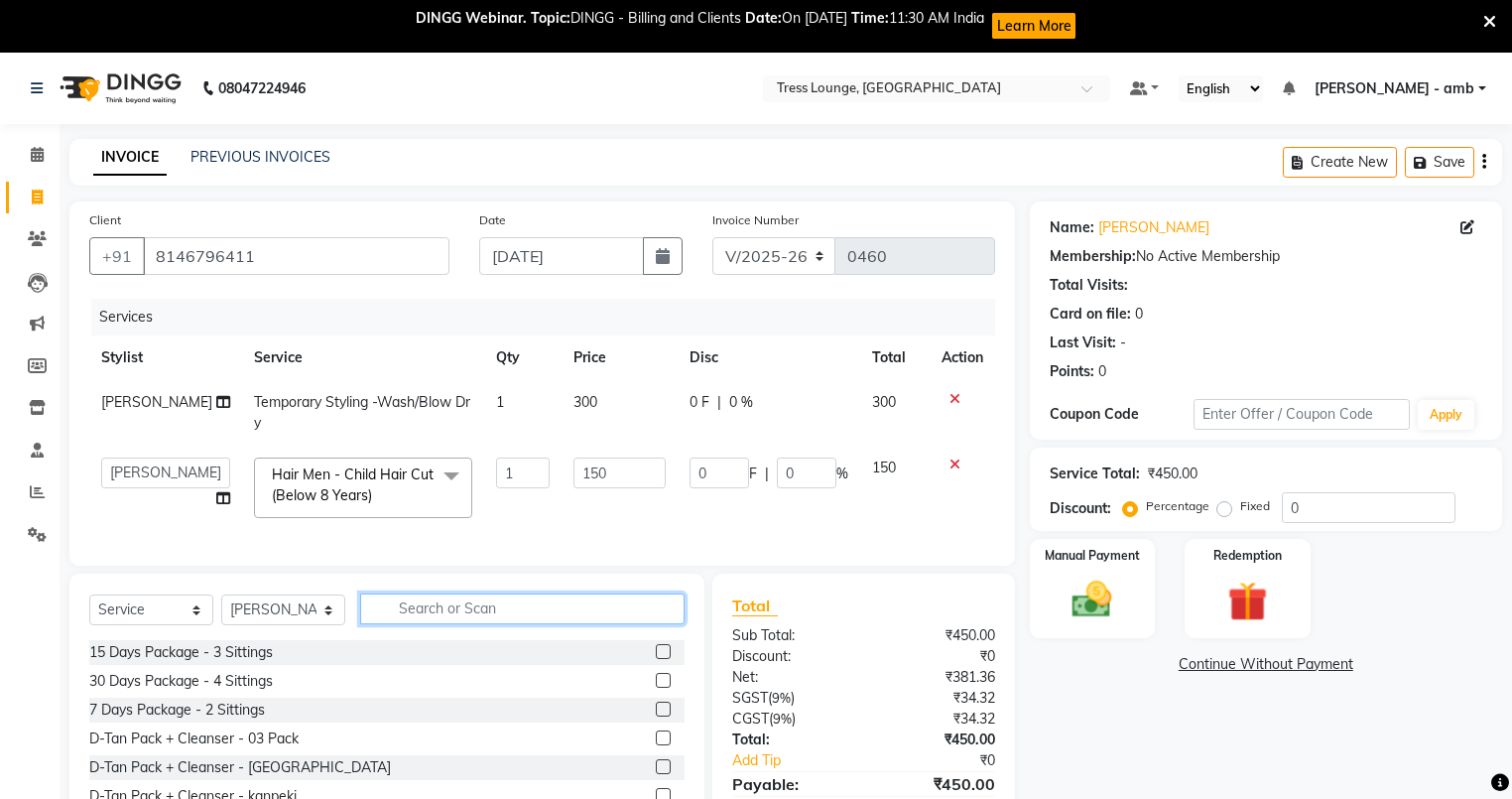 click 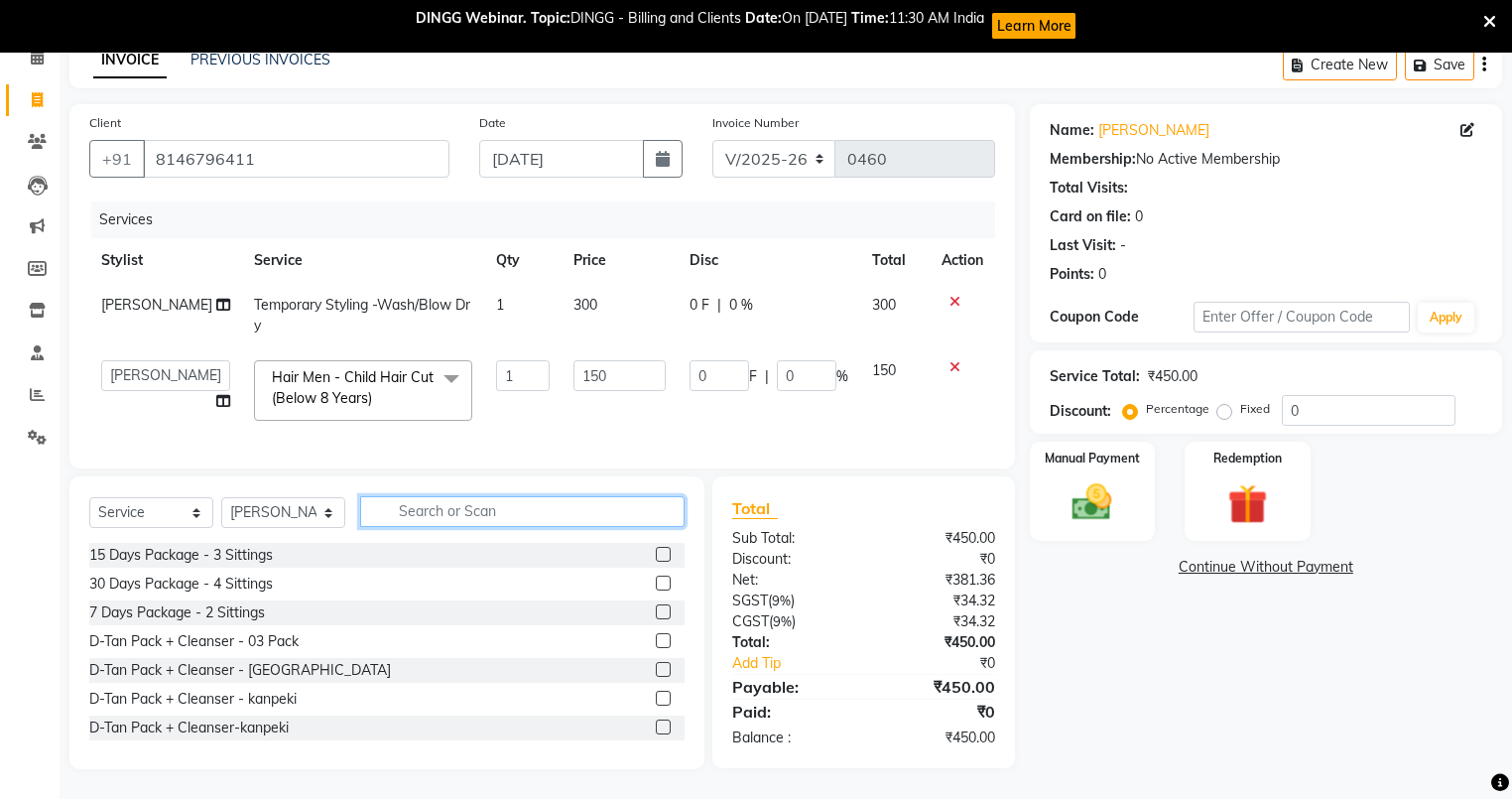 scroll, scrollTop: 0, scrollLeft: 0, axis: both 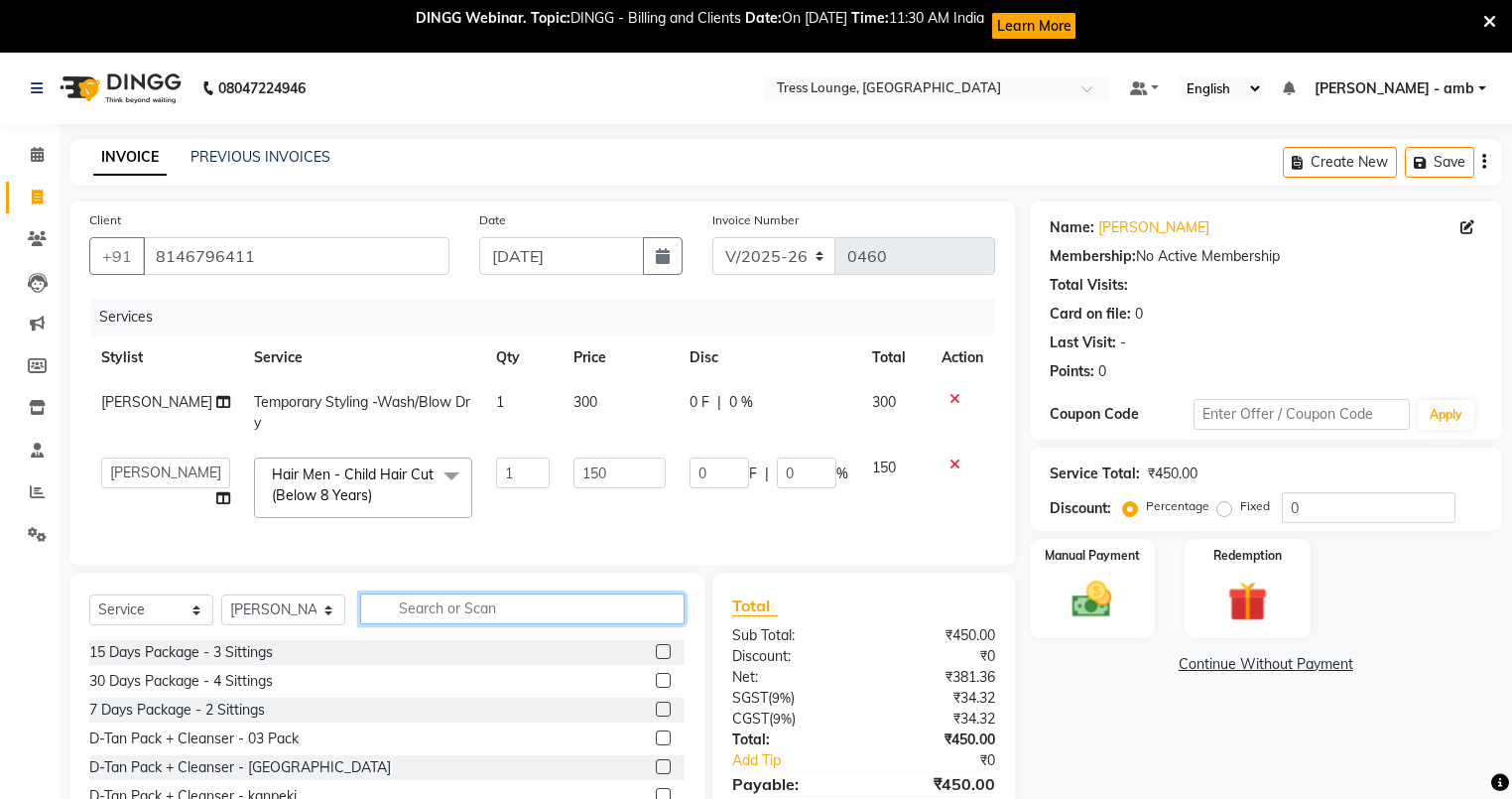 click 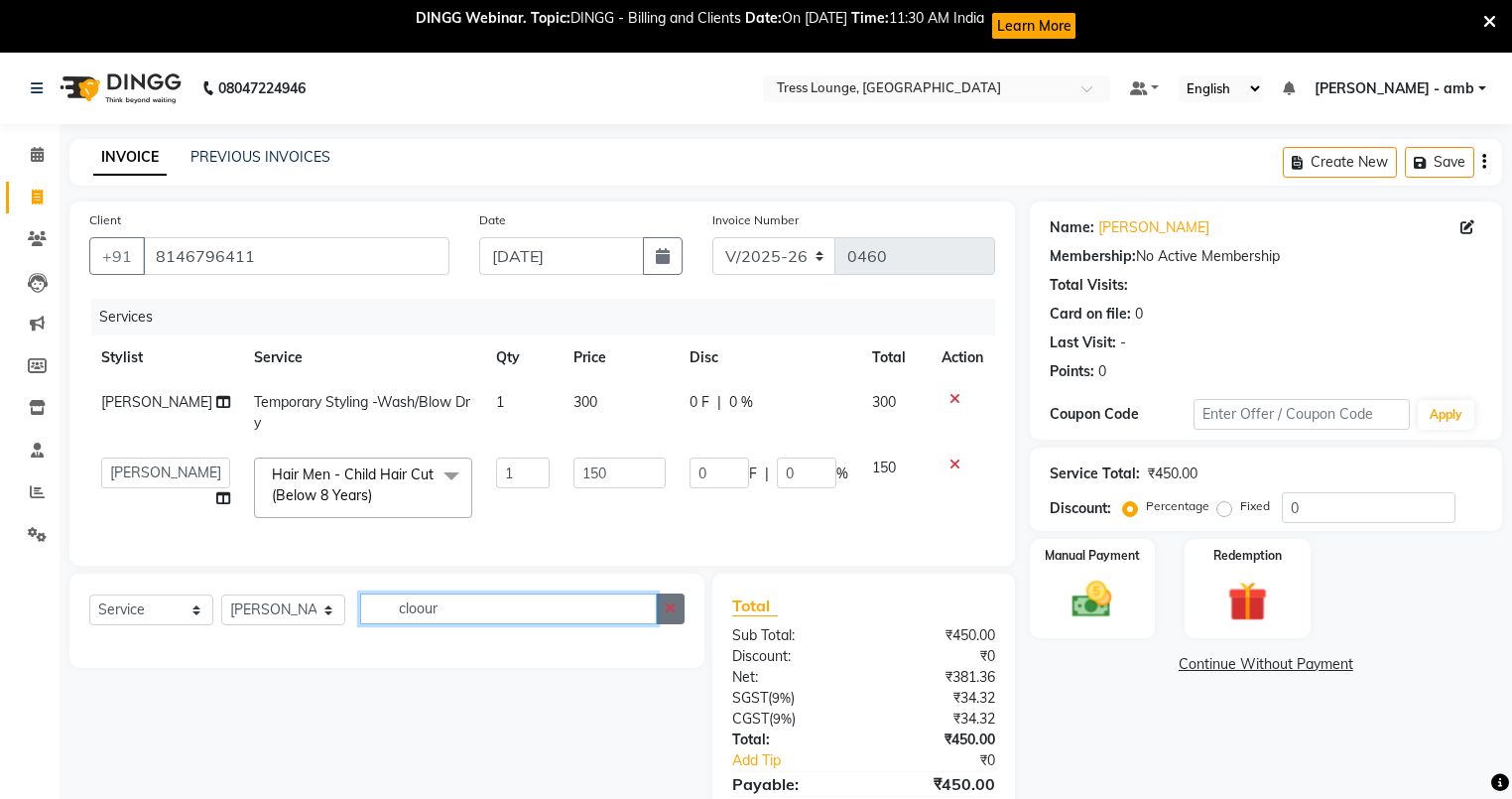type on "cloour" 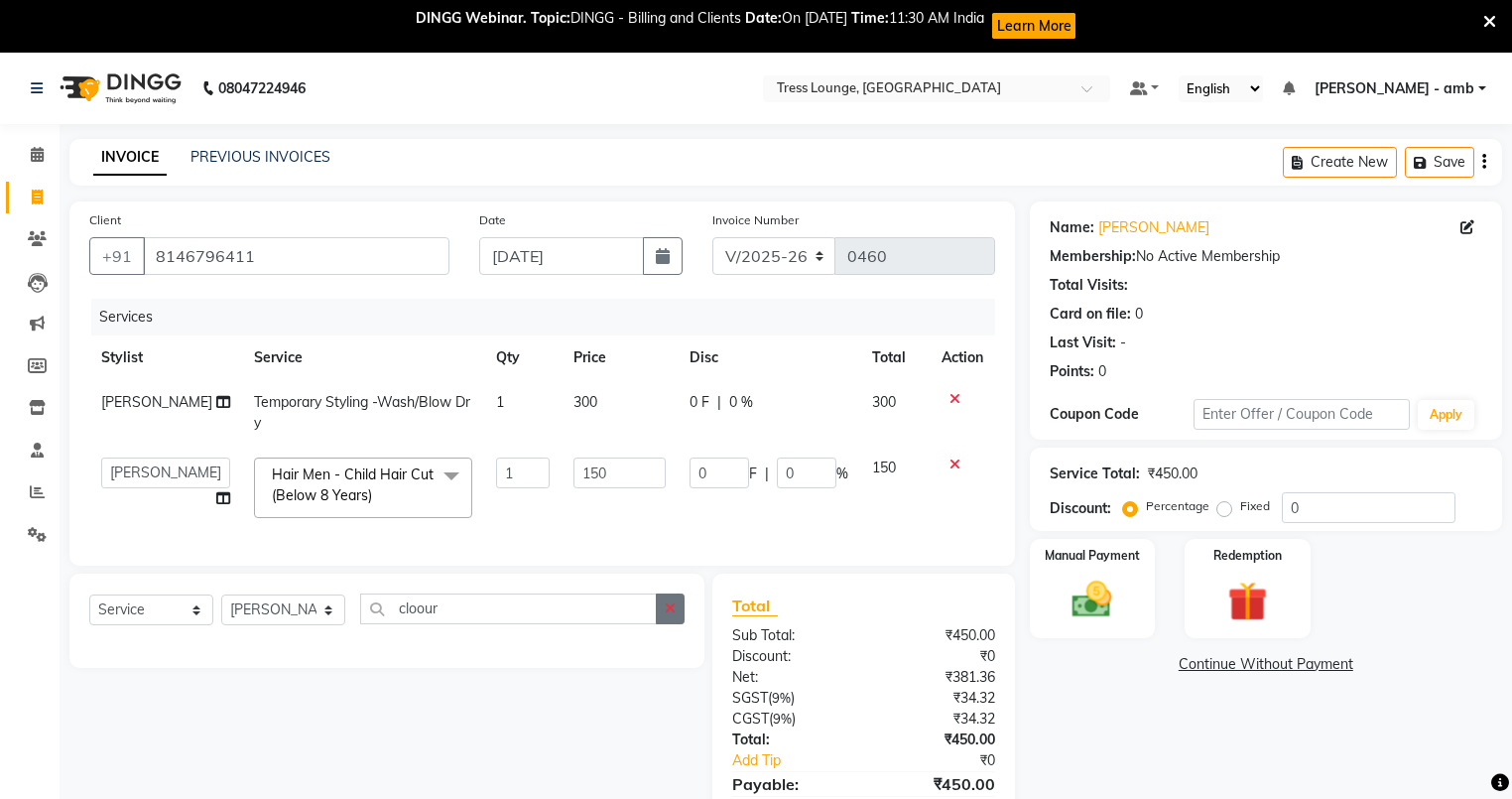 click 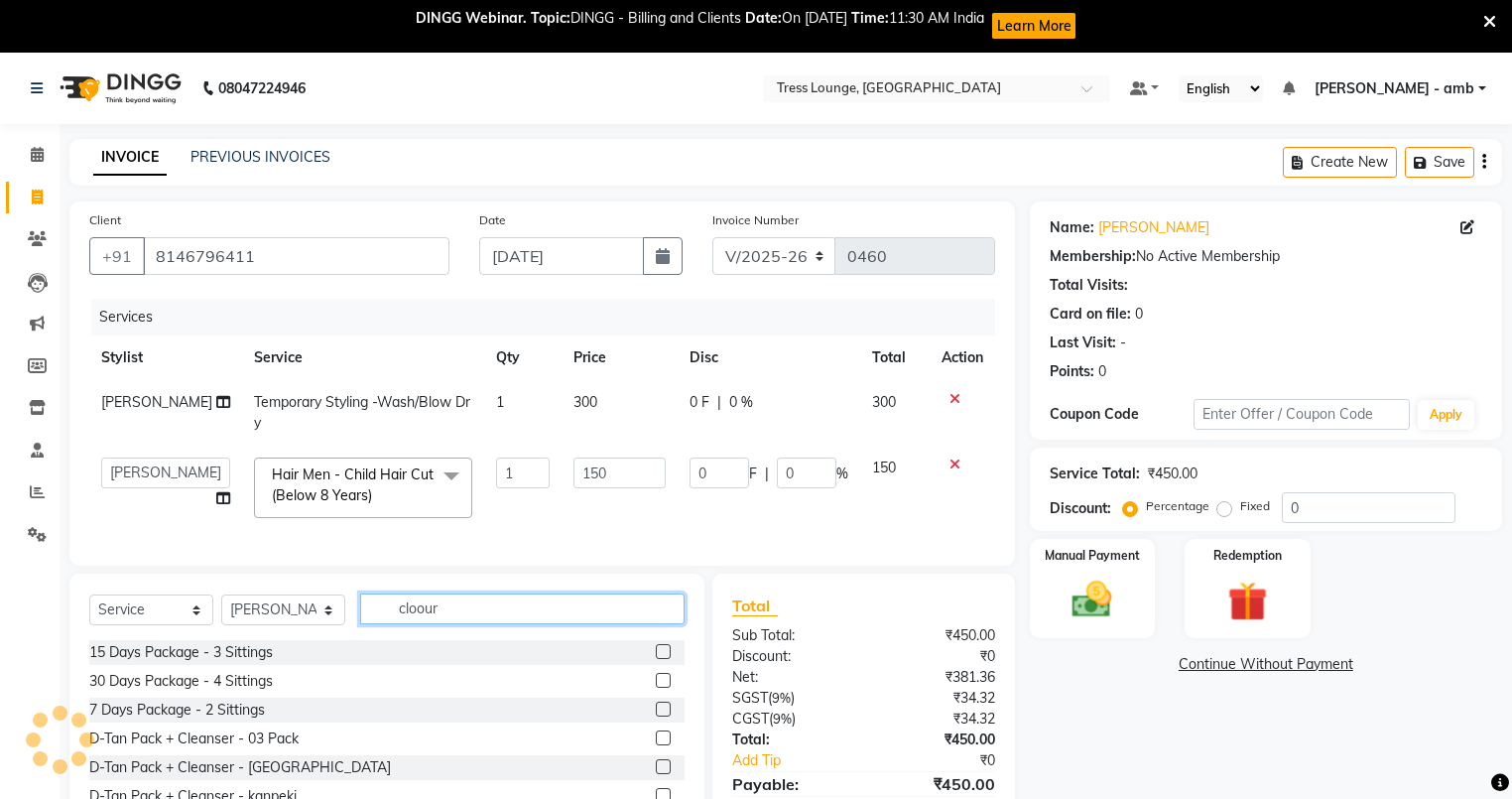 type 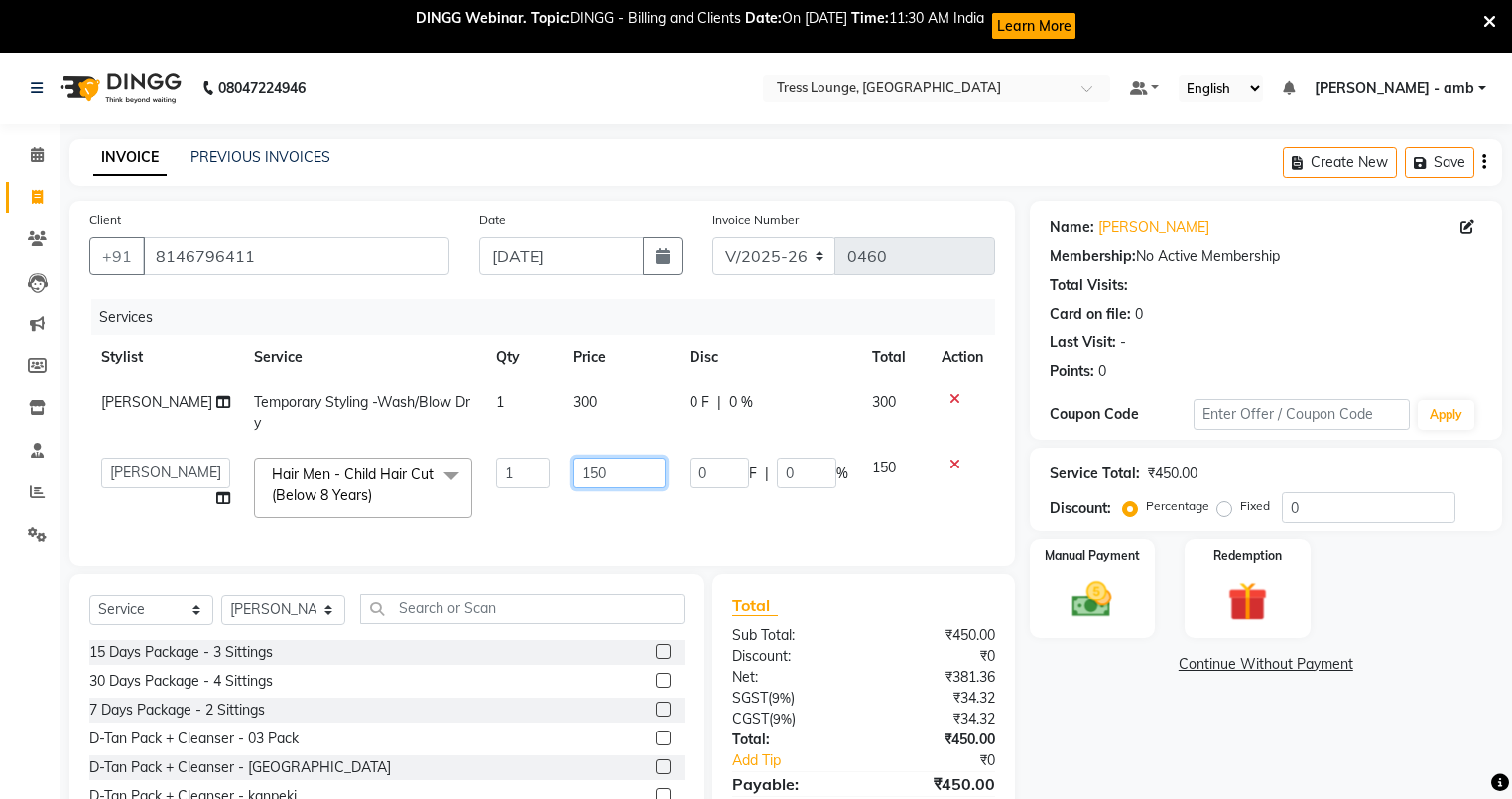 click on "150" 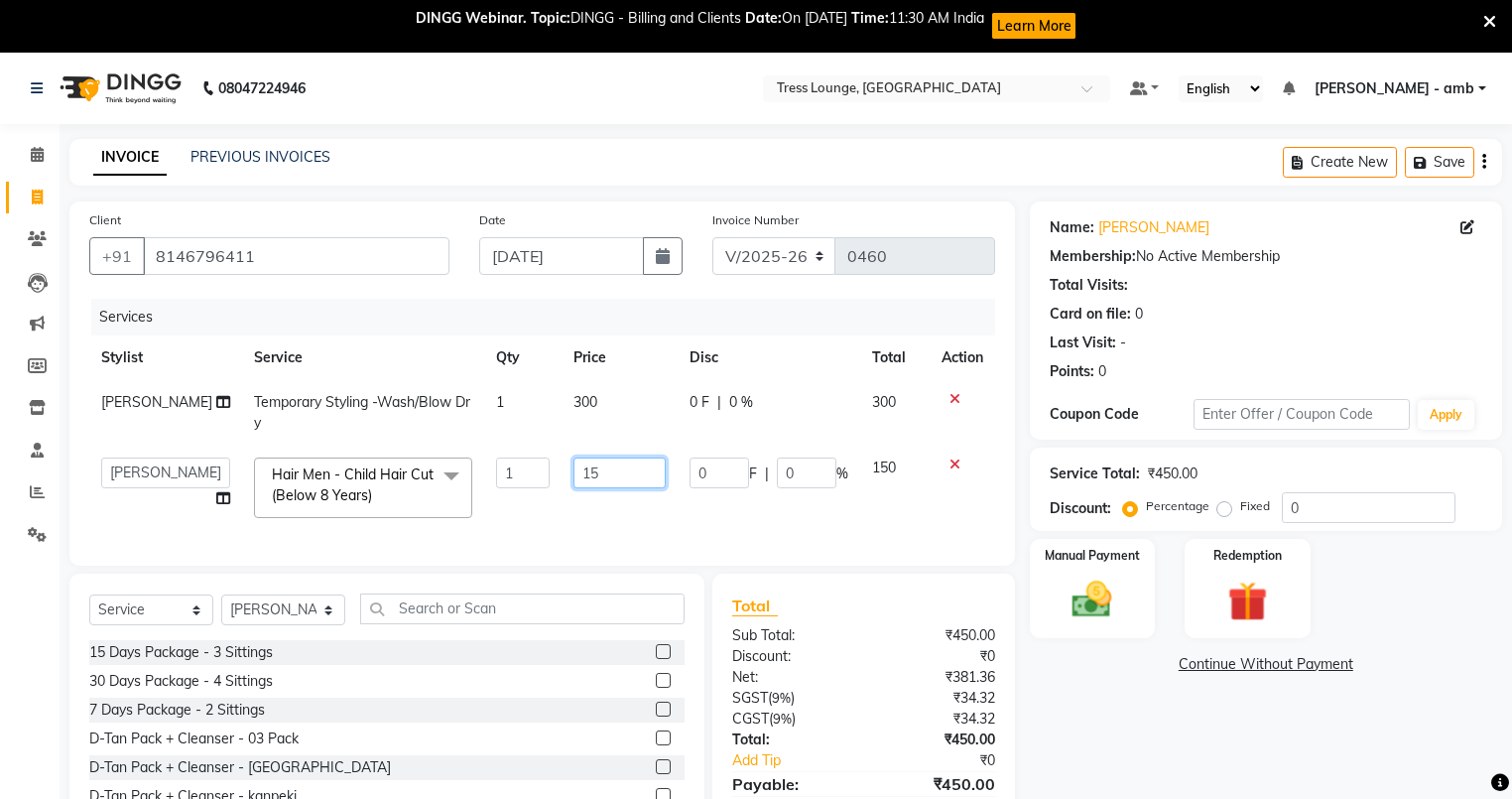 type on "1" 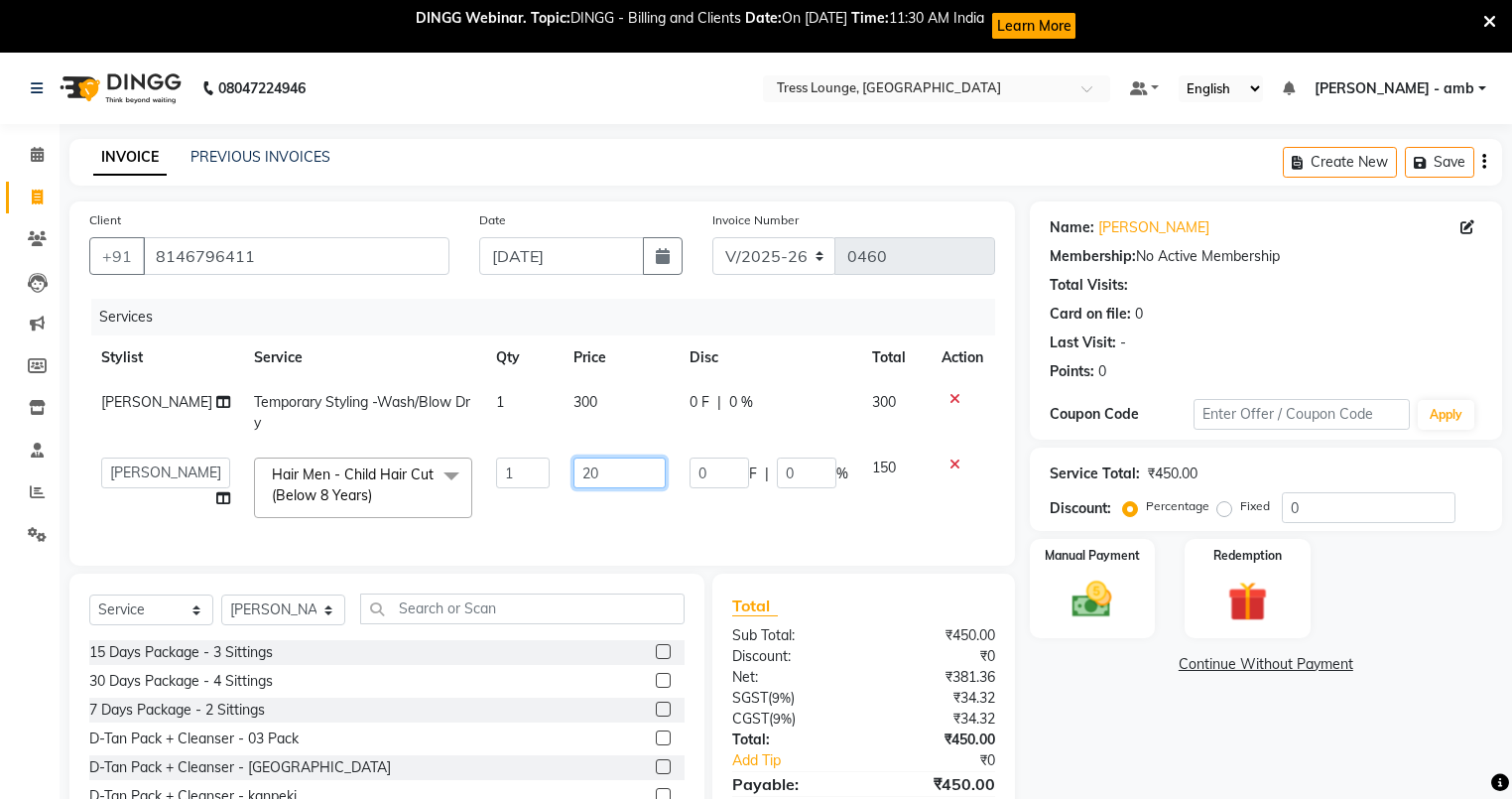 type on "200" 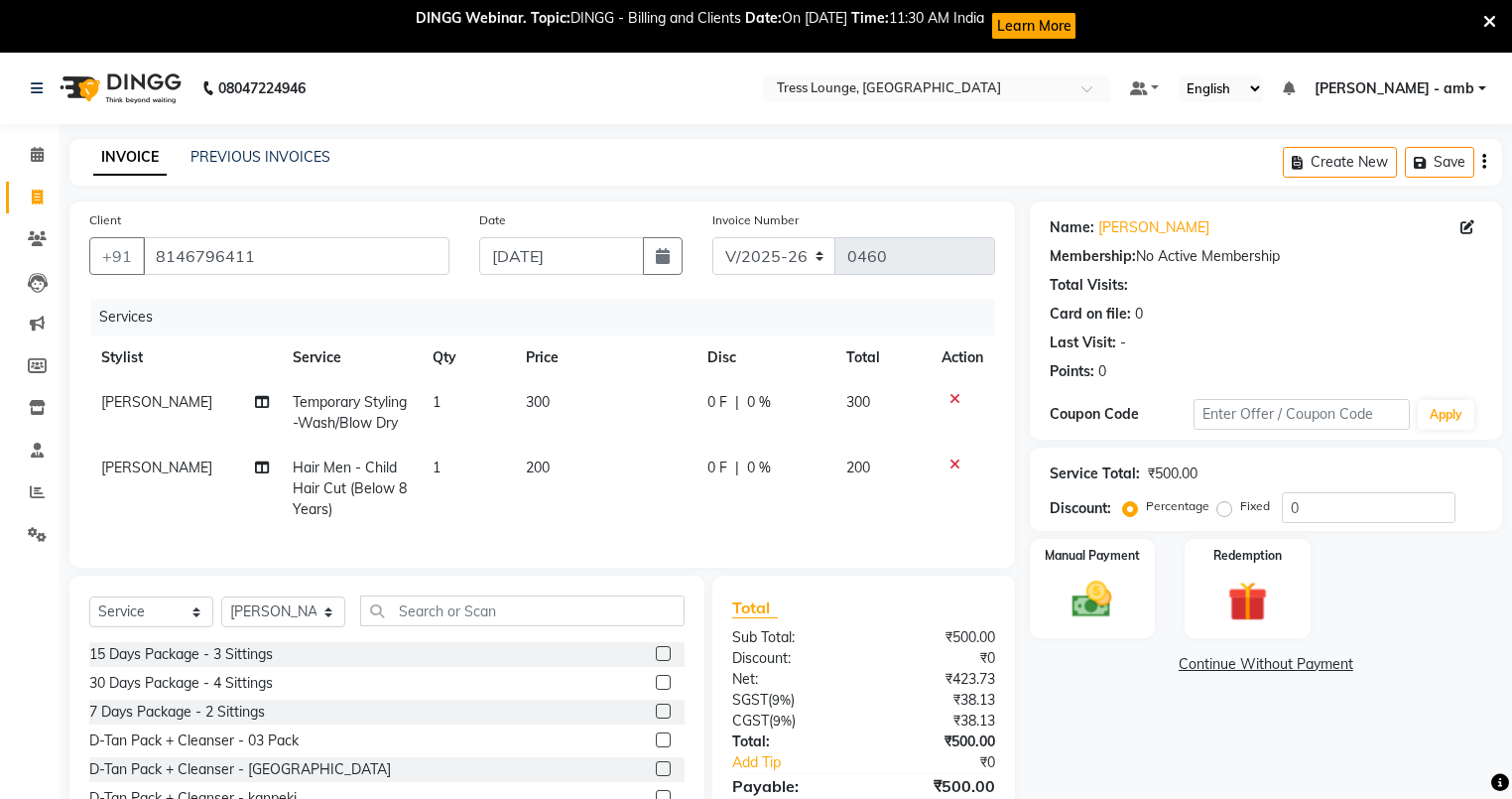 click on "200" 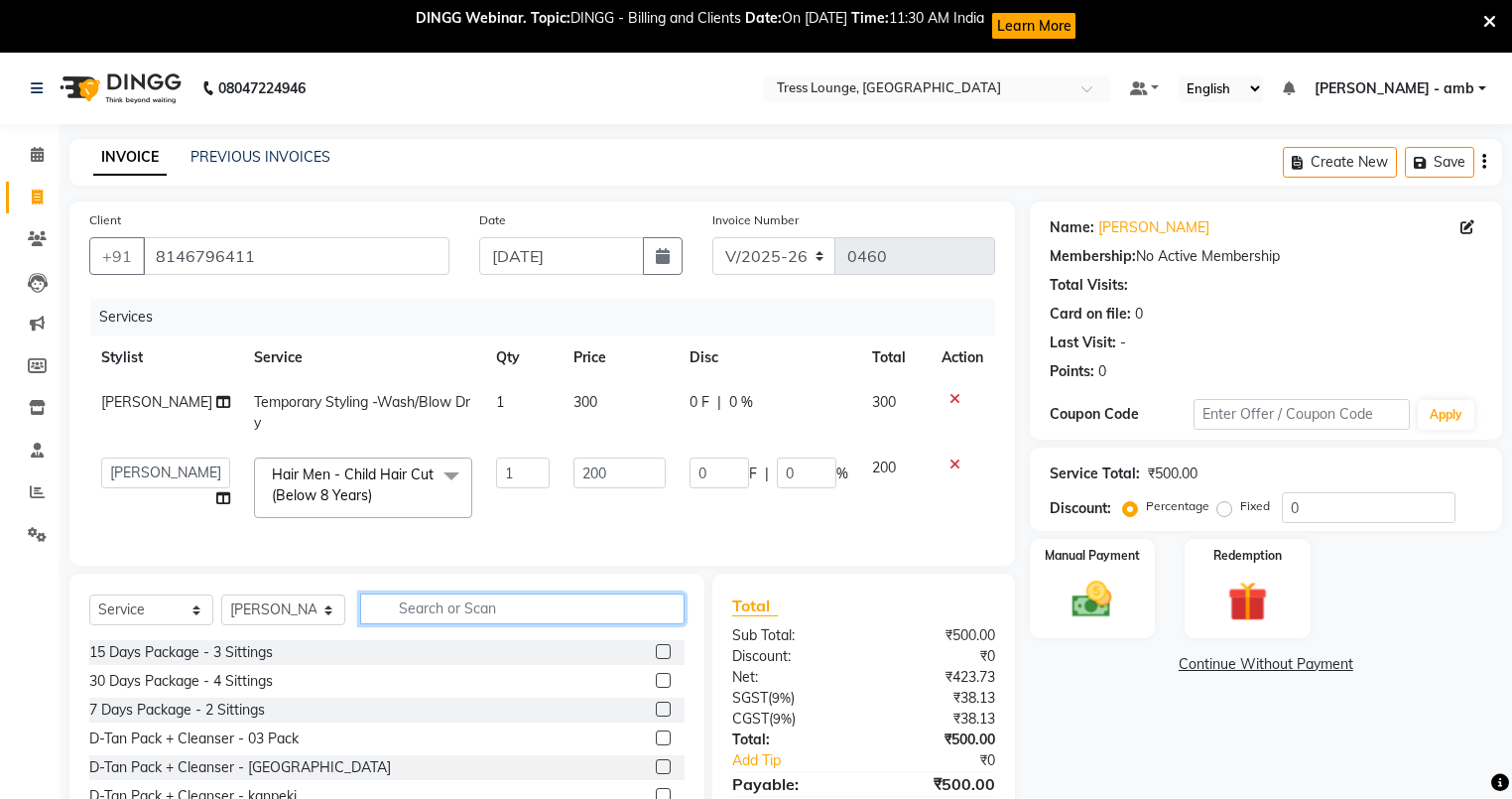 click 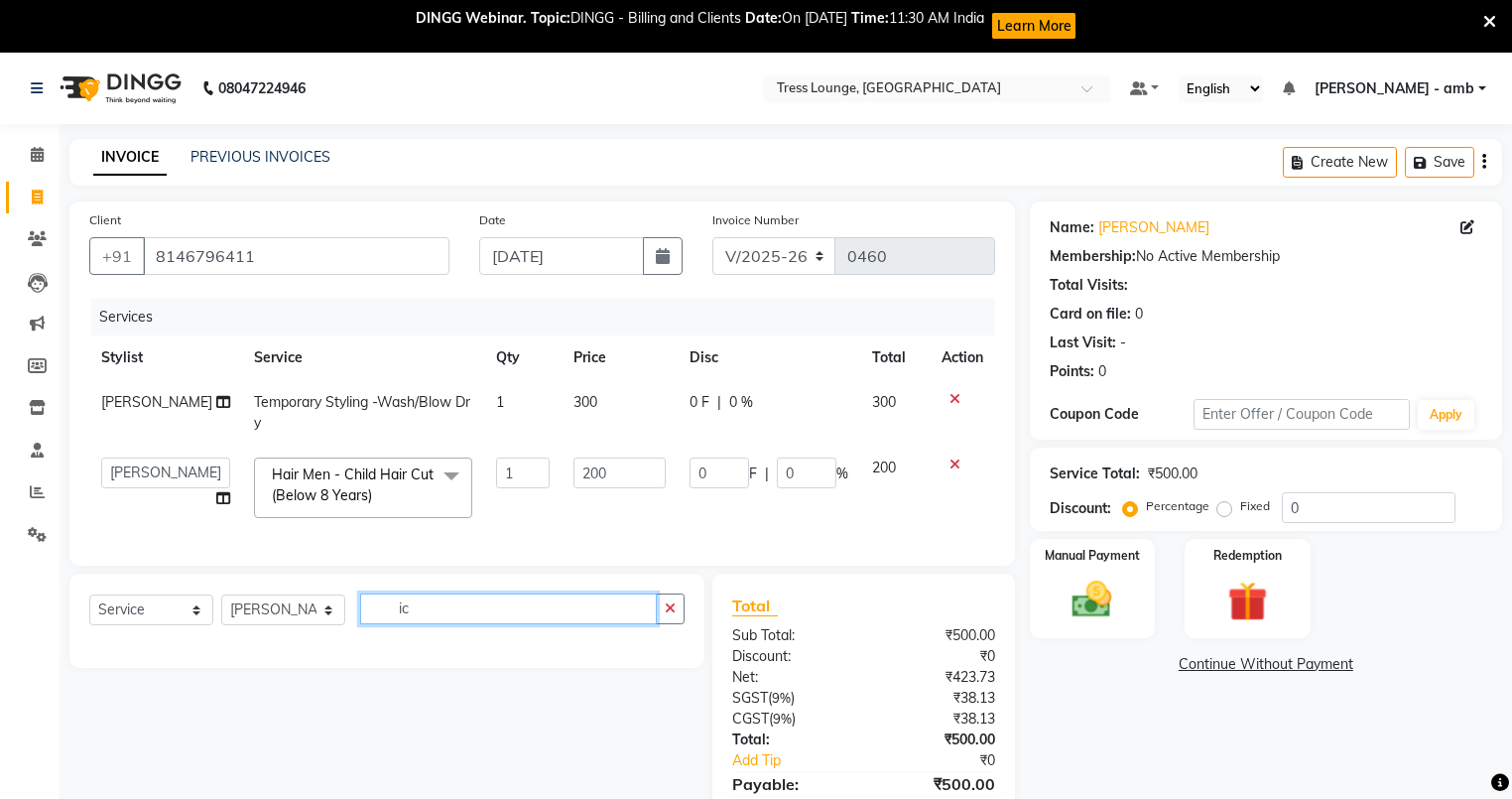 type on "i" 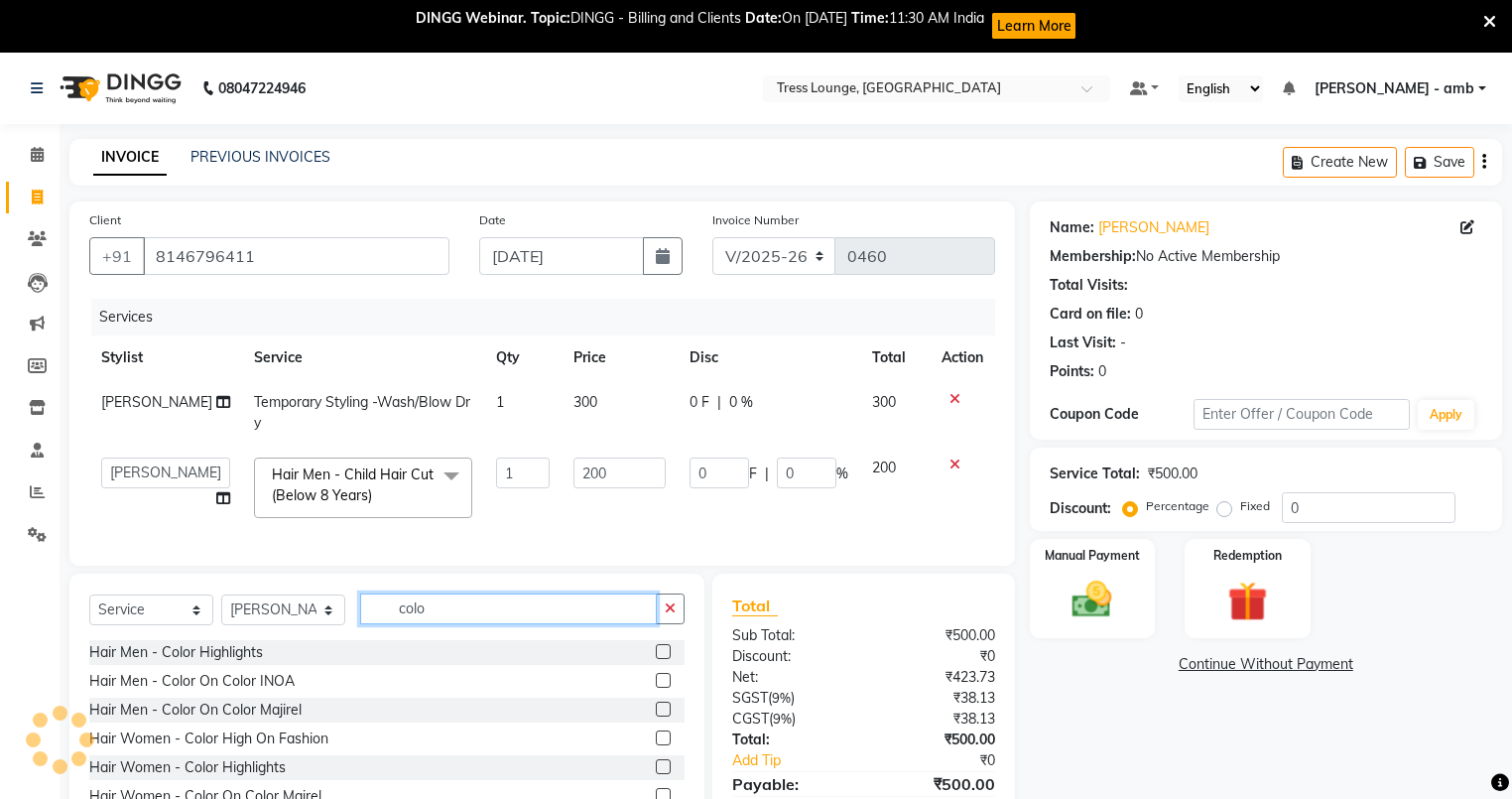 type on "colo" 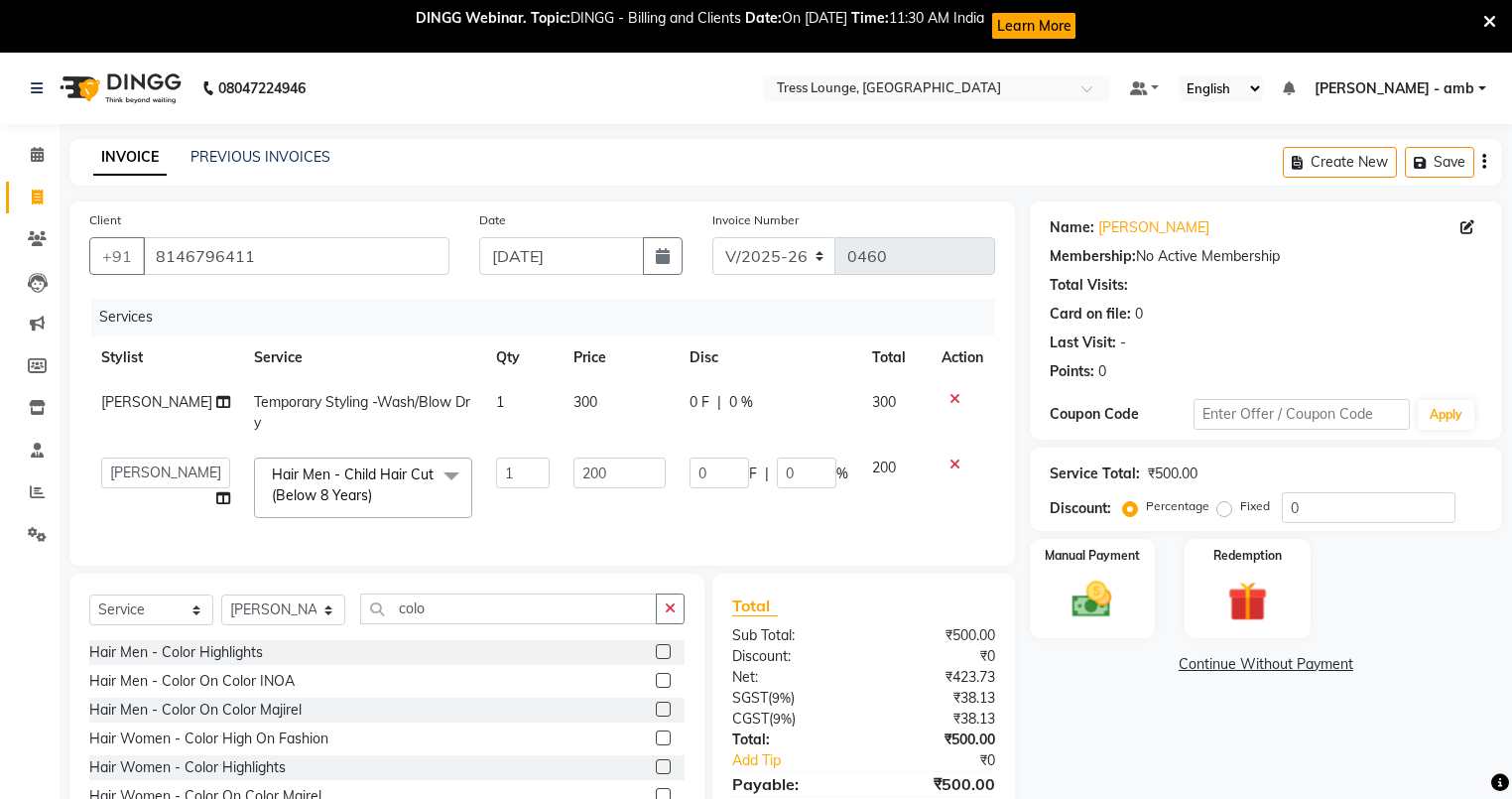click 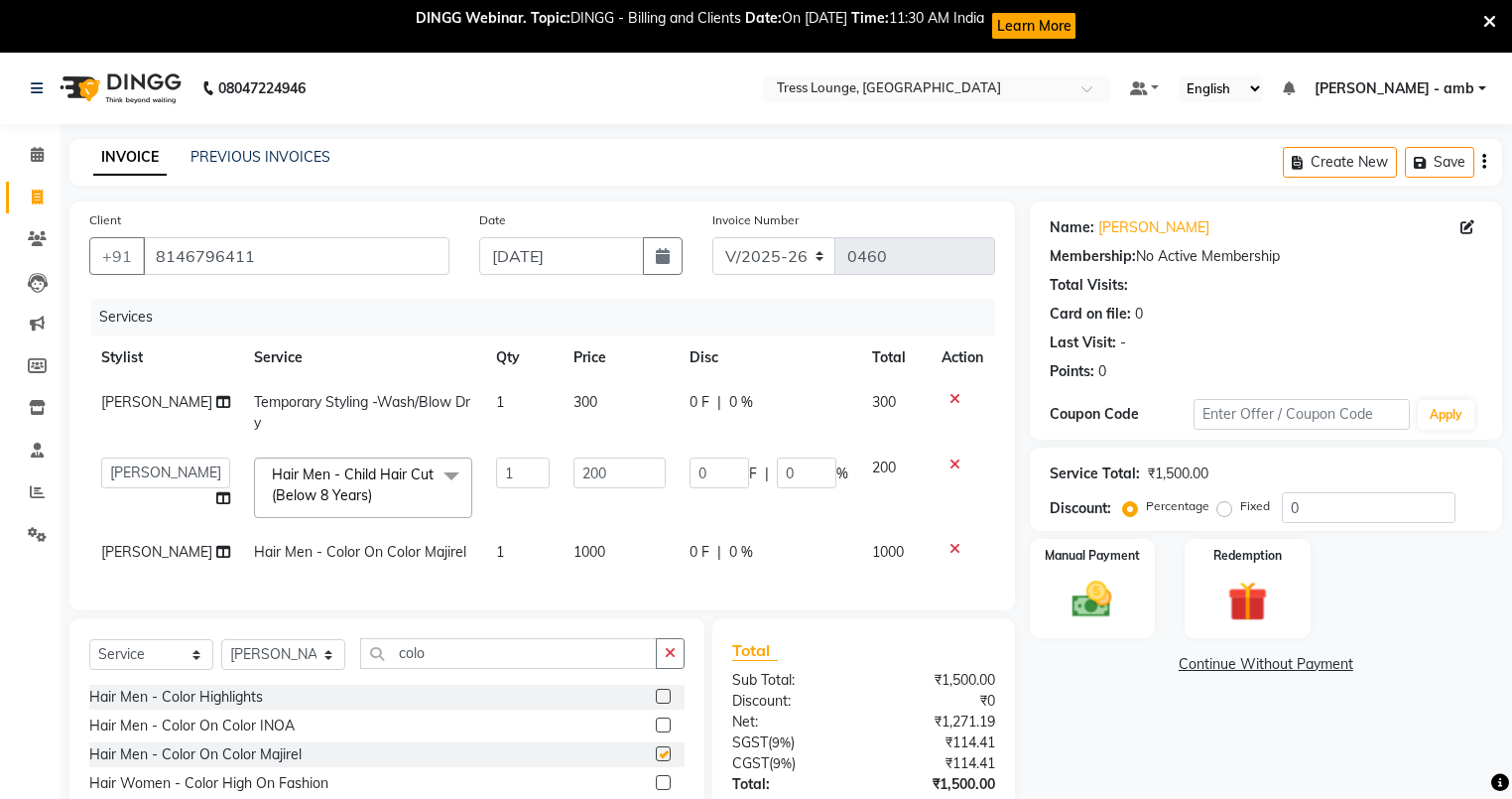 checkbox on "false" 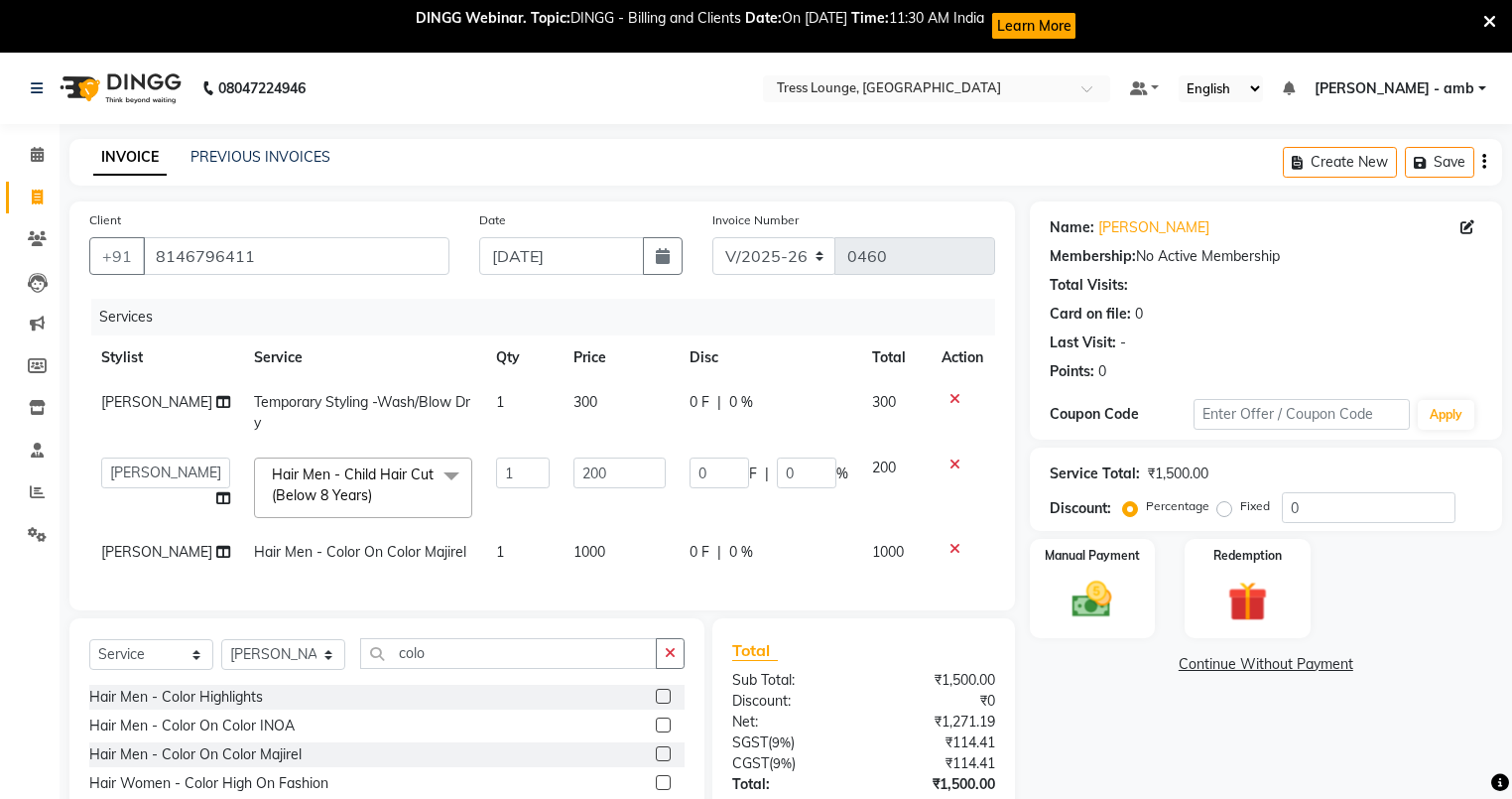 scroll, scrollTop: 79, scrollLeft: 0, axis: vertical 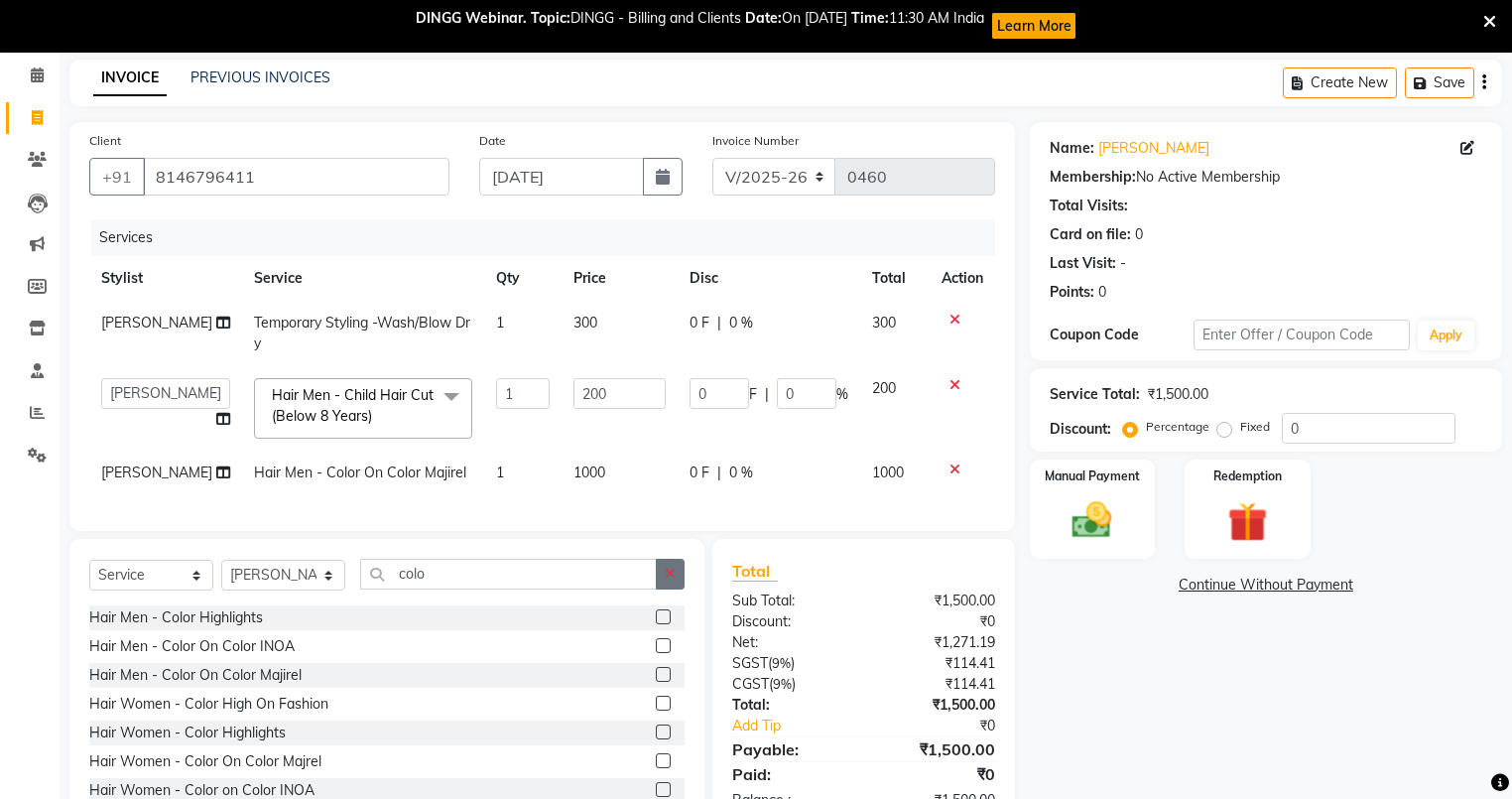 click 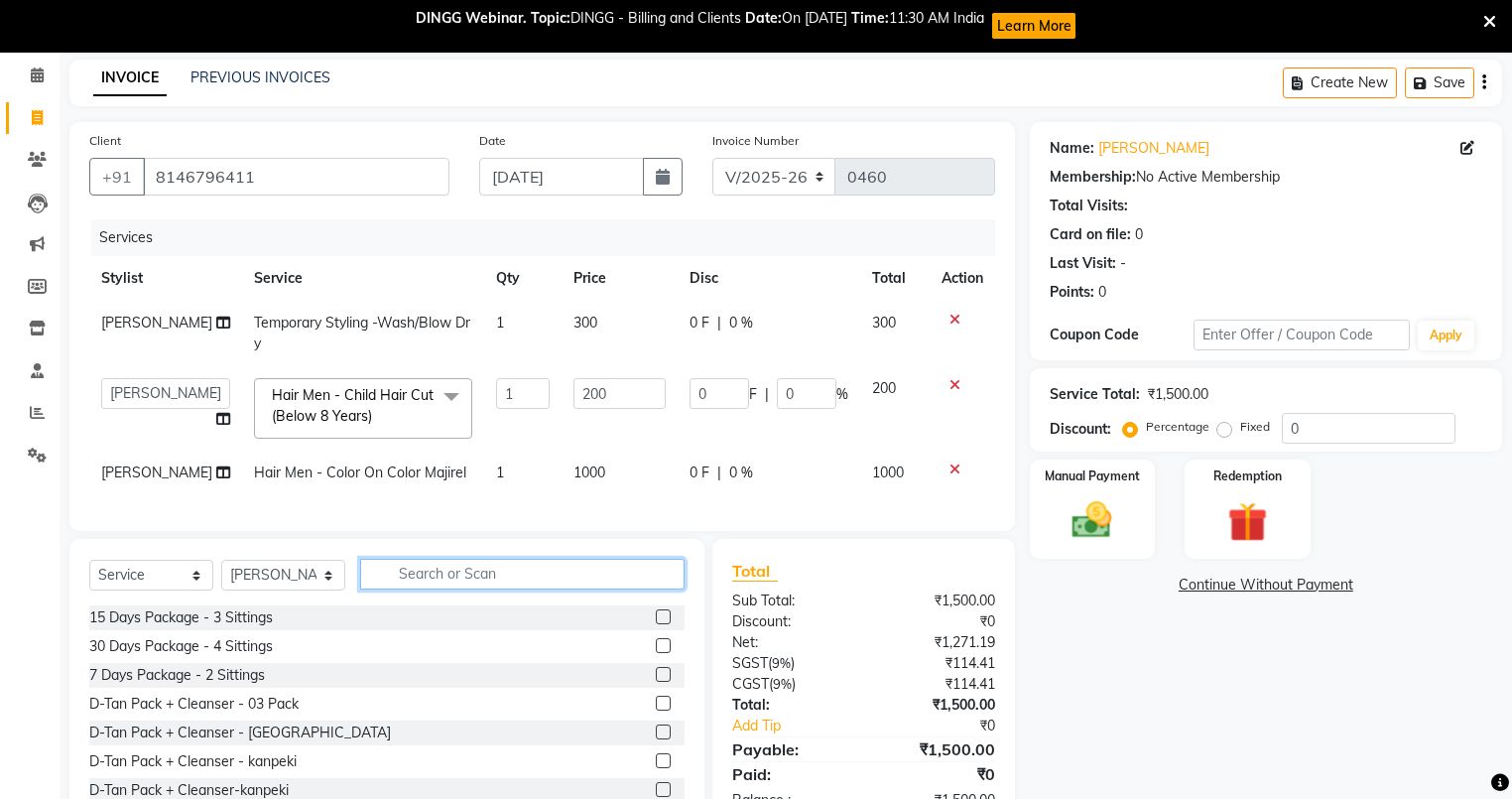 click 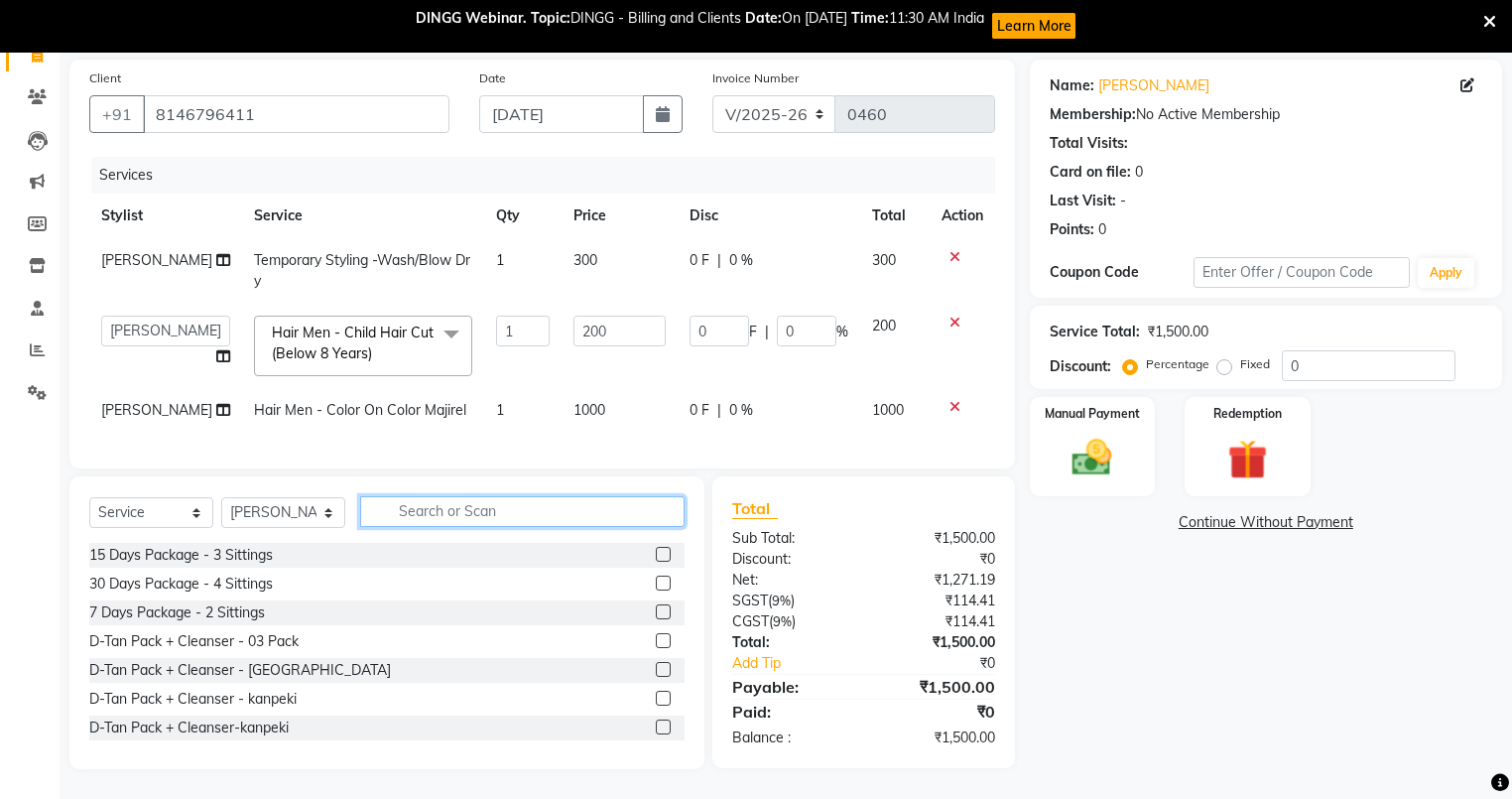 scroll, scrollTop: 0, scrollLeft: 0, axis: both 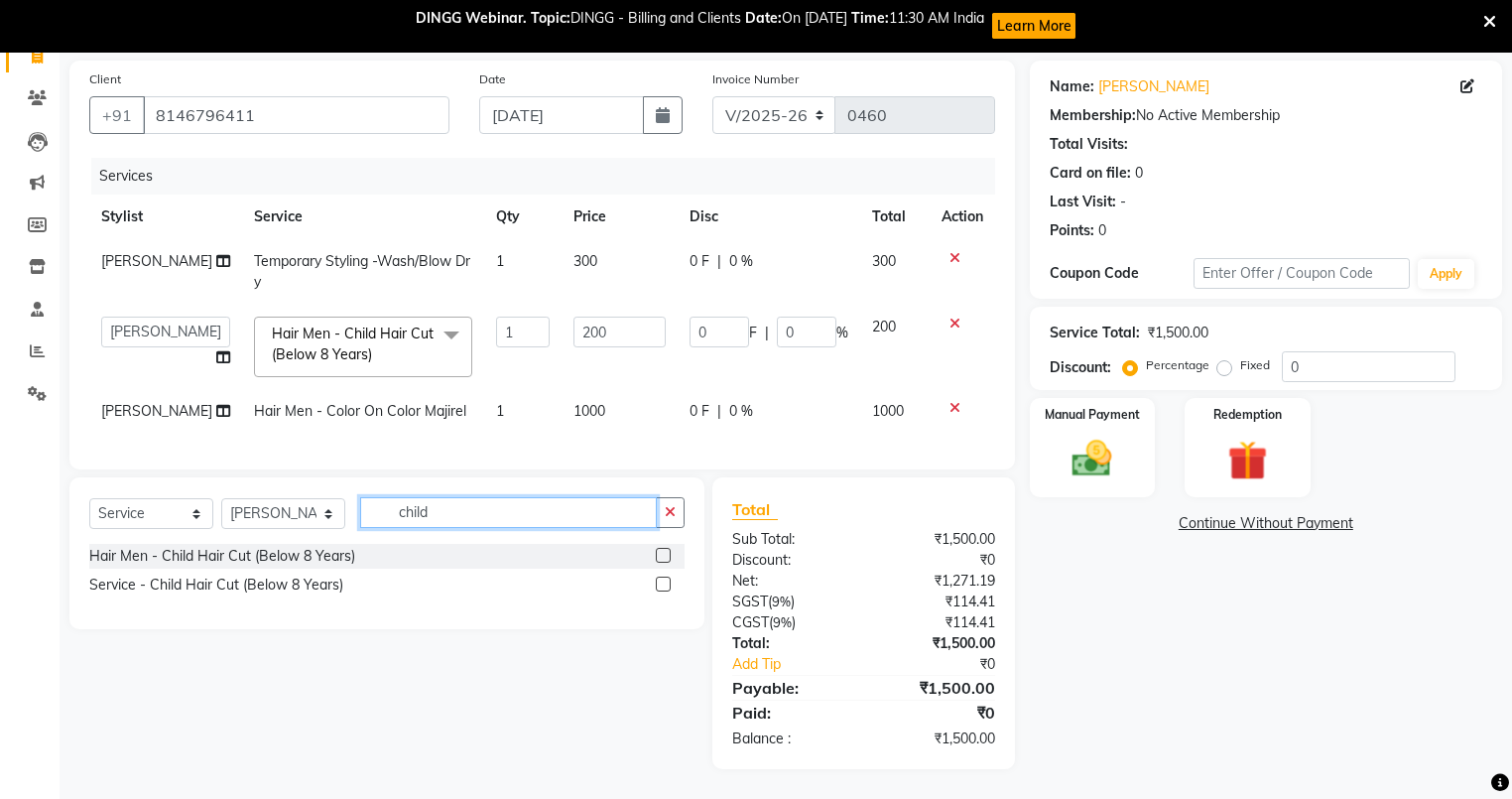 type on "child" 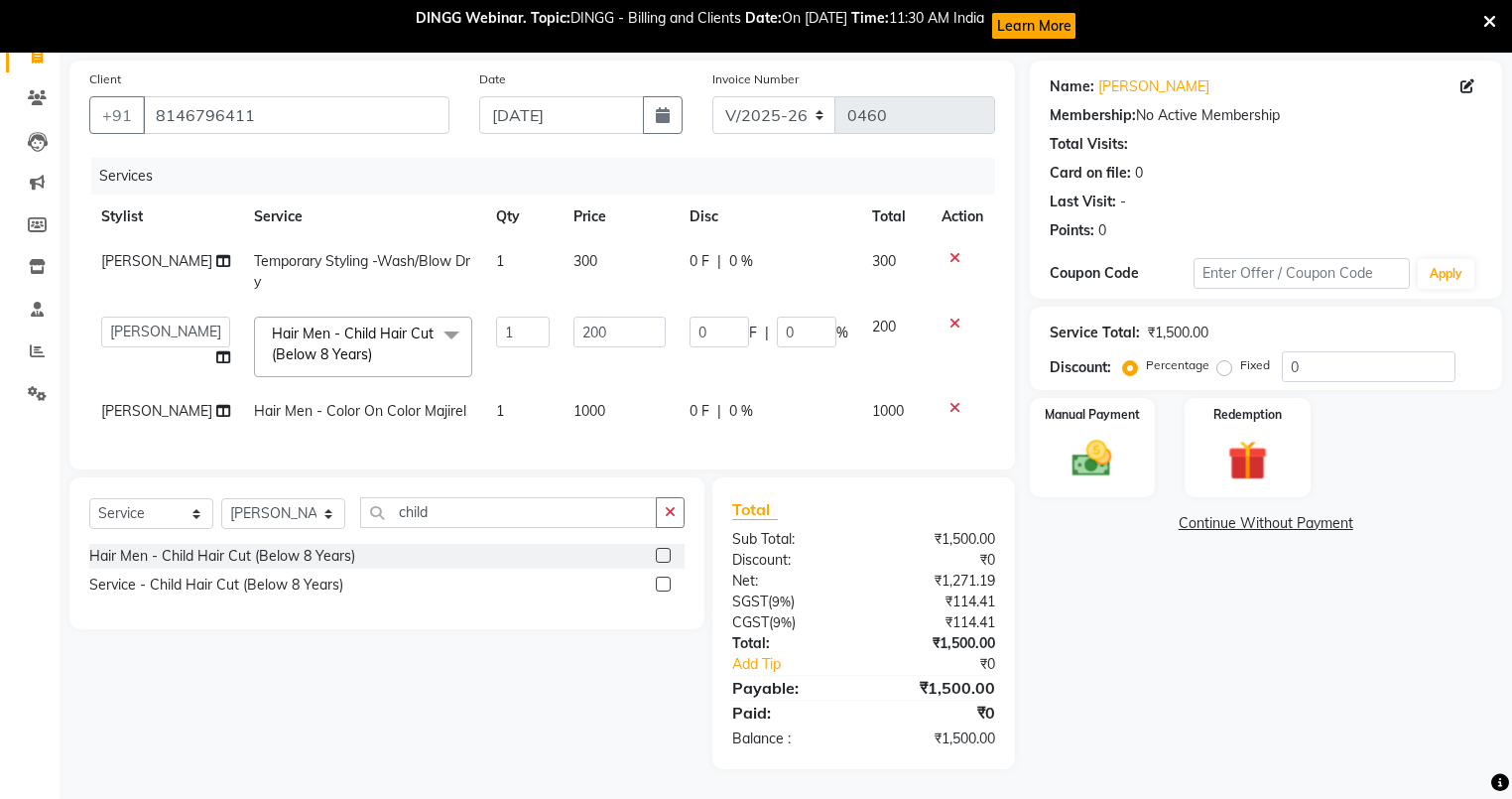 click 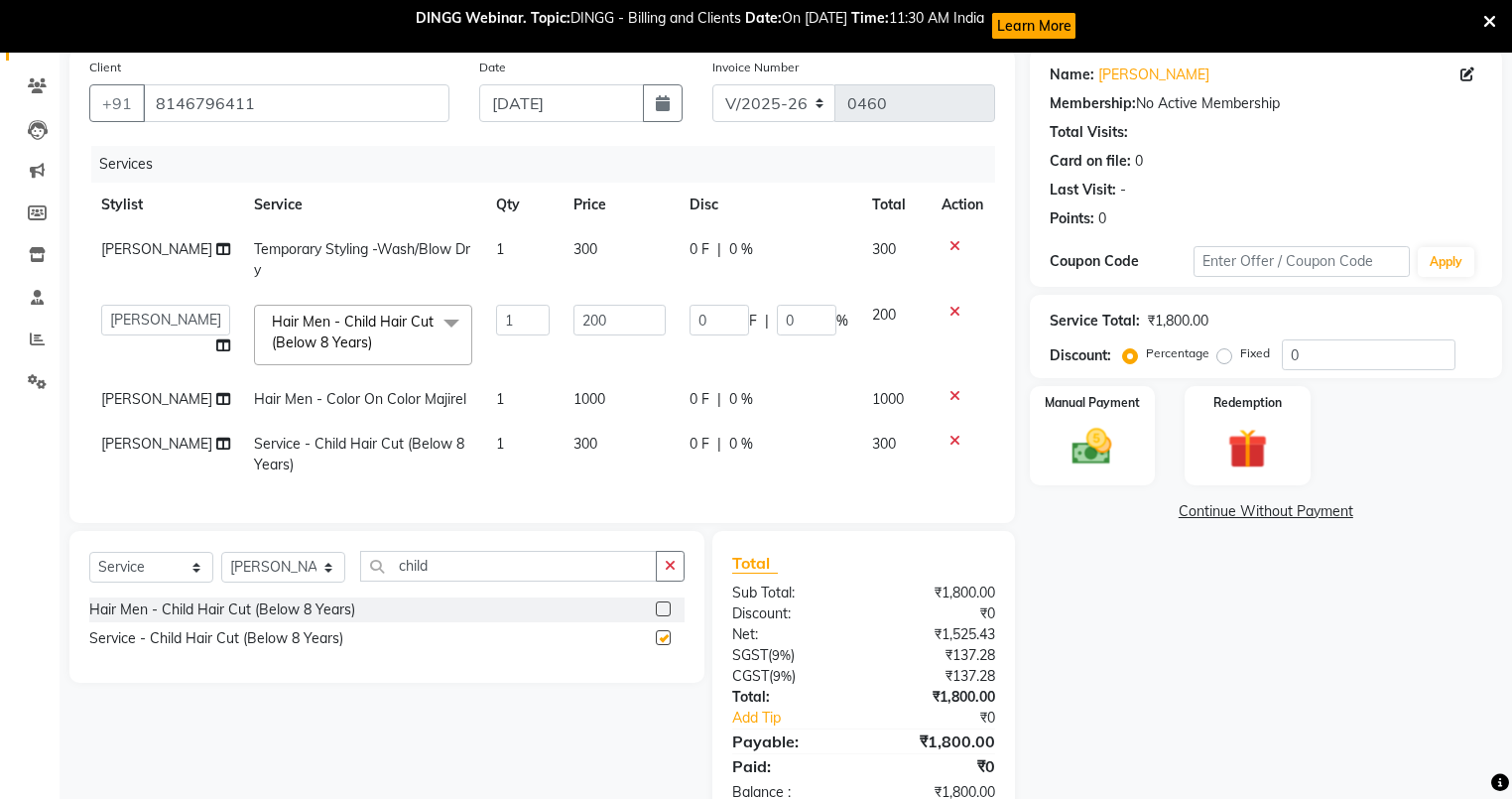 checkbox on "false" 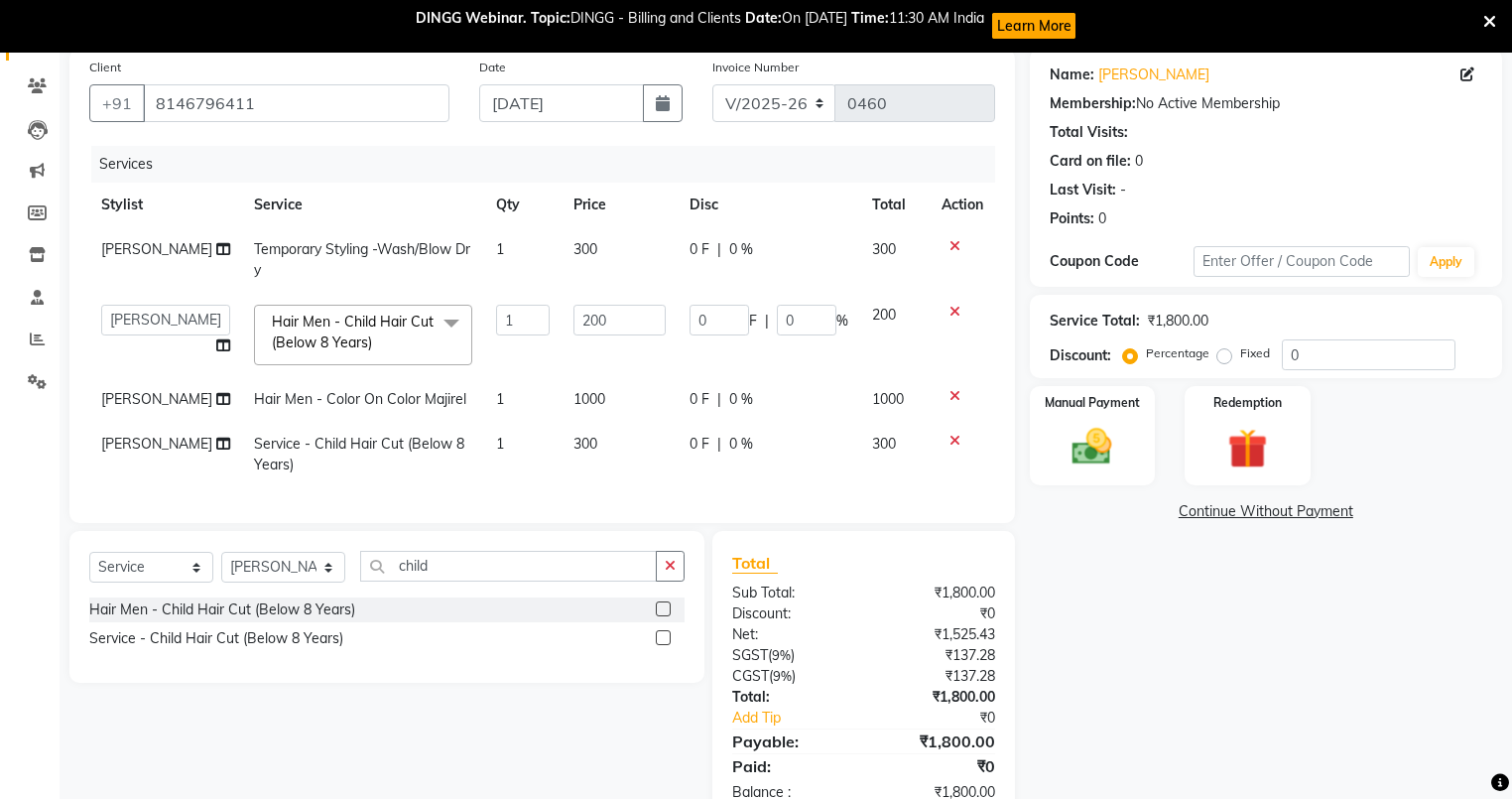 click on "300" 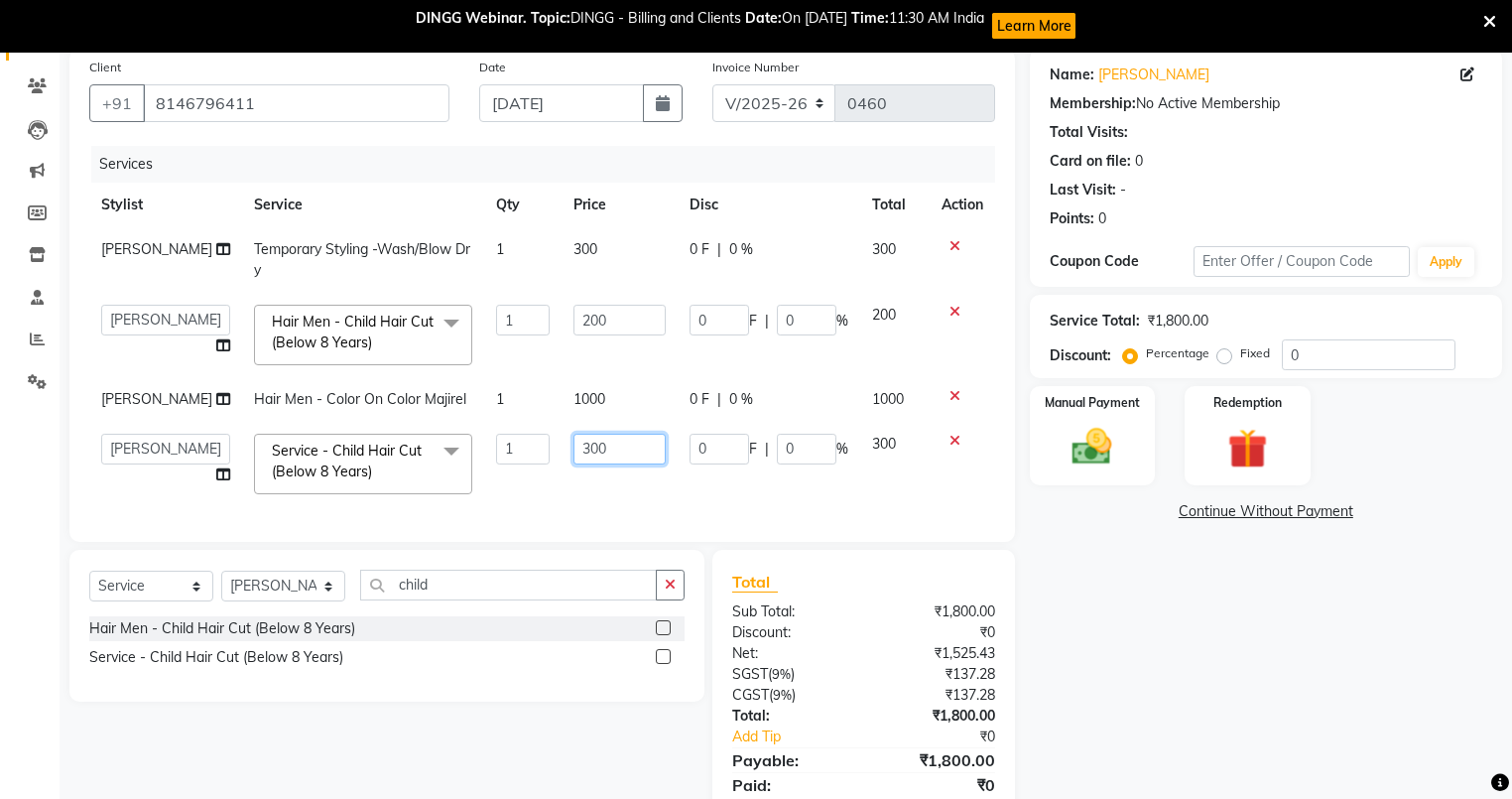 click on "300" 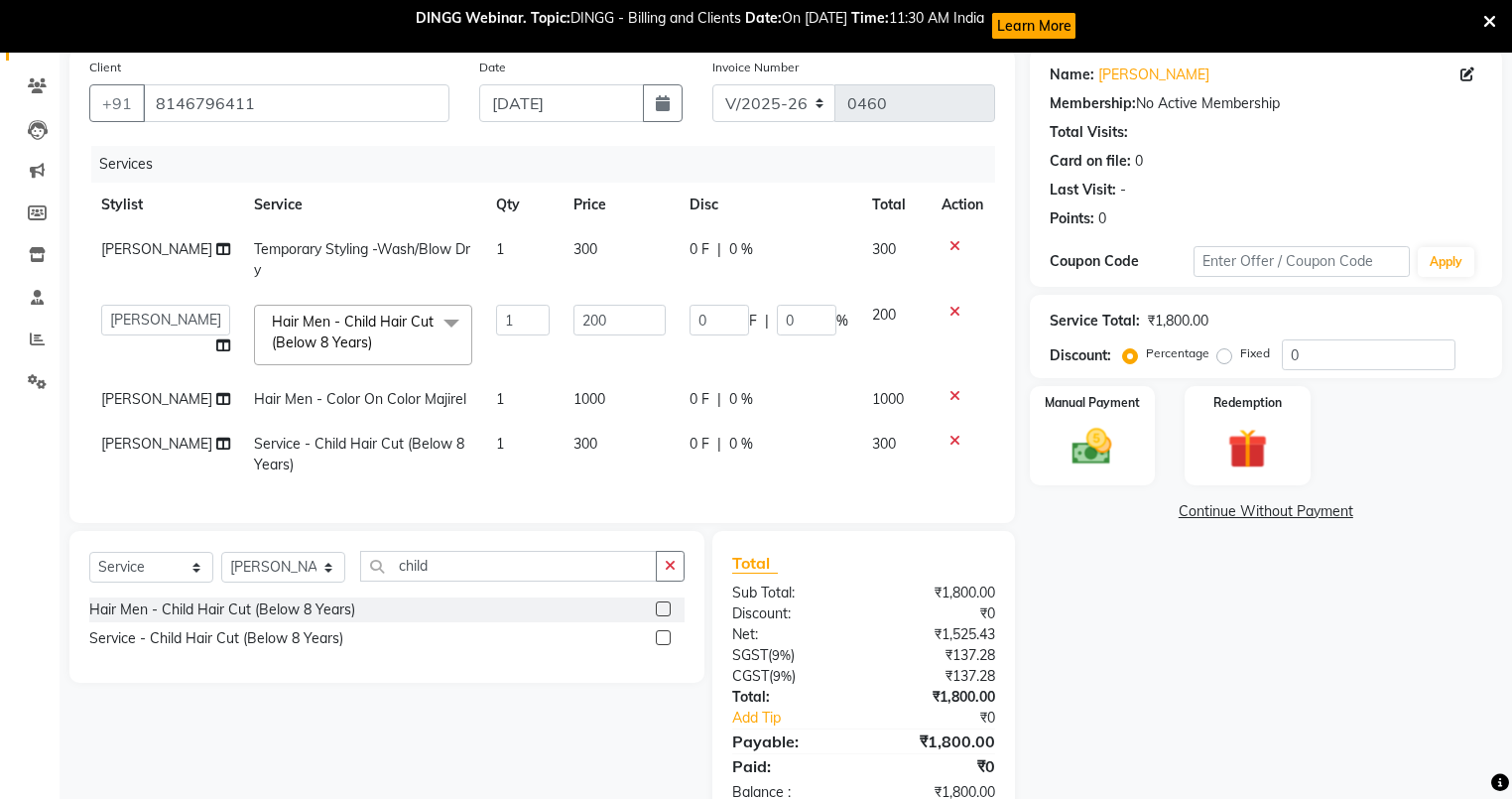 click on "Services Stylist Service Qty Price Disc Total Action [PERSON_NAME] Temporary Styling -Wash/Blow Dry 1 300 0 F | 0 % 300  [PERSON_NAME]   [PERSON_NAME]   [PERSON_NAME]   [PERSON_NAME]   vishal  Hair Men  - Child Hair Cut (Below 8 Years)  x 15 Days Package - 3 Sittings 30 Days Package  - 4 Sittings 7 Days Package  - 2 Sittings  D-Tan Pack + Cleanser - 03 Pack D-Tan Pack + Cleanser - [PERSON_NAME] Pack + Cleanser - kanpeki D-Tan Pack + Cleanser-kanpeki Additional Makeup - Groom Makeup Additional Makeup - Hair Extensions Additional Makeup - Photo Shoot (12 hrs) Additional Makeup - Photo Shoot (6 hrs) Additional Makeup - Saree Drape Basic Makeup - Bridal Makeup Basic Makeup - Engagement Makeup Basic Makeup - Party Makeup Basic Makeup - Reception Makeup Basic Makeup - Party2 Bridal Makeup -  makeup  Bleach - Full Arms Bleach - Full Body Bleach - Full Front/Back Bleach - Full Legs Bleach - Hands/ Feet Bleach - neck Bleach - Face Cleanup (40/45 Min) - Casmara Cleanup Cleanup (40/45 Min) - Tress Lounge Signature Cleanup O3 Cleanup Aroma 1" 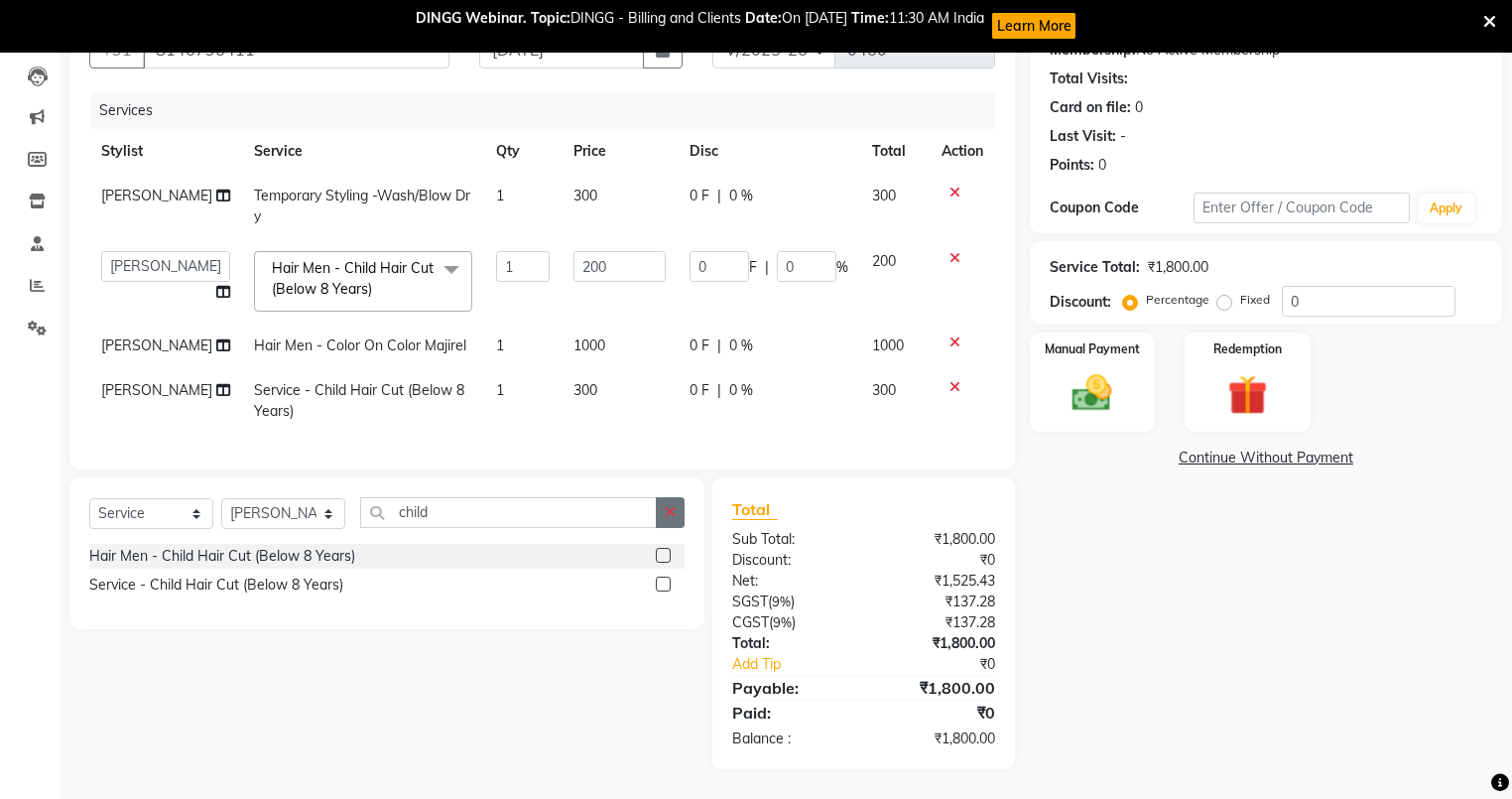 click 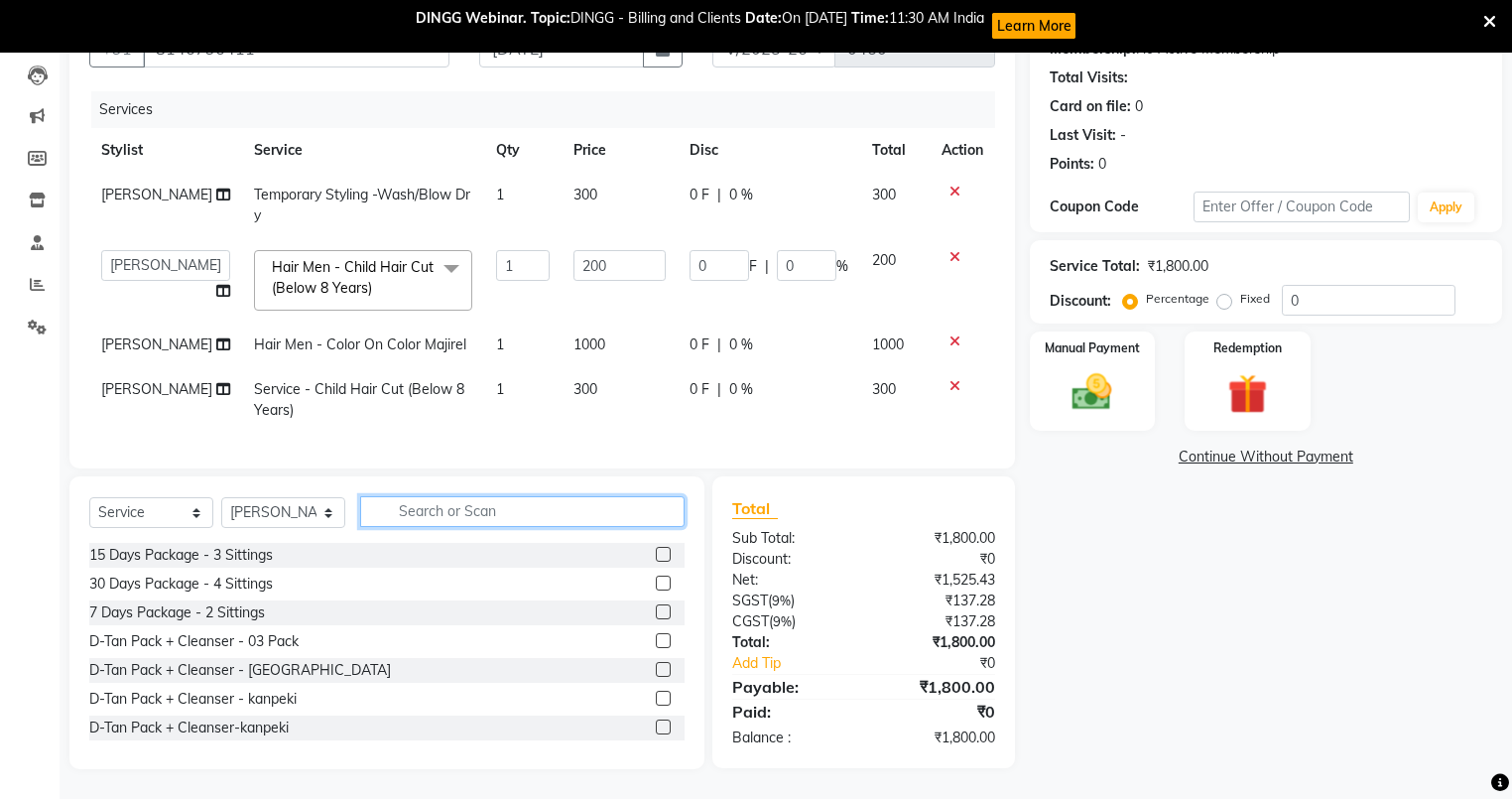 click 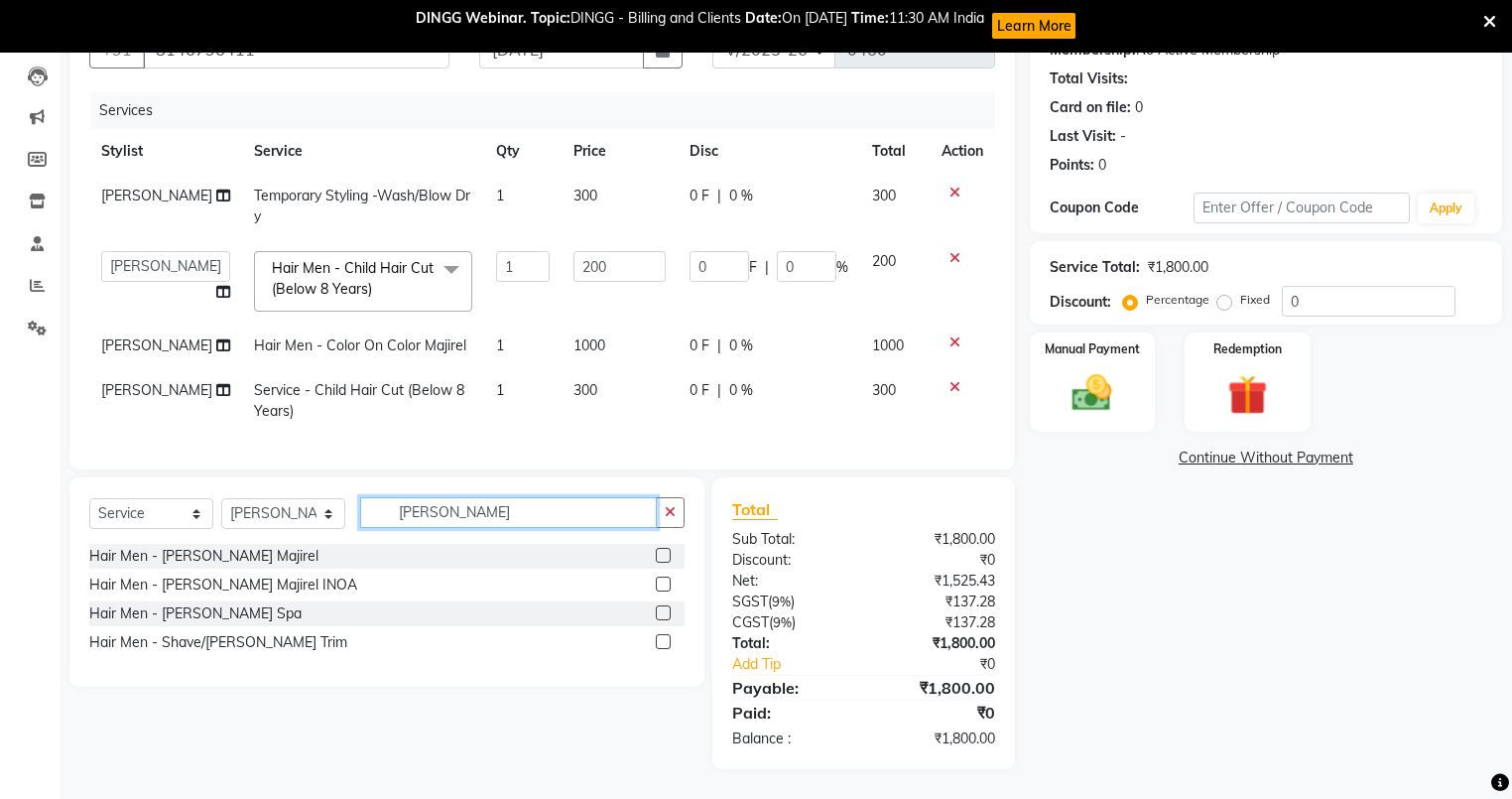 type on "[PERSON_NAME]" 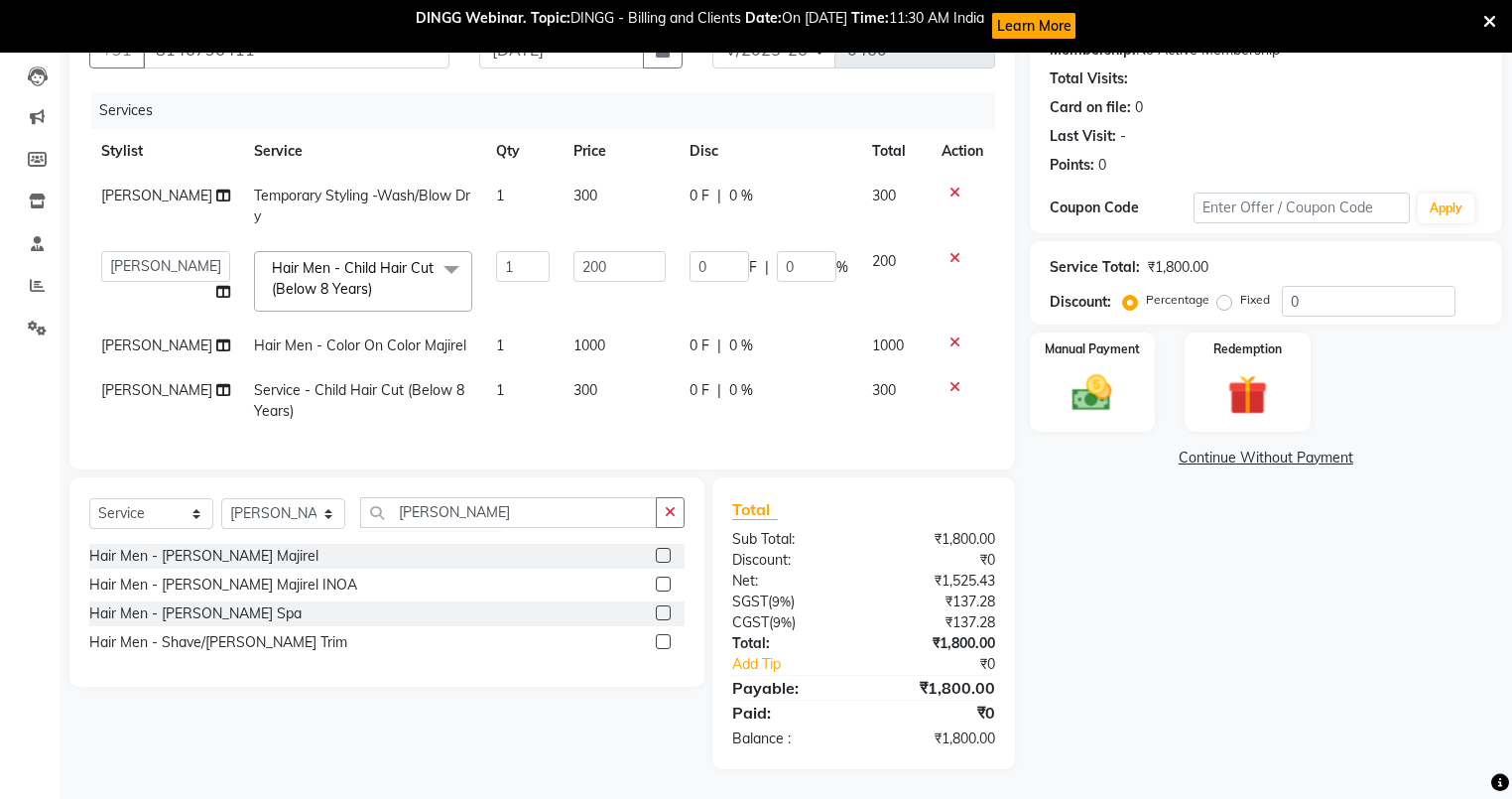 click 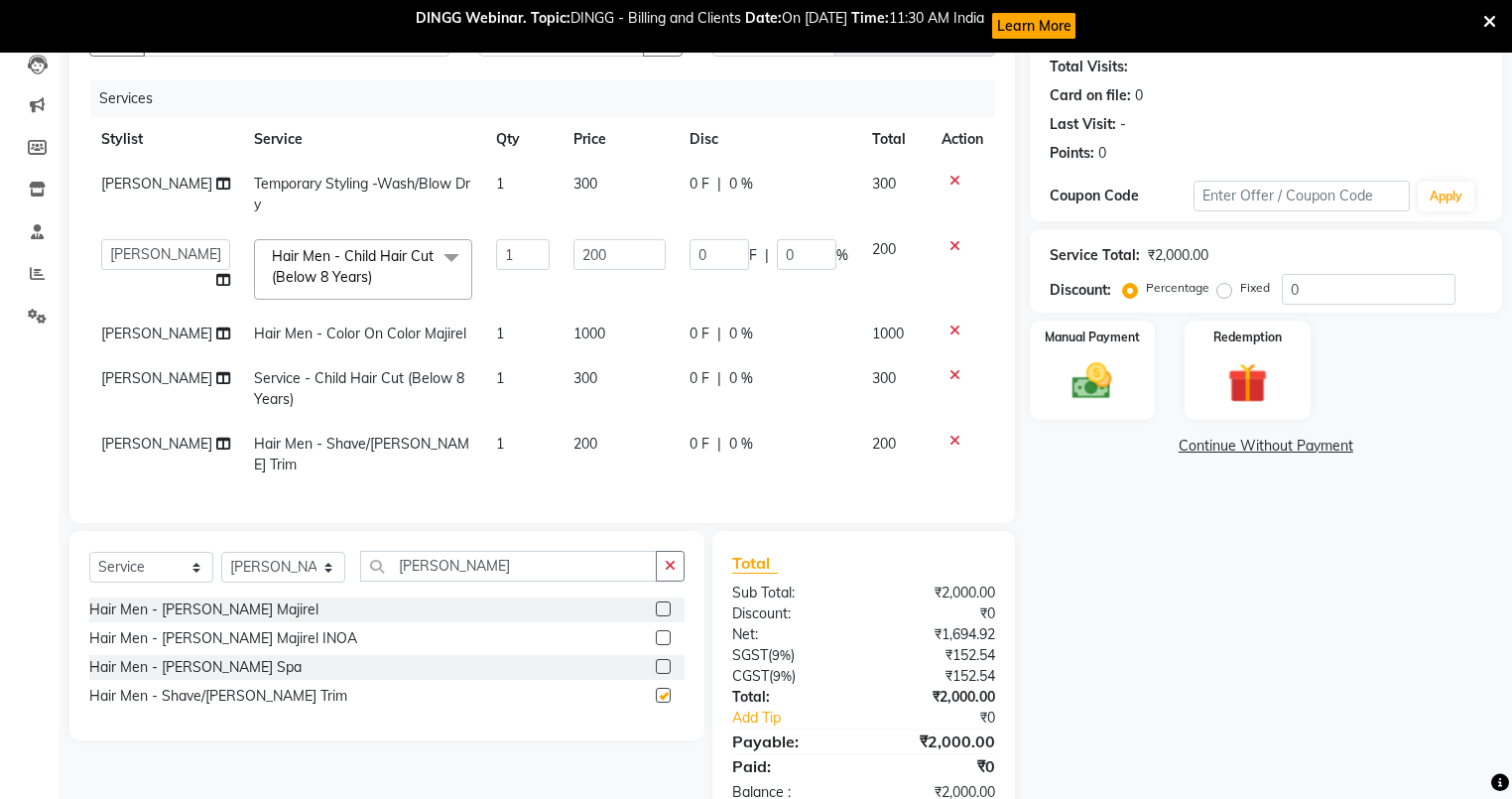 checkbox on "false" 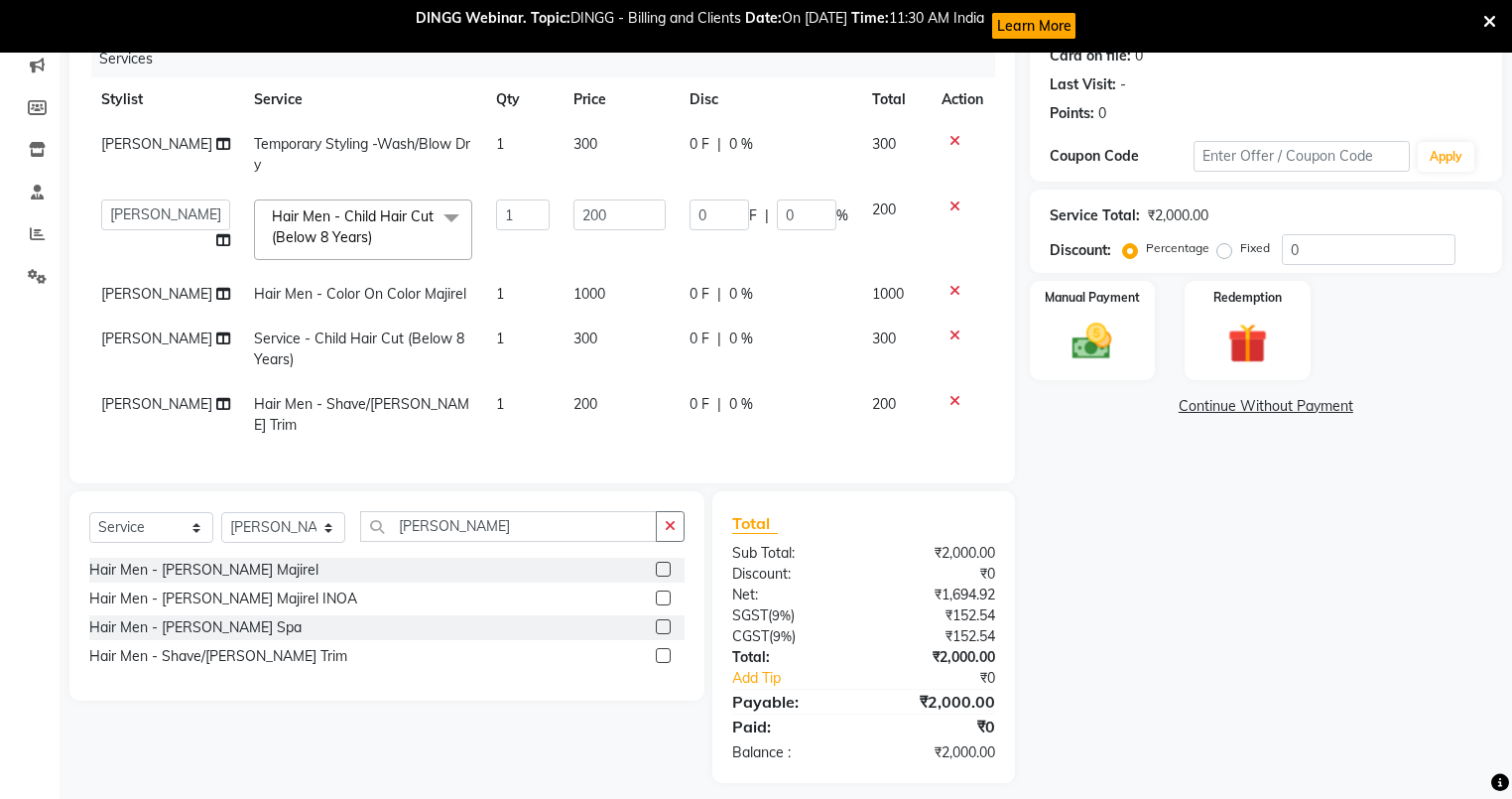 scroll, scrollTop: 263, scrollLeft: 0, axis: vertical 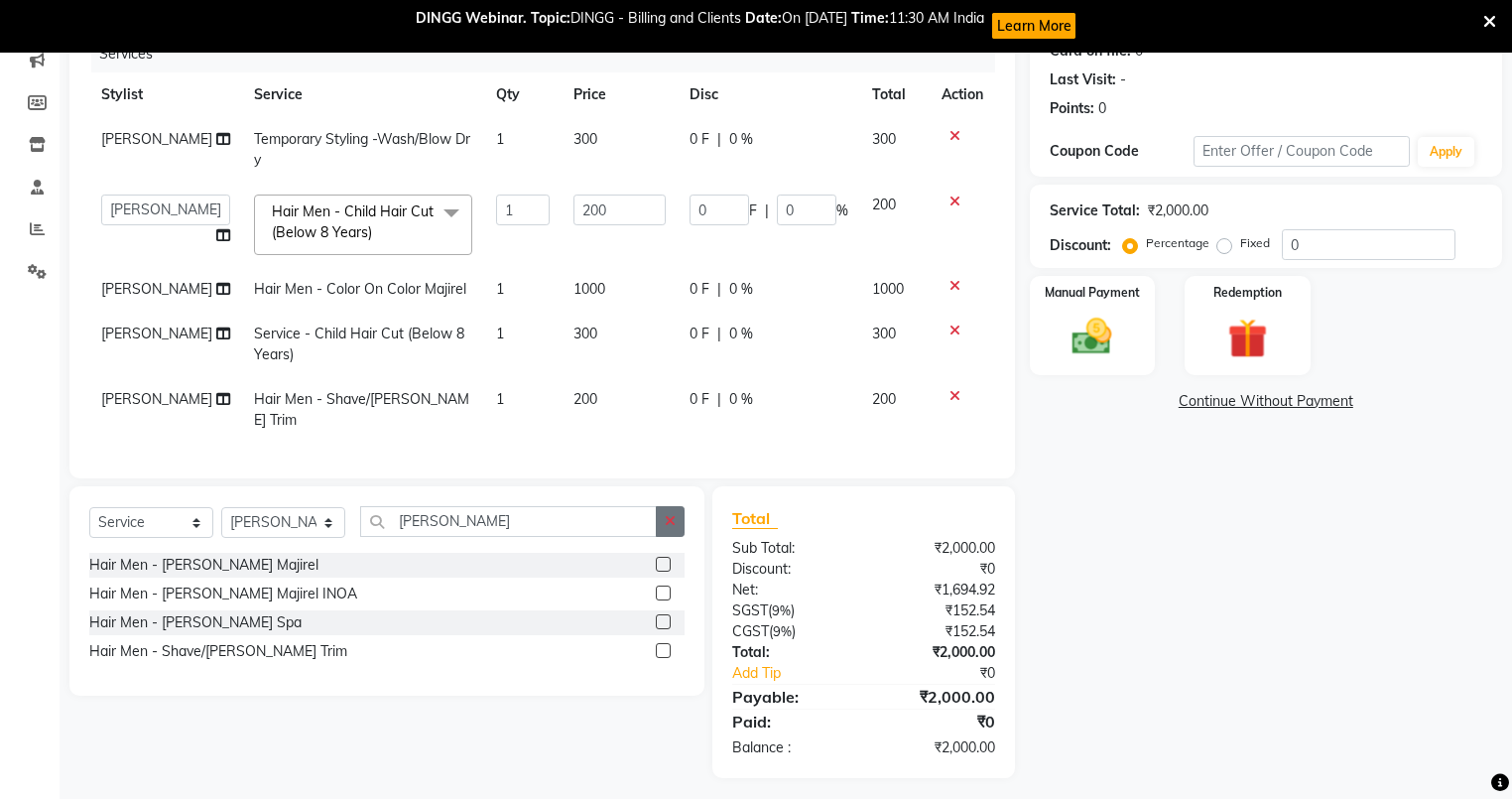 click 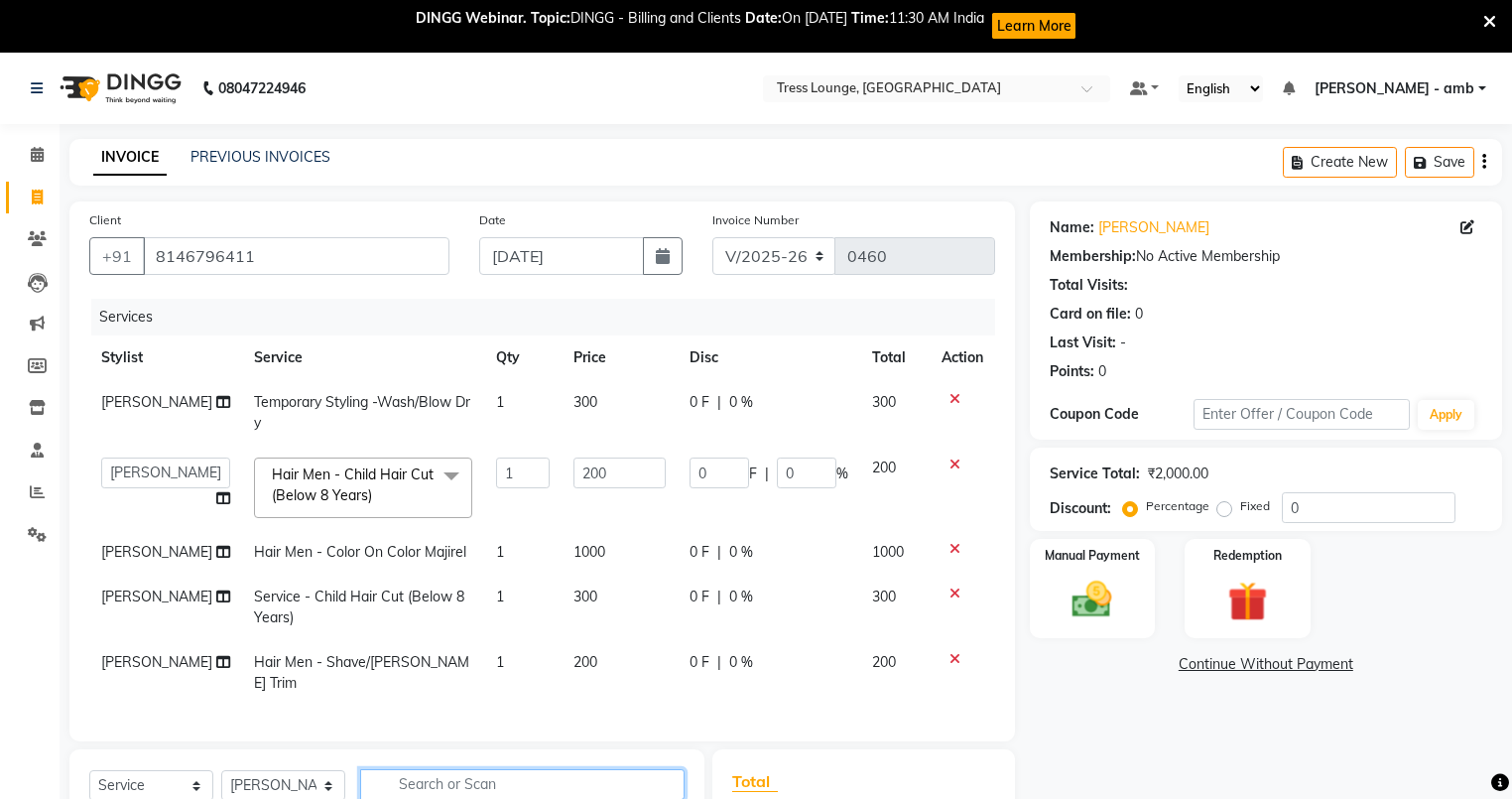 scroll, scrollTop: 0, scrollLeft: 0, axis: both 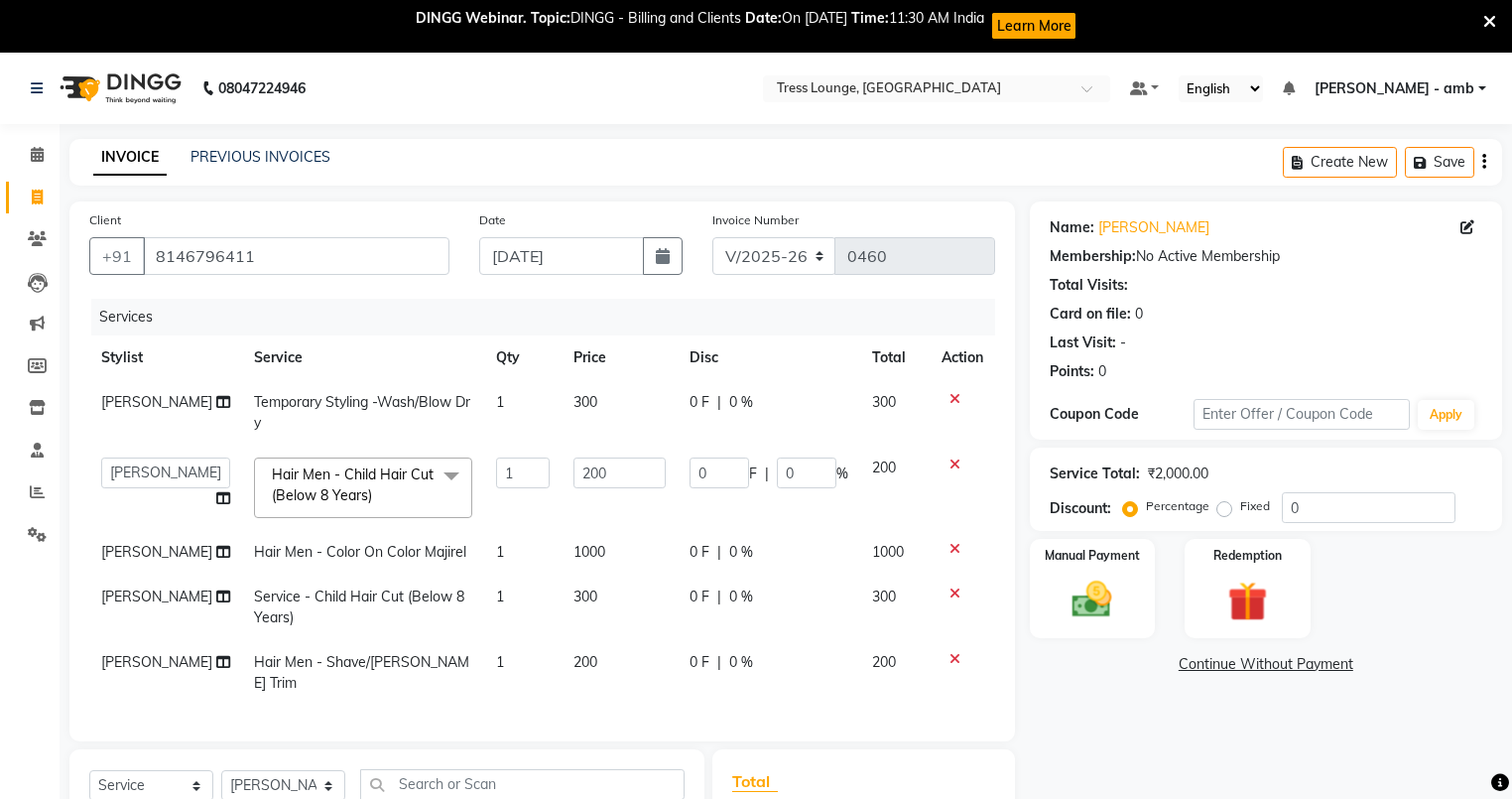 click on "Service - Child Hair Cut (Below 8 Years)" 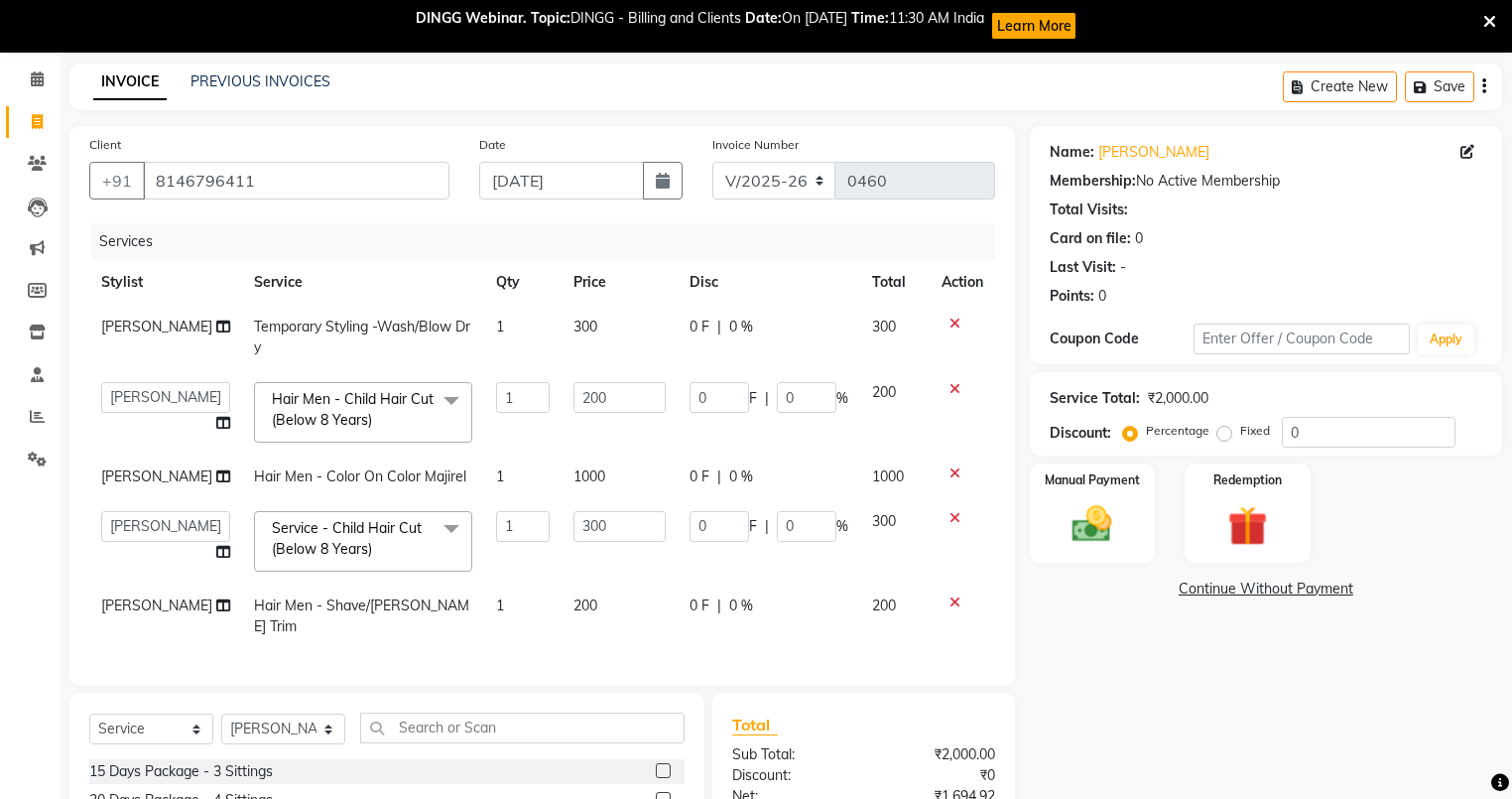 scroll, scrollTop: 79, scrollLeft: 0, axis: vertical 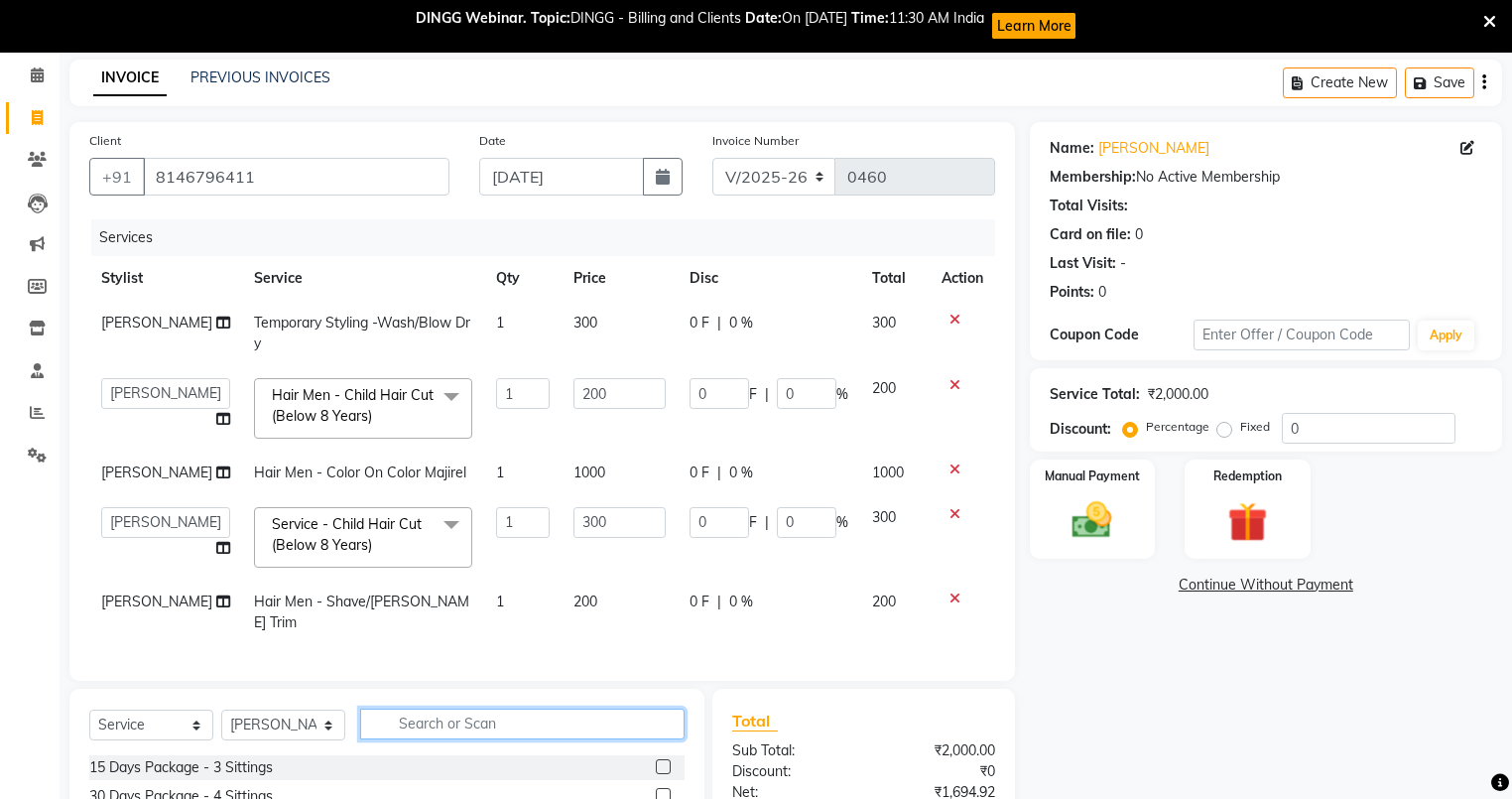 click 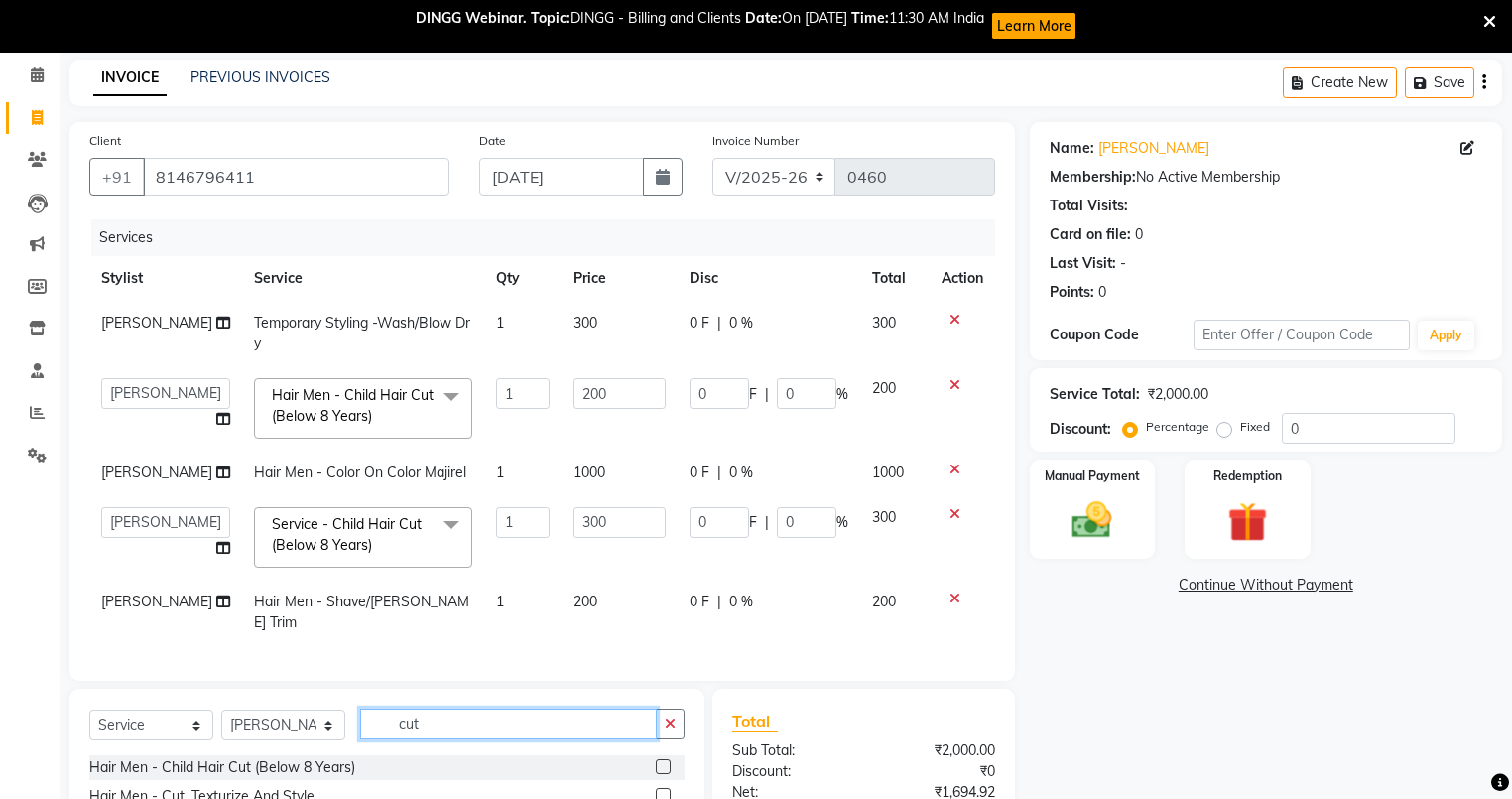 scroll, scrollTop: 2, scrollLeft: 0, axis: vertical 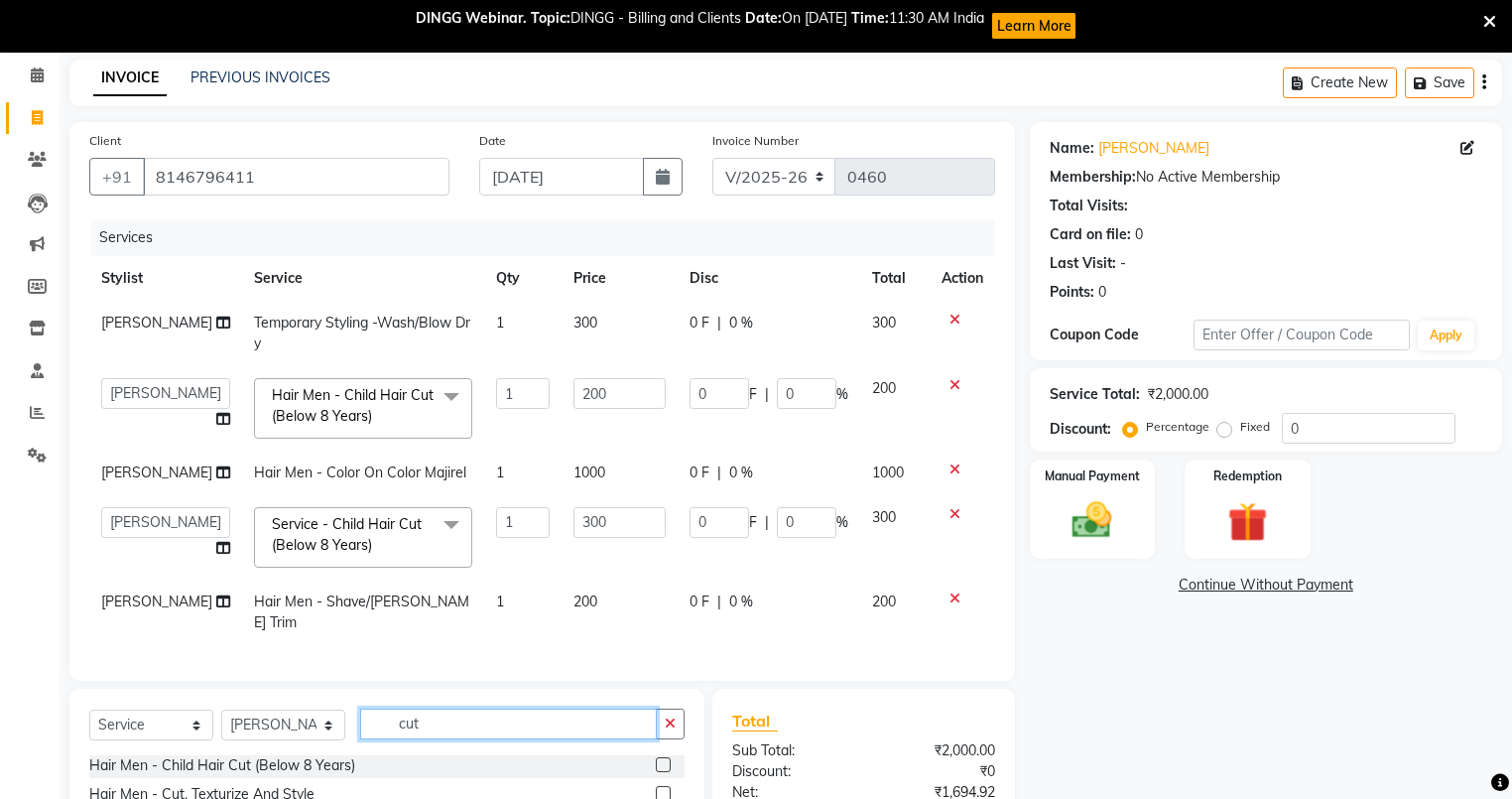 type on "cut" 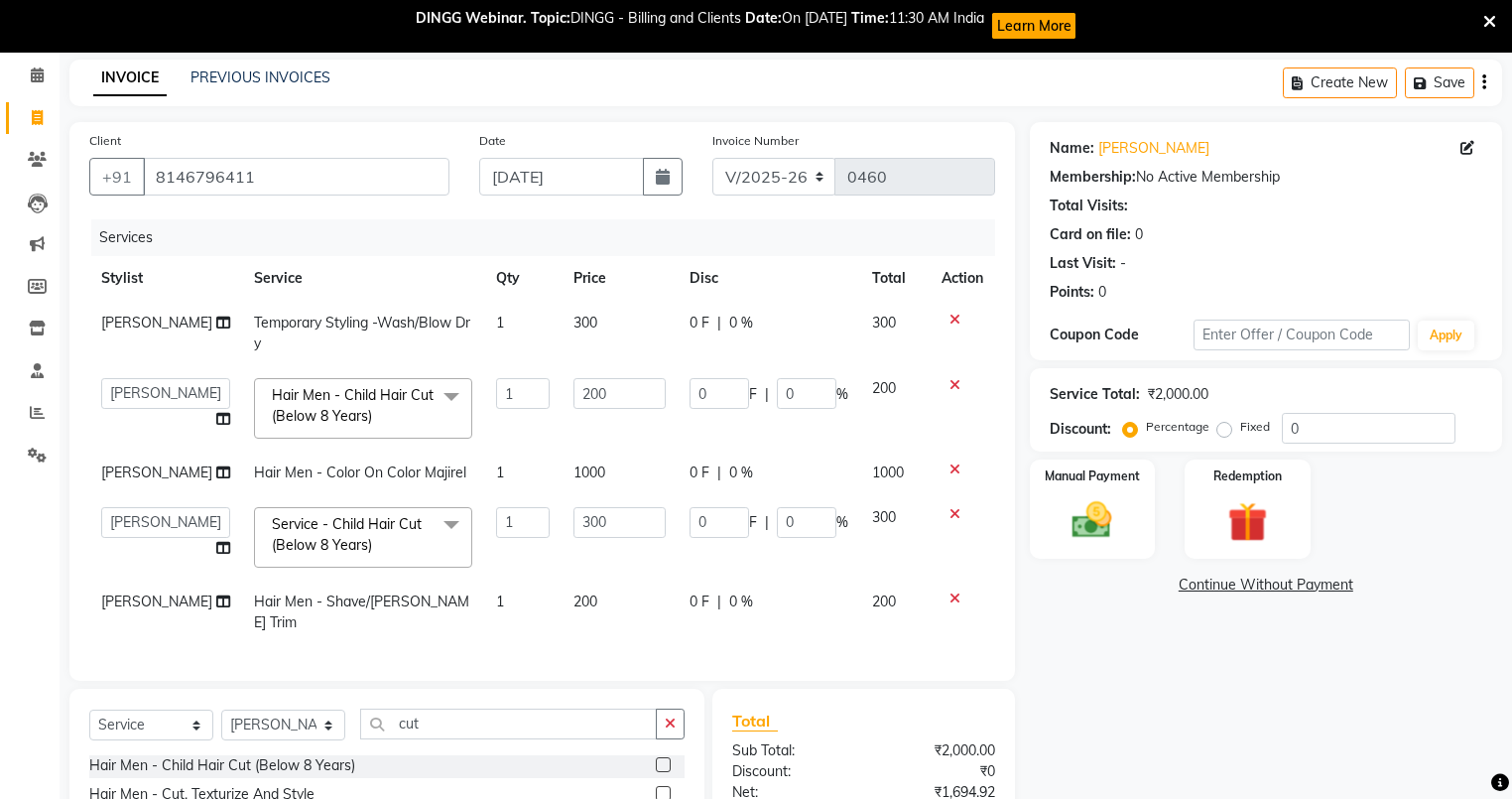 click 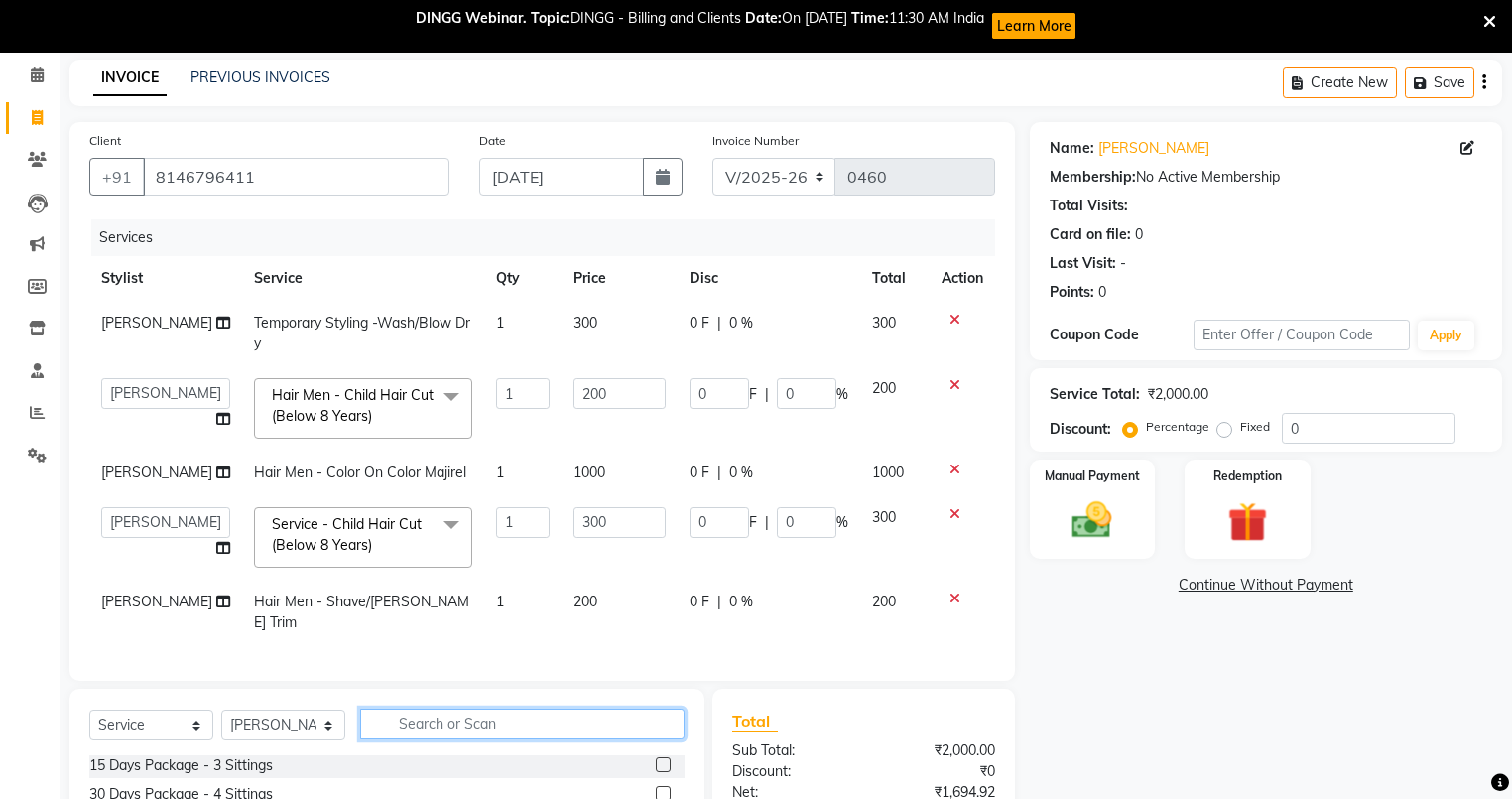 click 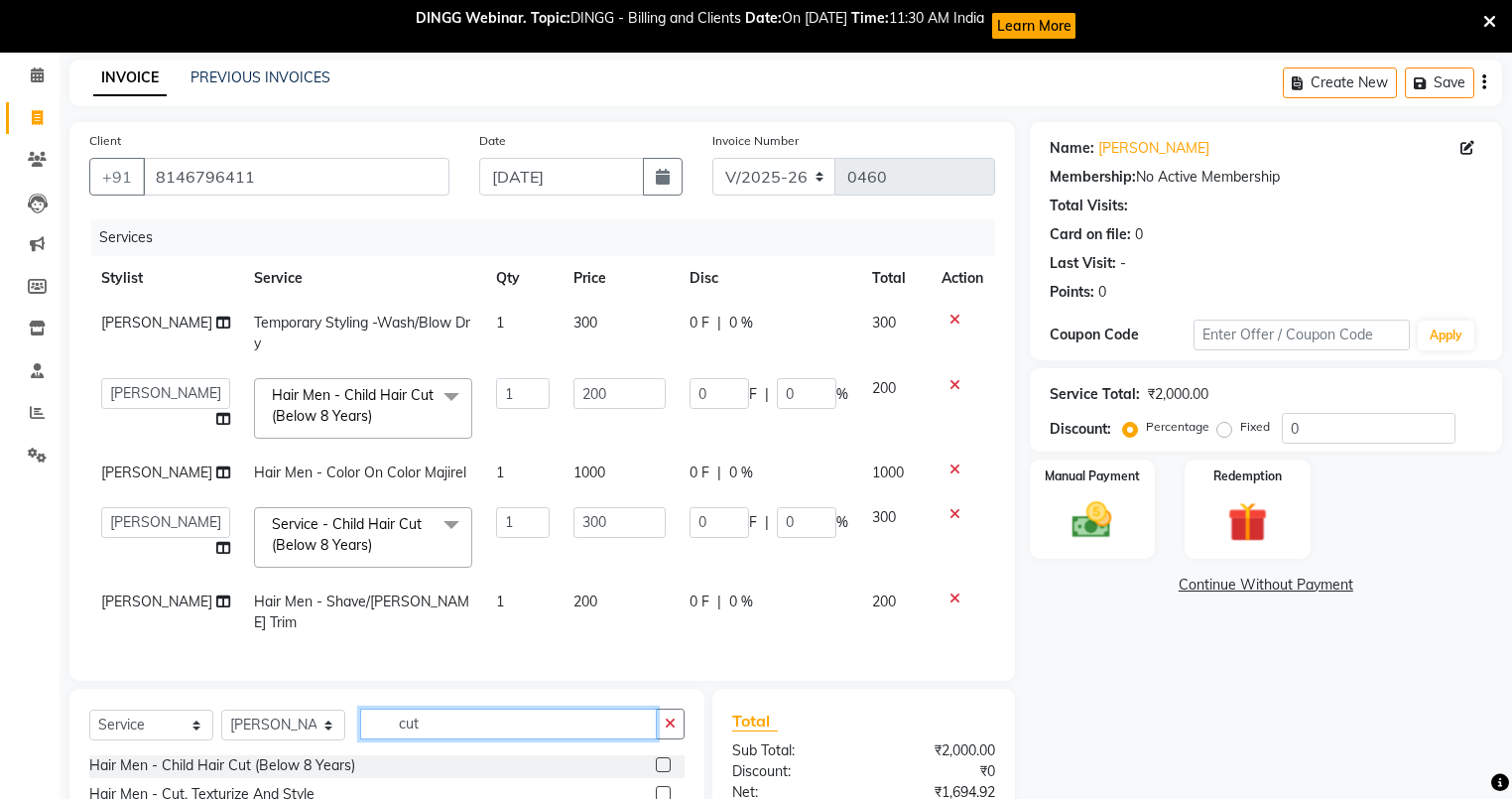 scroll, scrollTop: 282, scrollLeft: 0, axis: vertical 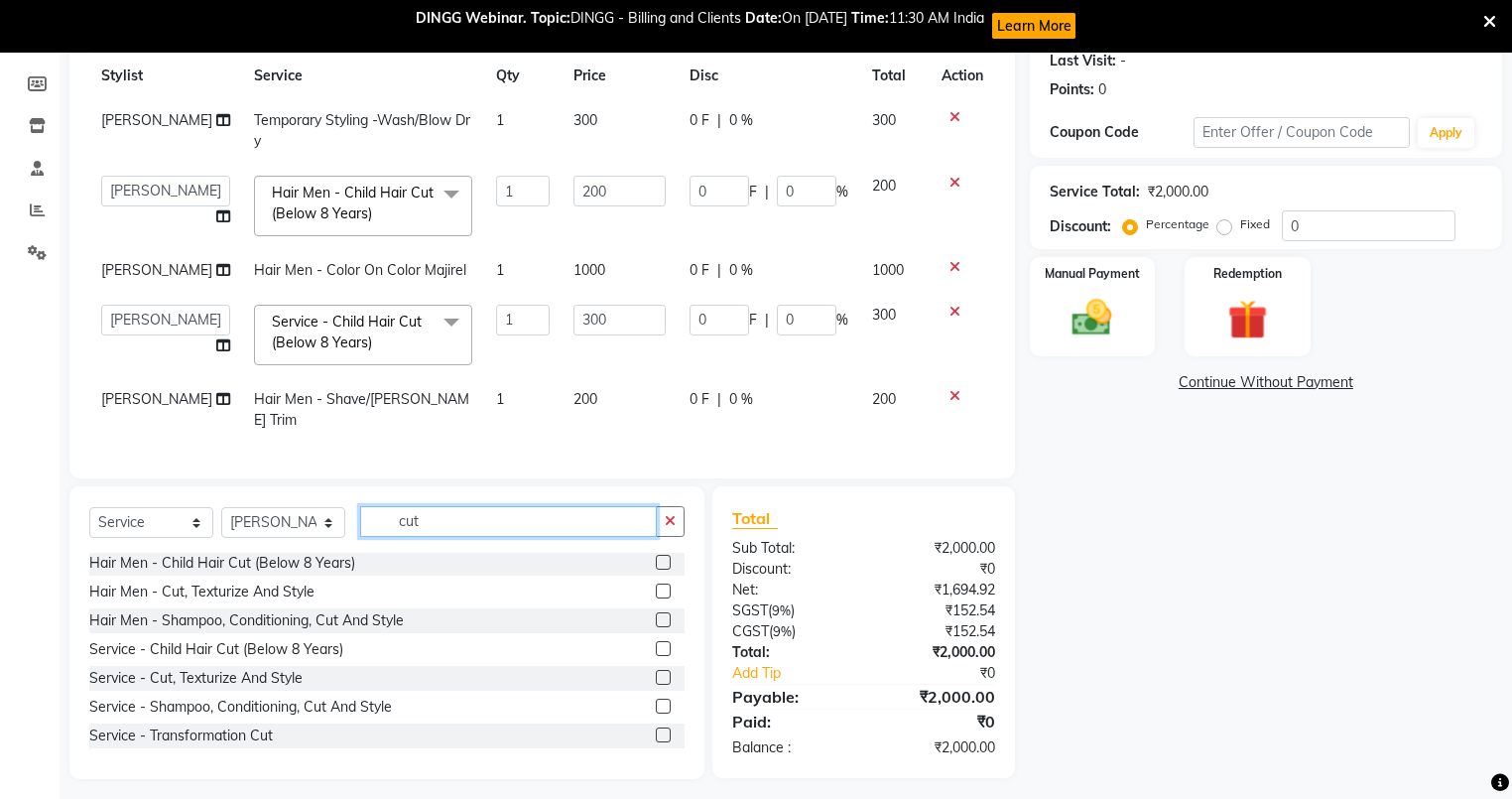 type on "cut" 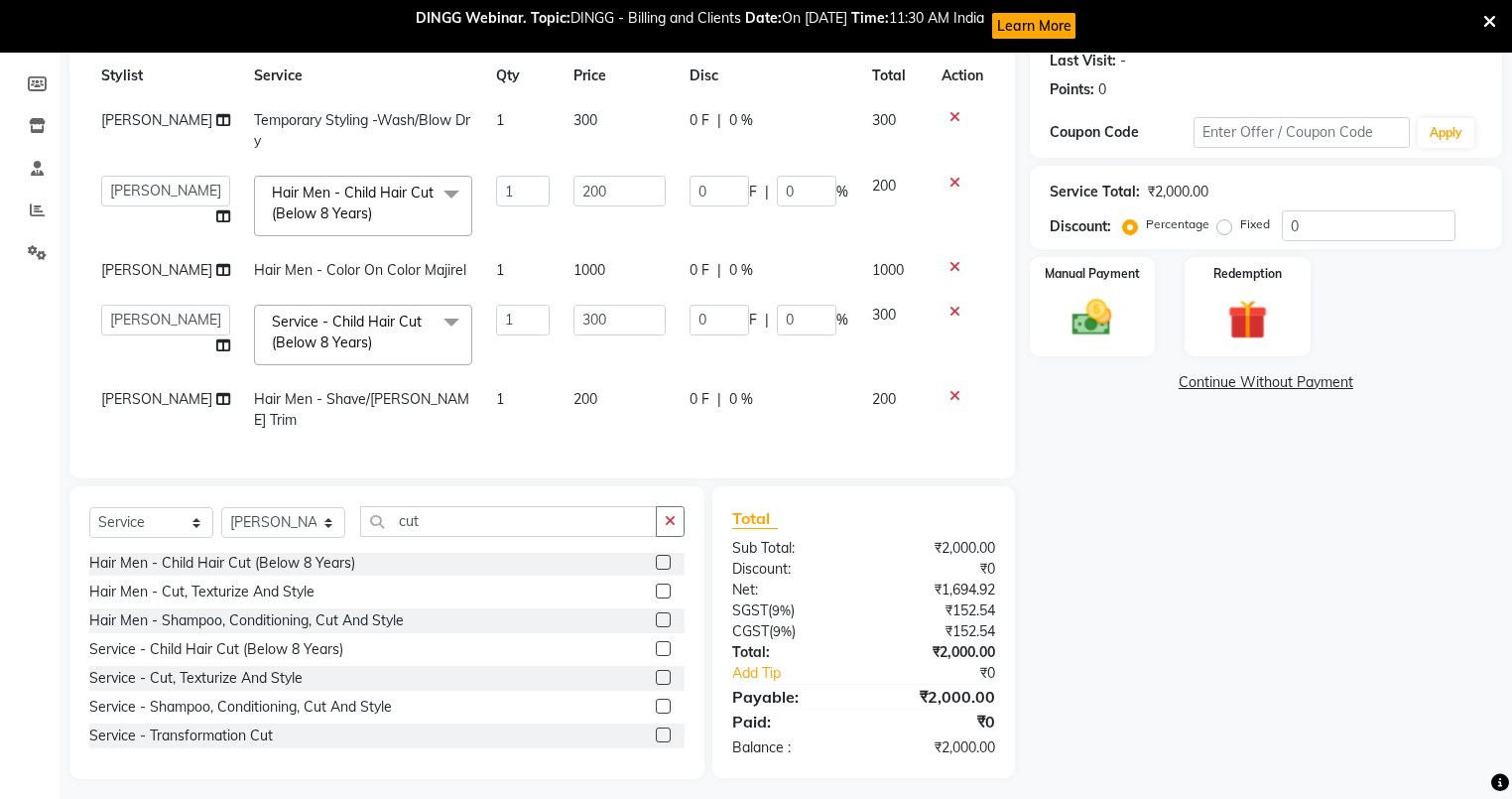click 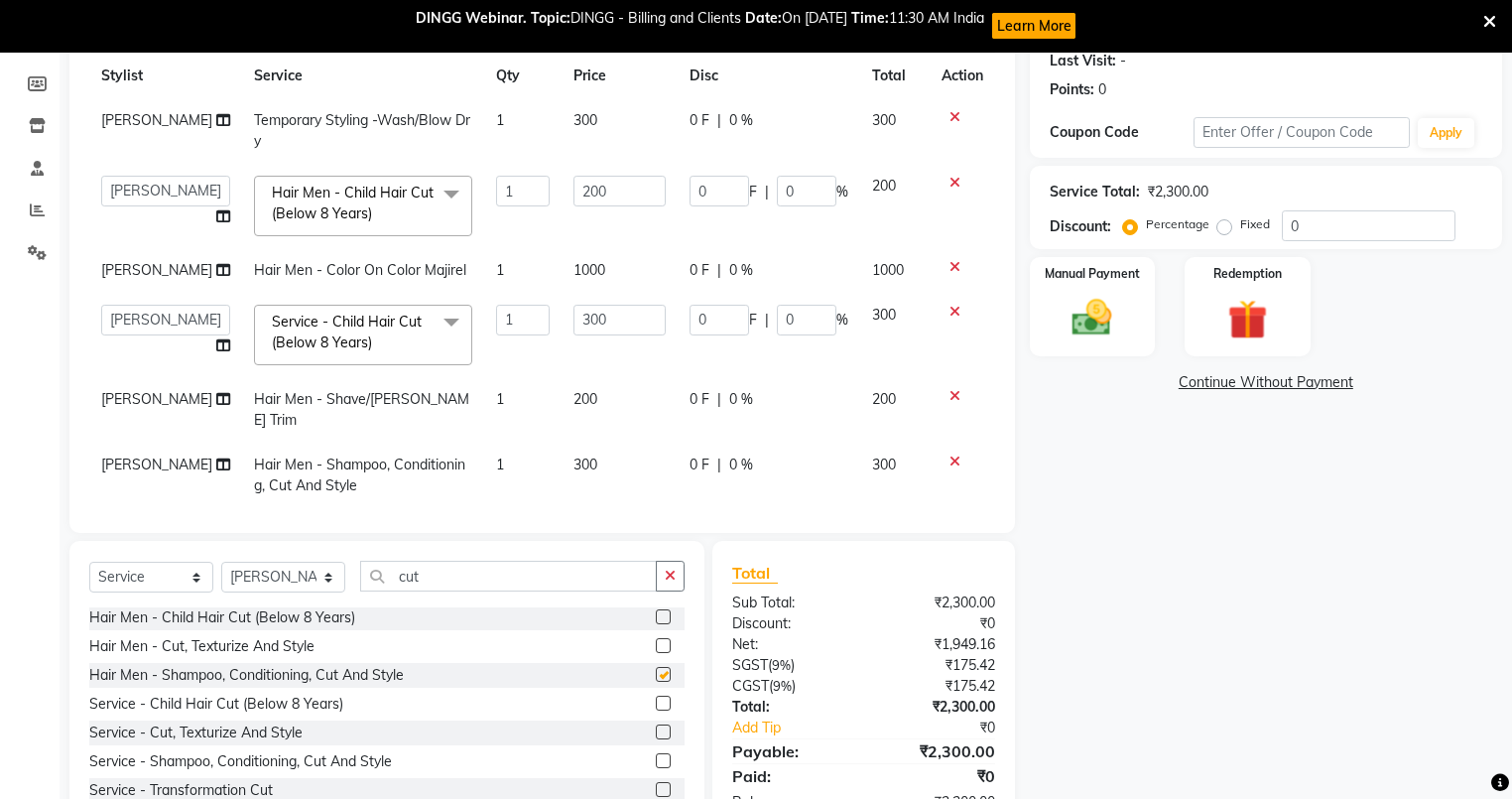 checkbox on "false" 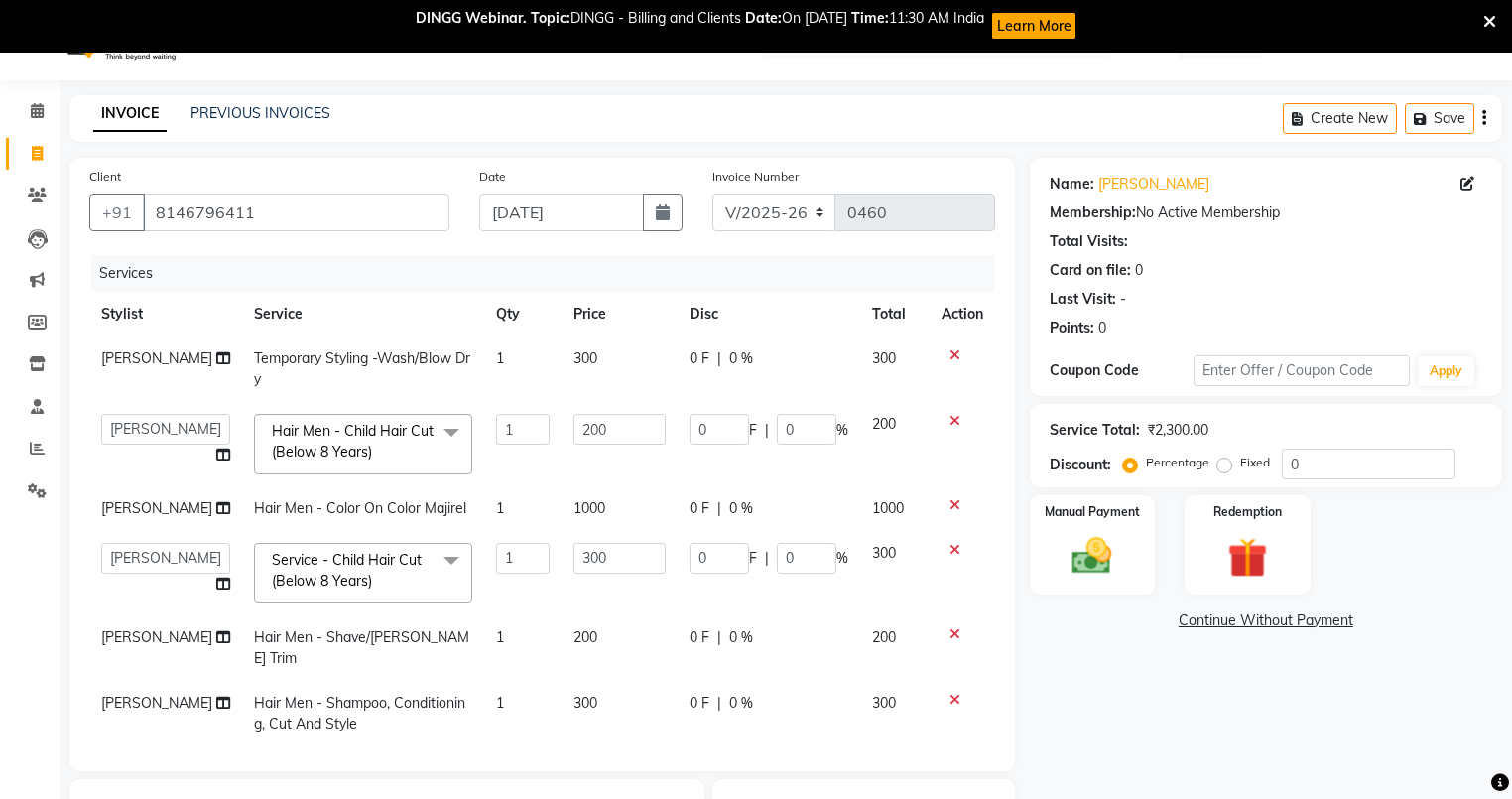 scroll, scrollTop: 0, scrollLeft: 0, axis: both 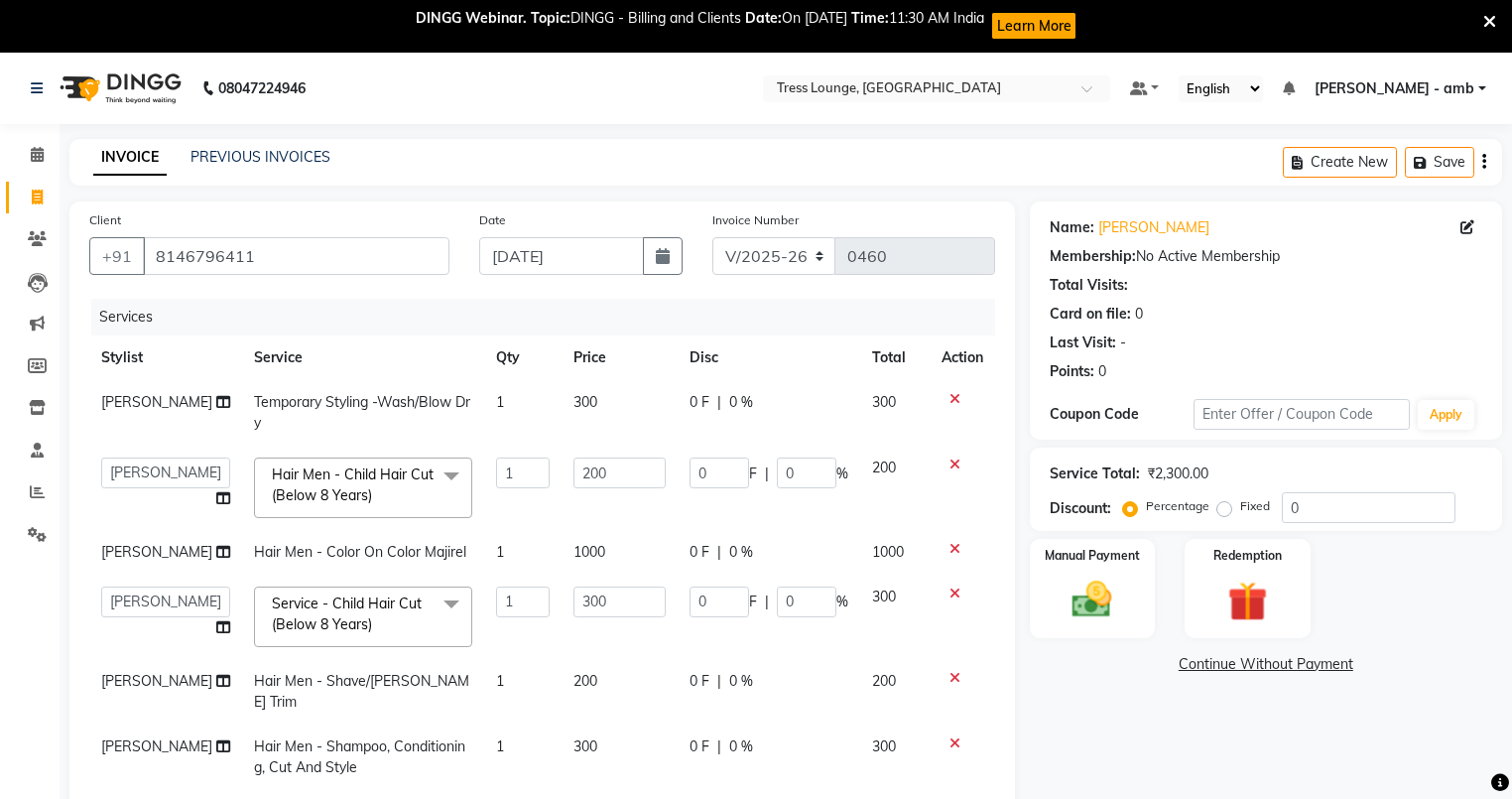 click on "200" 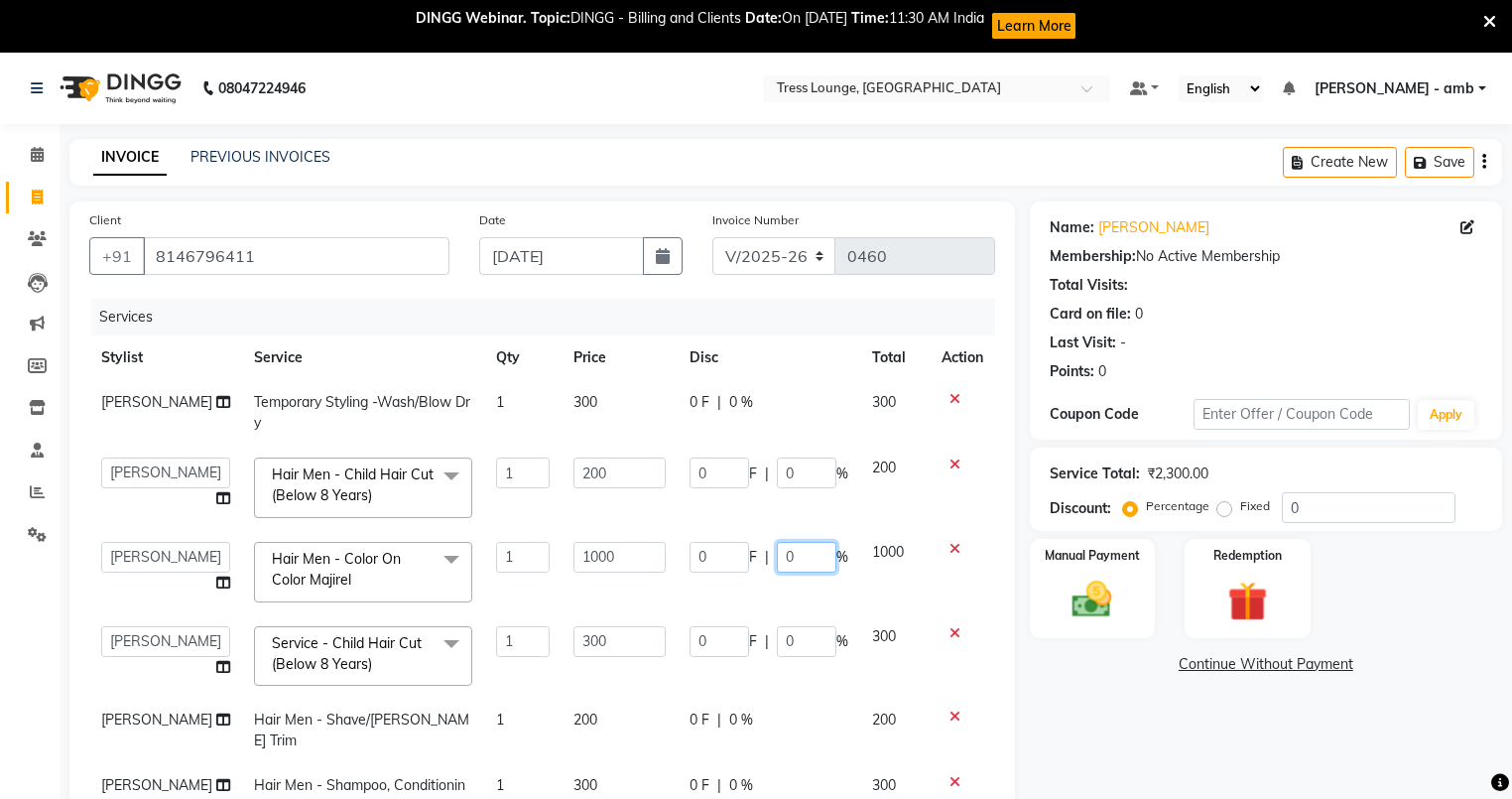 click on "0" 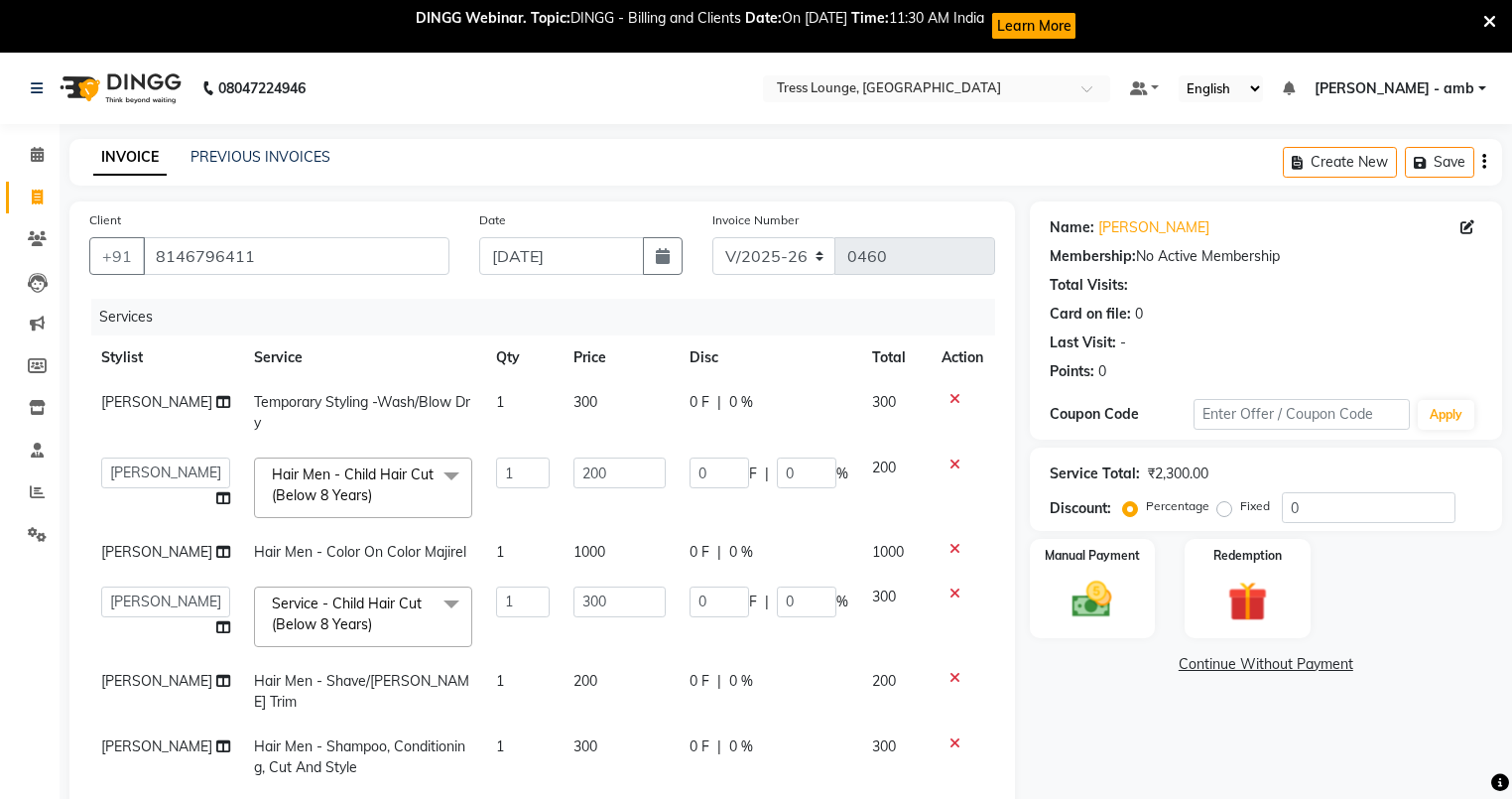 click on "0 F" 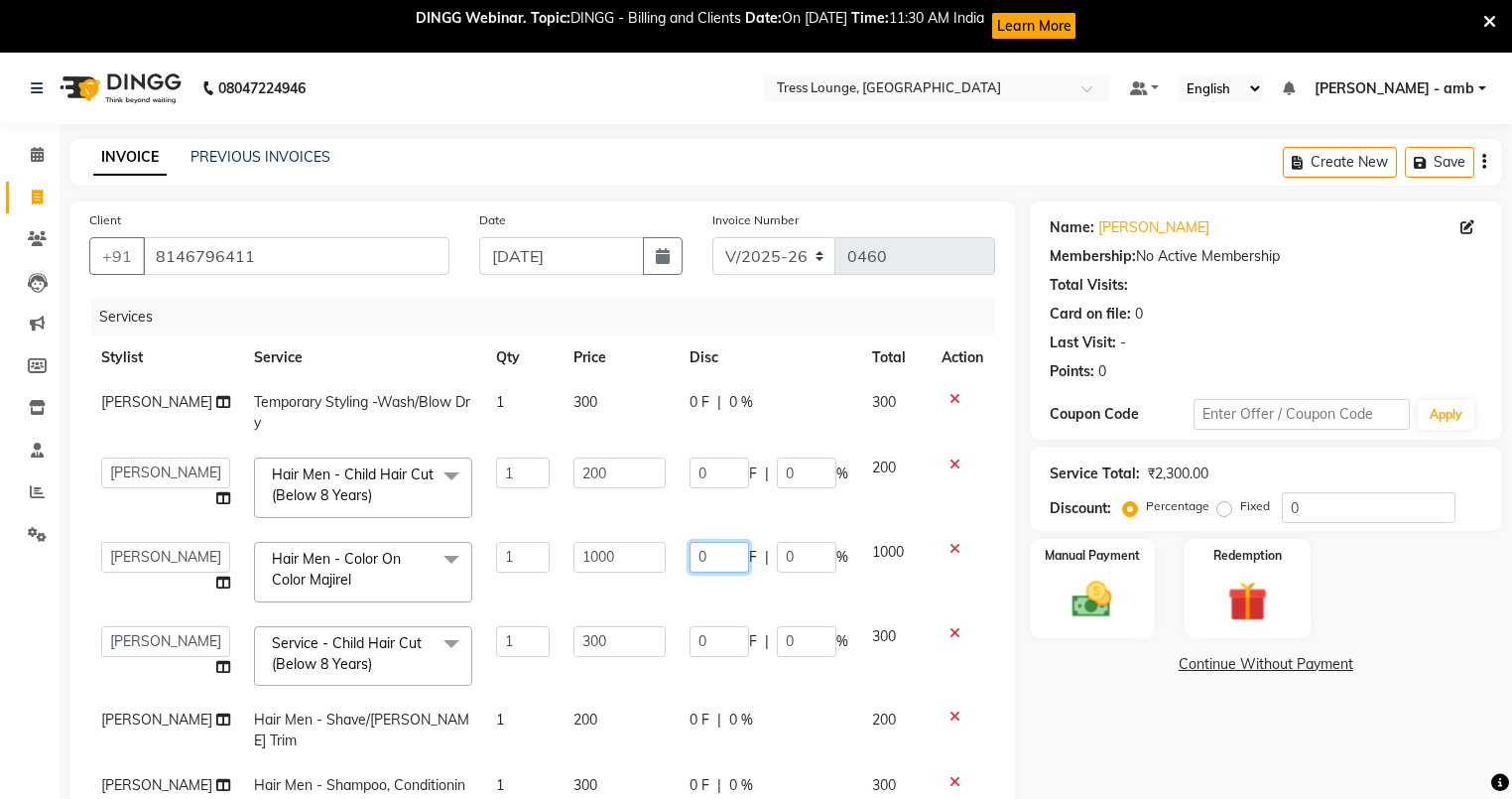 click on "0" 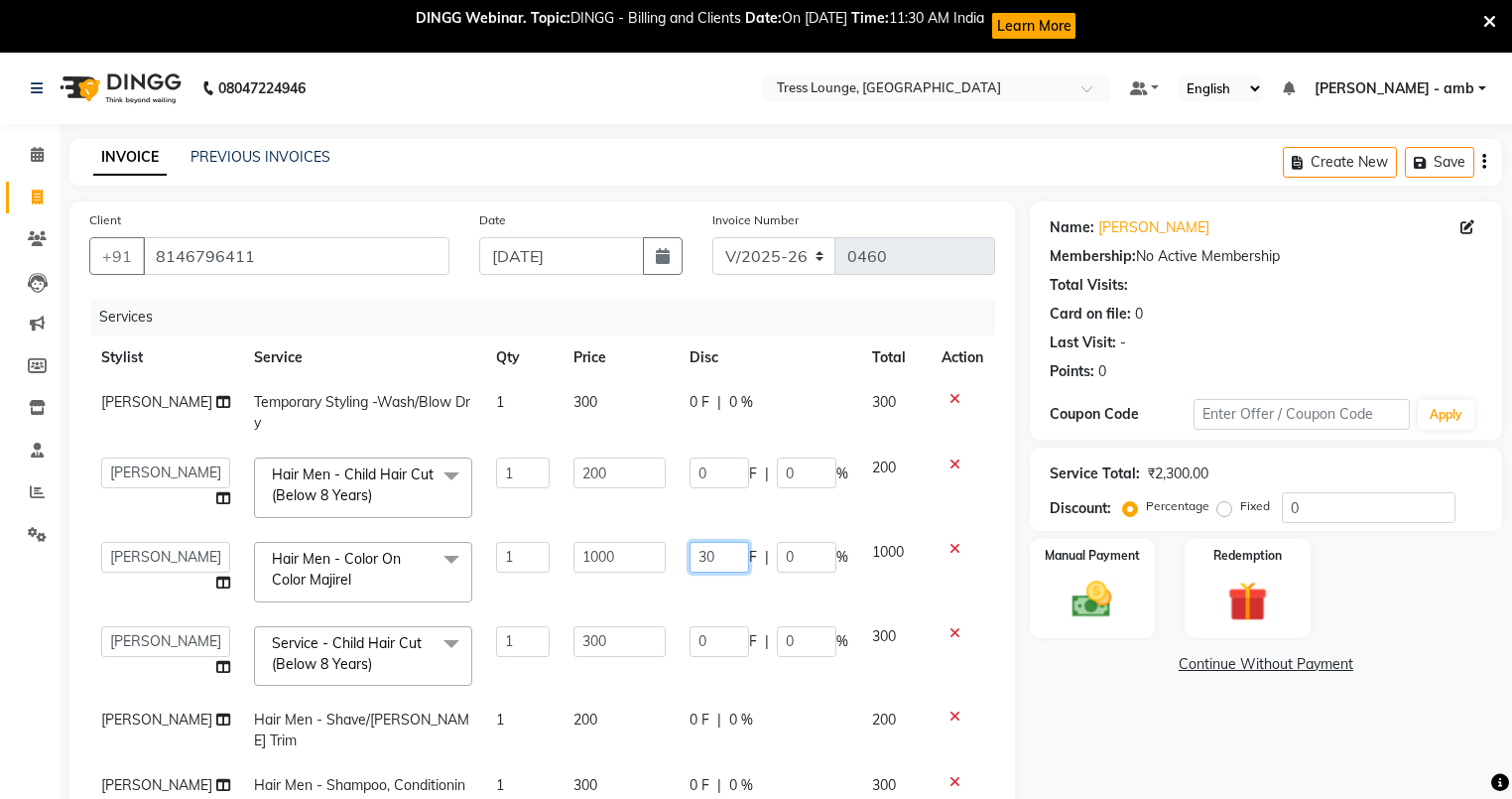 type on "300" 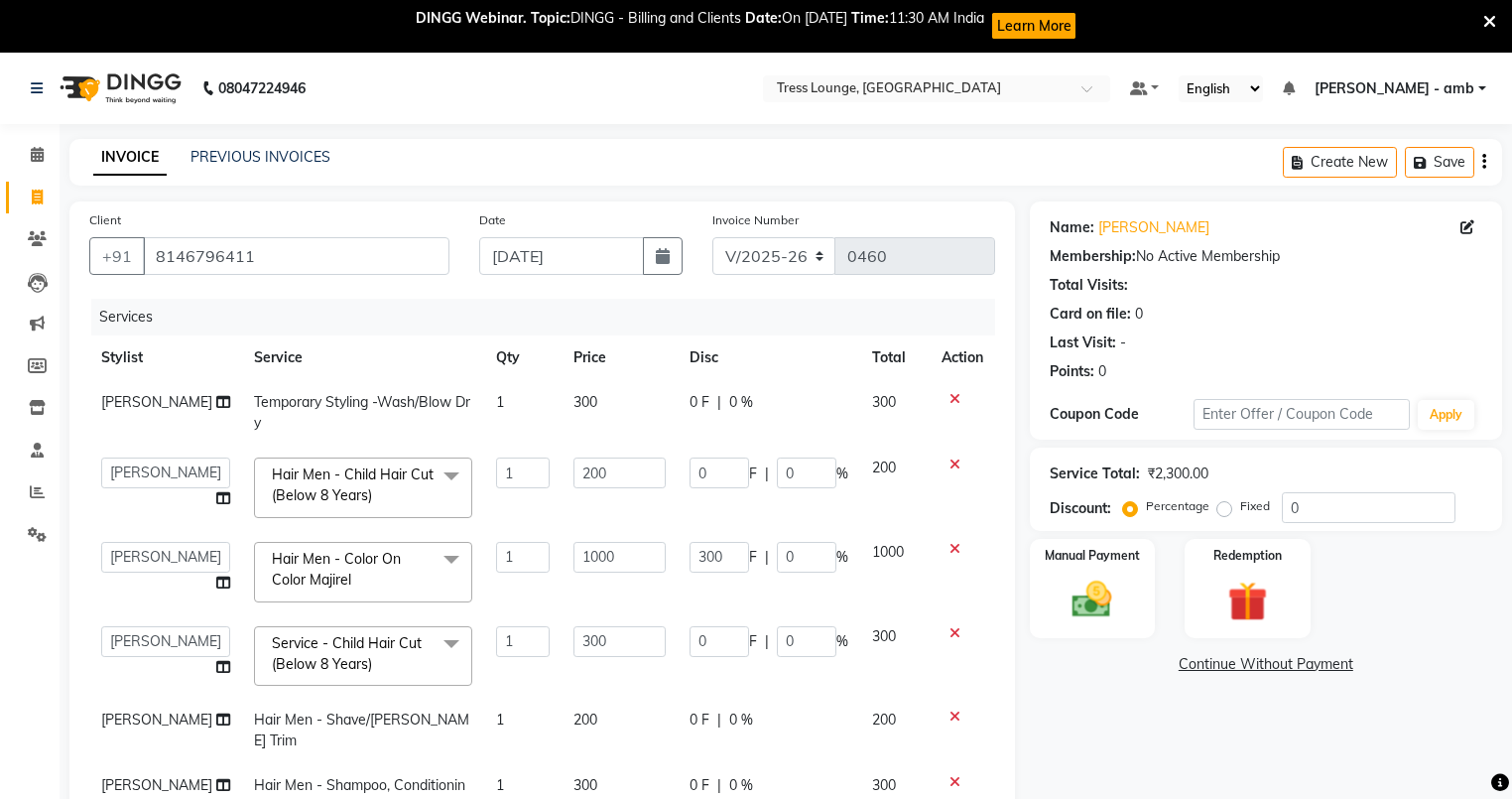 click on "[PERSON_NAME] Temporary Styling -Wash/Blow Dry 1 300 0 F | 0 % 300  [PERSON_NAME]   [PERSON_NAME]   [PERSON_NAME]   [PERSON_NAME]   vishal  Hair Men  - Child Hair Cut (Below 8 Years)  x 15 Days Package - 3 Sittings 30 Days Package  - 4 Sittings 7 Days Package  - 2 Sittings  D-Tan Pack + Cleanser - 03 Pack D-Tan Pack + Cleanser - [PERSON_NAME] Pack + Cleanser - kanpeki D-Tan Pack + Cleanser-kanpeki Additional Makeup - Groom Makeup Additional Makeup - Hair Extensions Additional Makeup - Photo Shoot (12 hrs) Additional Makeup - Photo Shoot (6 hrs) Additional Makeup - Saree Drape Basic Makeup - Bridal Makeup Basic Makeup - Engagement Makeup Basic Makeup - Party Makeup Basic Makeup - Reception Makeup Basic Makeup - Party2 Bridal Makeup -  makeup  Bleach - Full Arms Bleach - Full Body Bleach - Full Front/Back Bleach - Full Legs Bleach - Hands/ Feet Bleach - neck Bleach - Face Cleanup (40/45 Min) - Casmara Cleanup Cleanup (40/45 Min) - Tress Lounge Signature Cleanup O3 Cleanup Aroma Cleanup  Facial - Casmara Facial Facial - Aroma GK SPA" 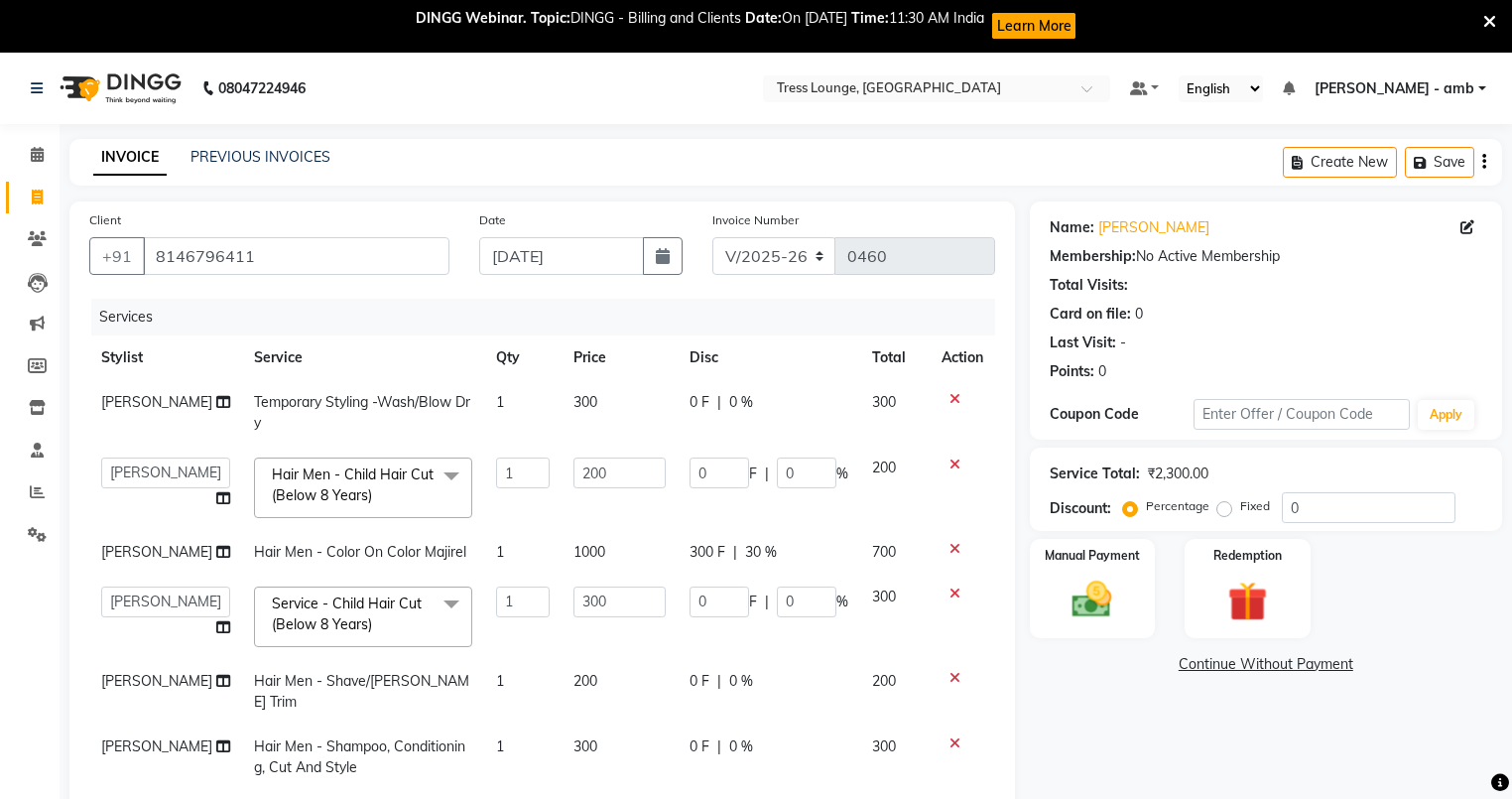 scroll, scrollTop: 0, scrollLeft: 0, axis: both 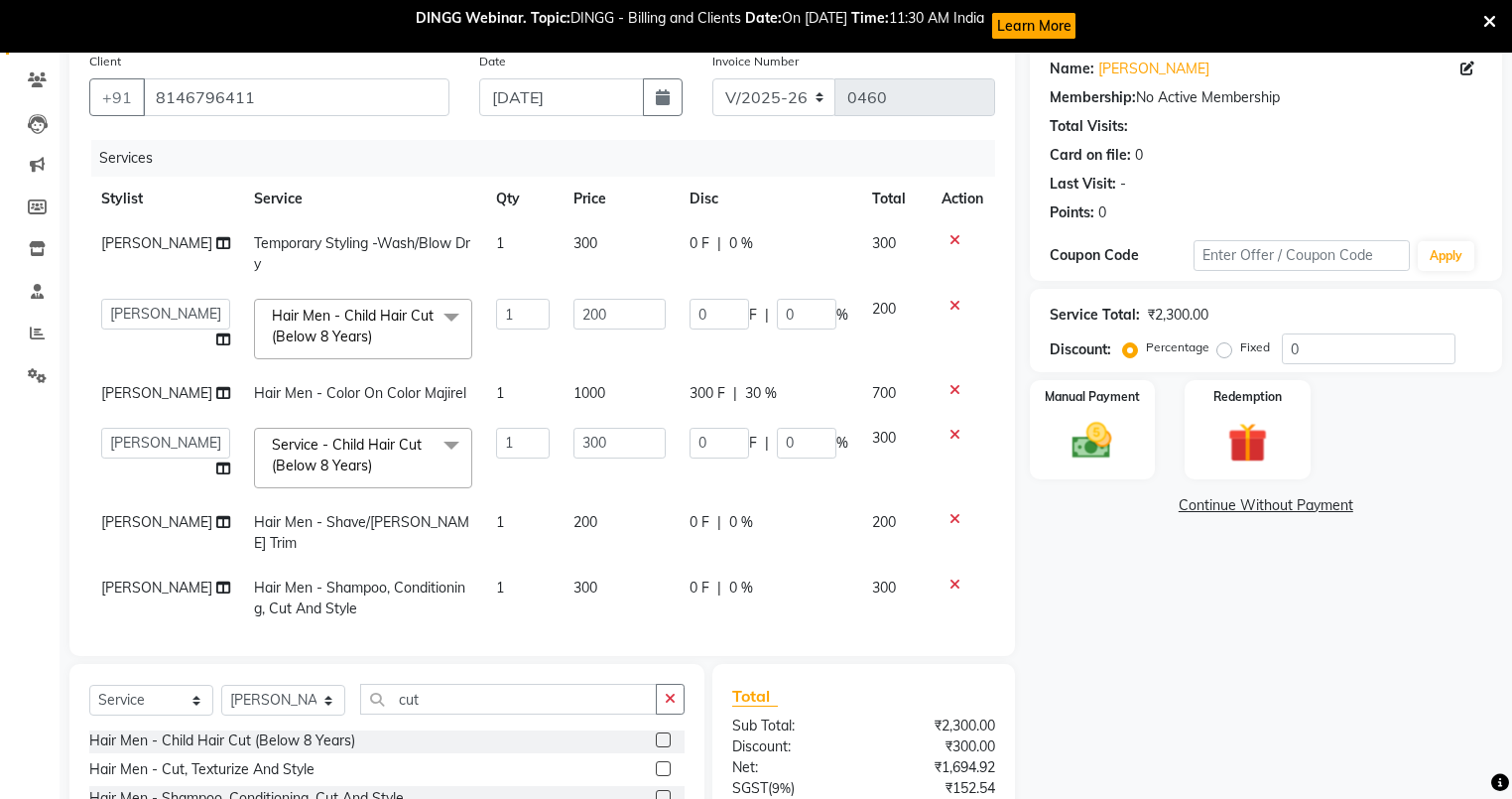 click on "200" 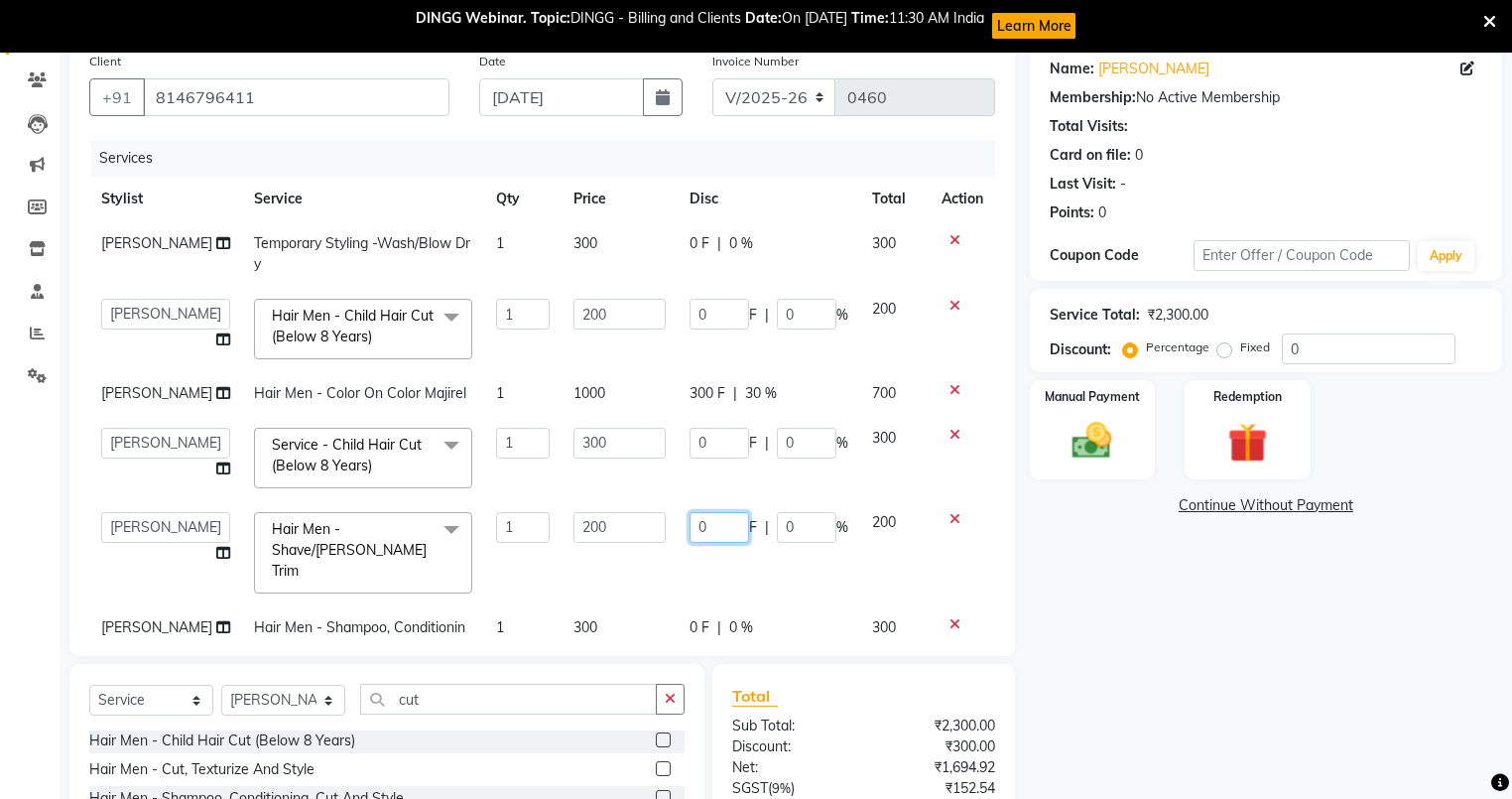 click on "0" 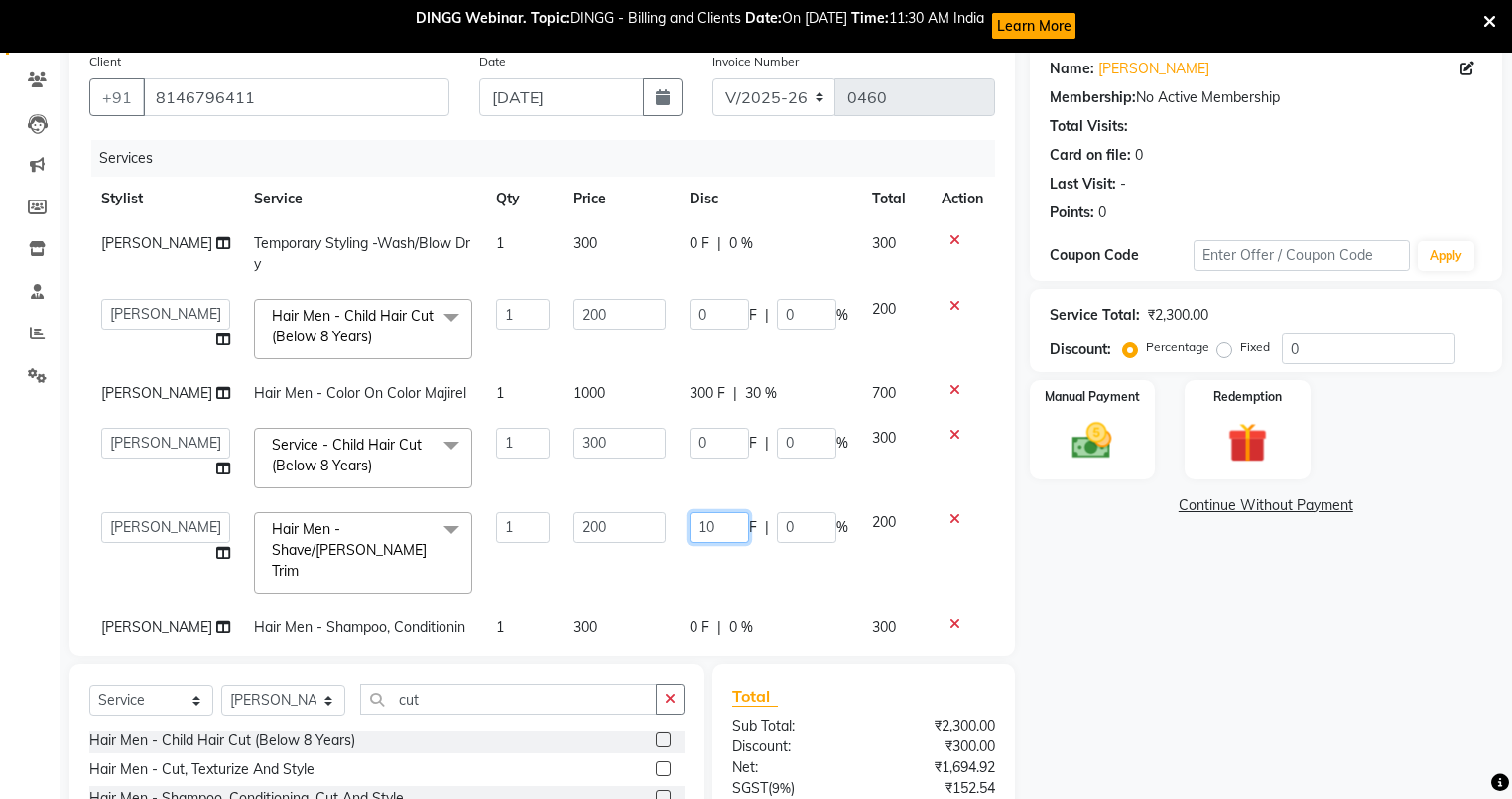 type on "100" 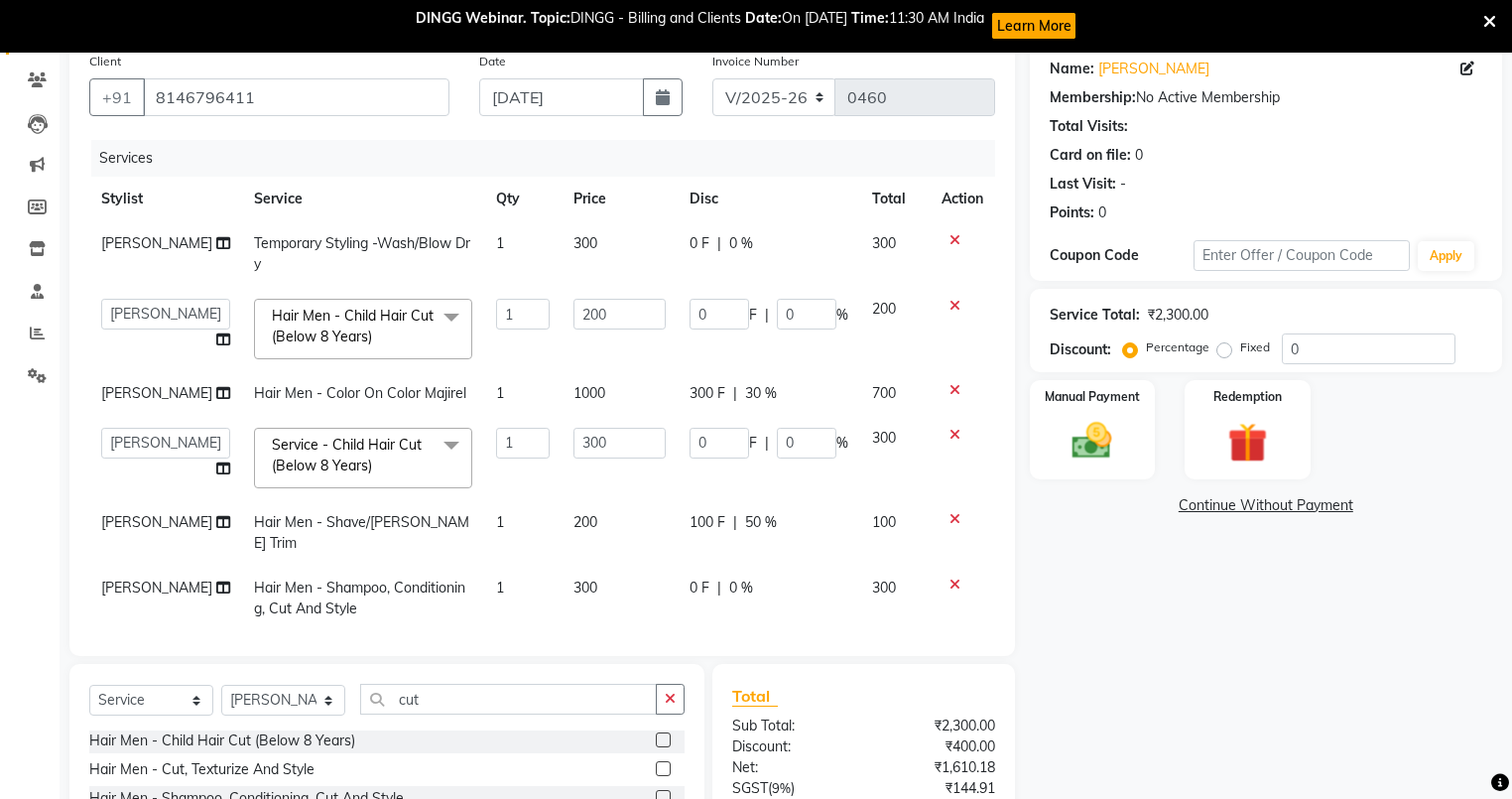 click on "[PERSON_NAME] Temporary Styling -Wash/Blow Dry 1 300 0 F | 0 % 300  [PERSON_NAME]   [PERSON_NAME]   [PERSON_NAME]   [PERSON_NAME]   vishal  Hair Men  - Child Hair Cut (Below 8 Years)  x 15 Days Package - 3 Sittings 30 Days Package  - 4 Sittings 7 Days Package  - 2 Sittings  D-Tan Pack + Cleanser - 03 Pack D-Tan Pack + Cleanser - [PERSON_NAME] Pack + Cleanser - kanpeki D-Tan Pack + Cleanser-kanpeki Additional Makeup - Groom Makeup Additional Makeup - Hair Extensions Additional Makeup - Photo Shoot (12 hrs) Additional Makeup - Photo Shoot (6 hrs) Additional Makeup - Saree Drape Basic Makeup - Bridal Makeup Basic Makeup - Engagement Makeup Basic Makeup - Party Makeup Basic Makeup - Reception Makeup Basic Makeup - Party2 Bridal Makeup -  makeup  Bleach - Full Arms Bleach - Full Body Bleach - Full Front/Back Bleach - Full Legs Bleach - Hands/ Feet Bleach - neck Bleach - Face Cleanup (40/45 Min) - Casmara Cleanup Cleanup (40/45 Min) - Tress Lounge Signature Cleanup O3 Cleanup Aroma Cleanup  Facial - Casmara Facial Facial - Aroma GK SPA" 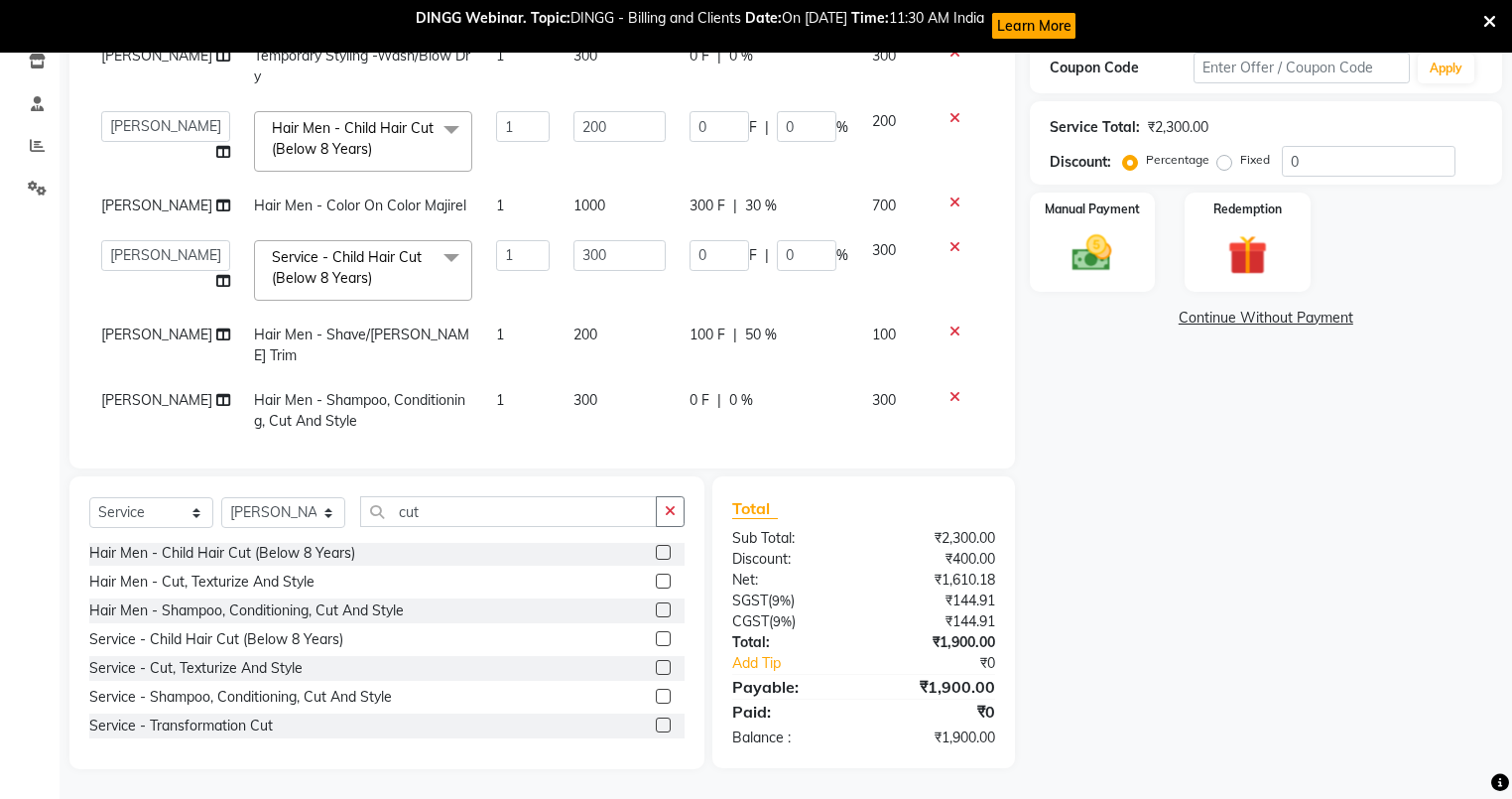 click on "300" 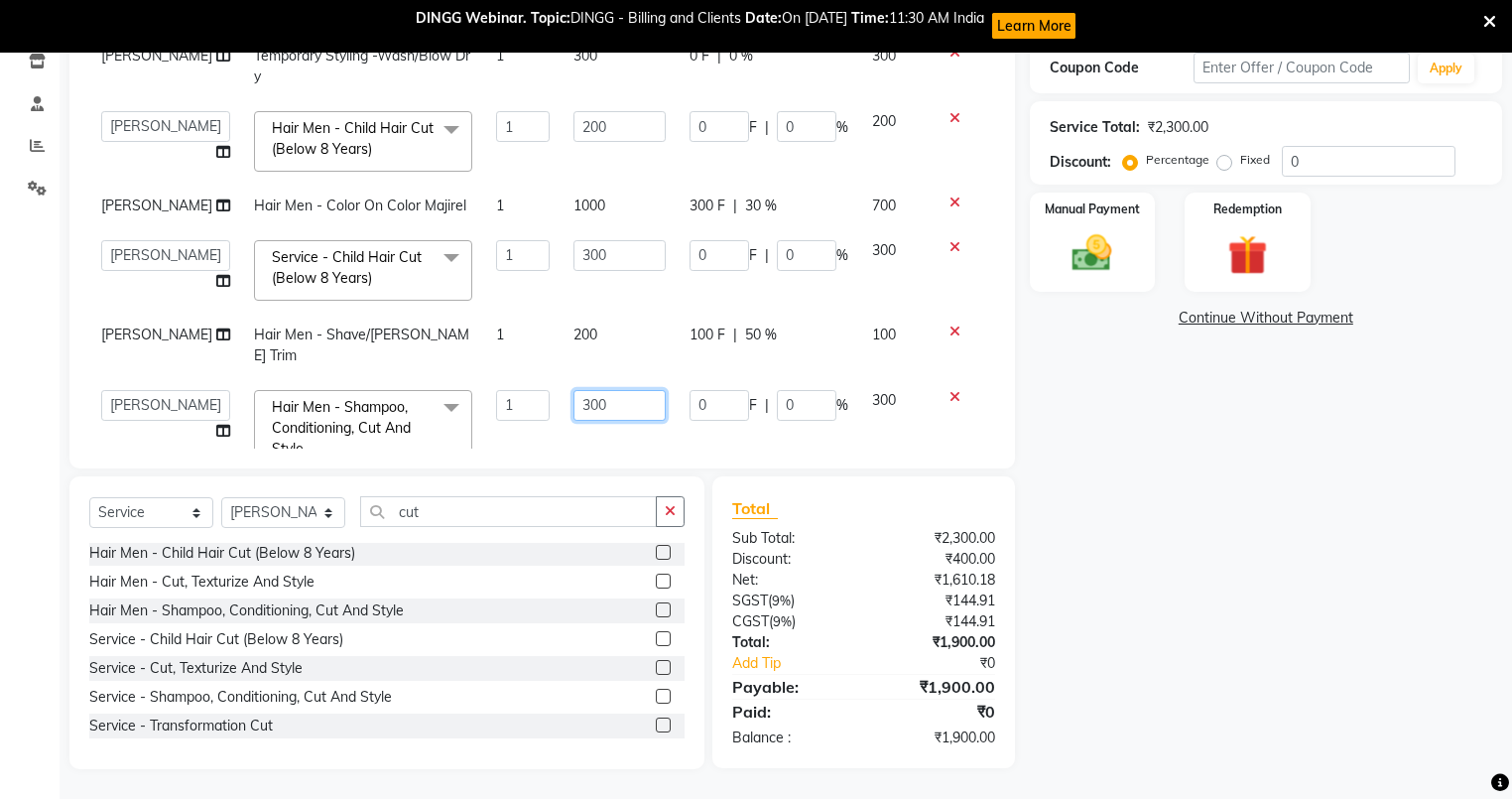 click on "300" 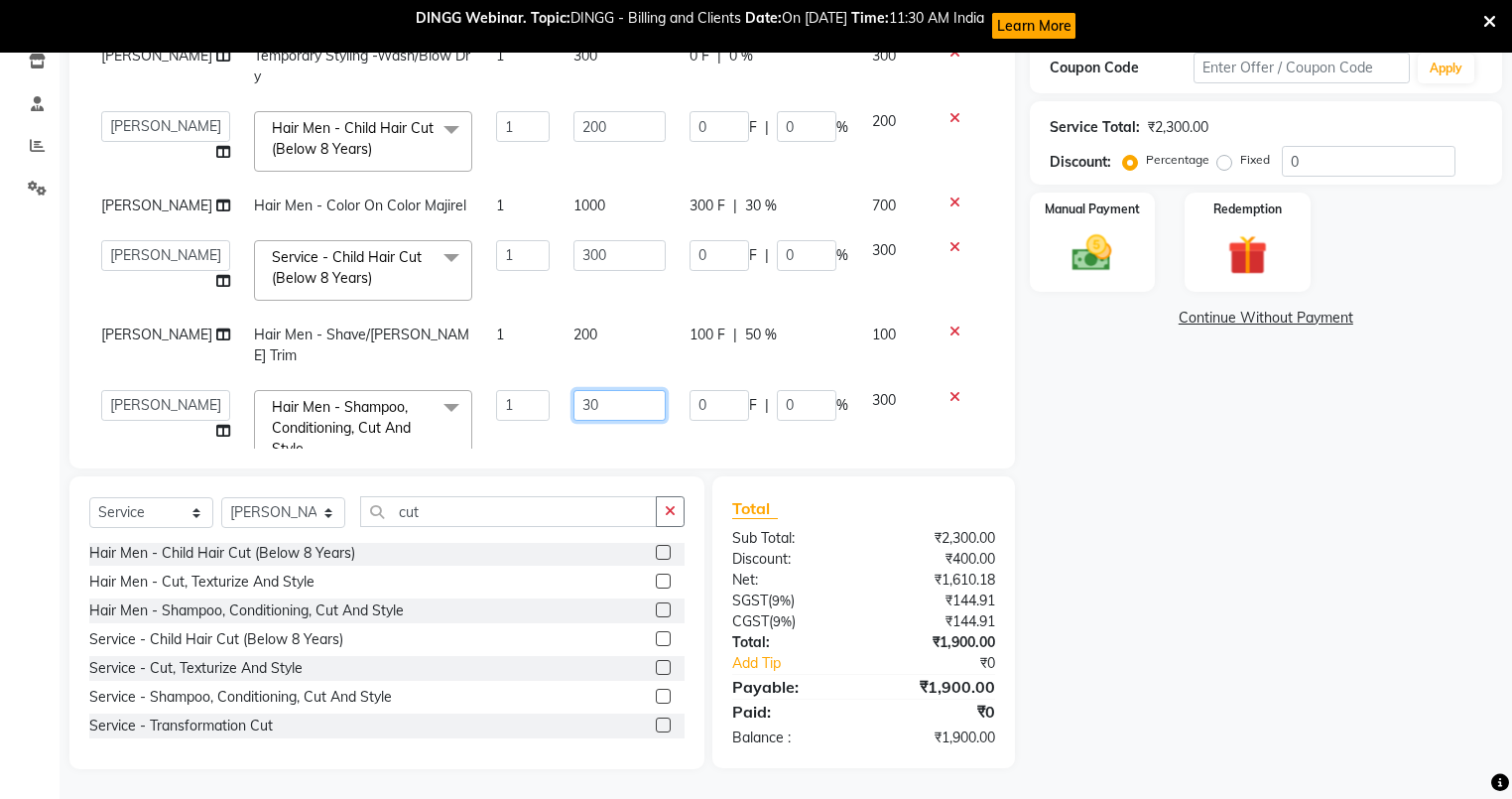 type on "3" 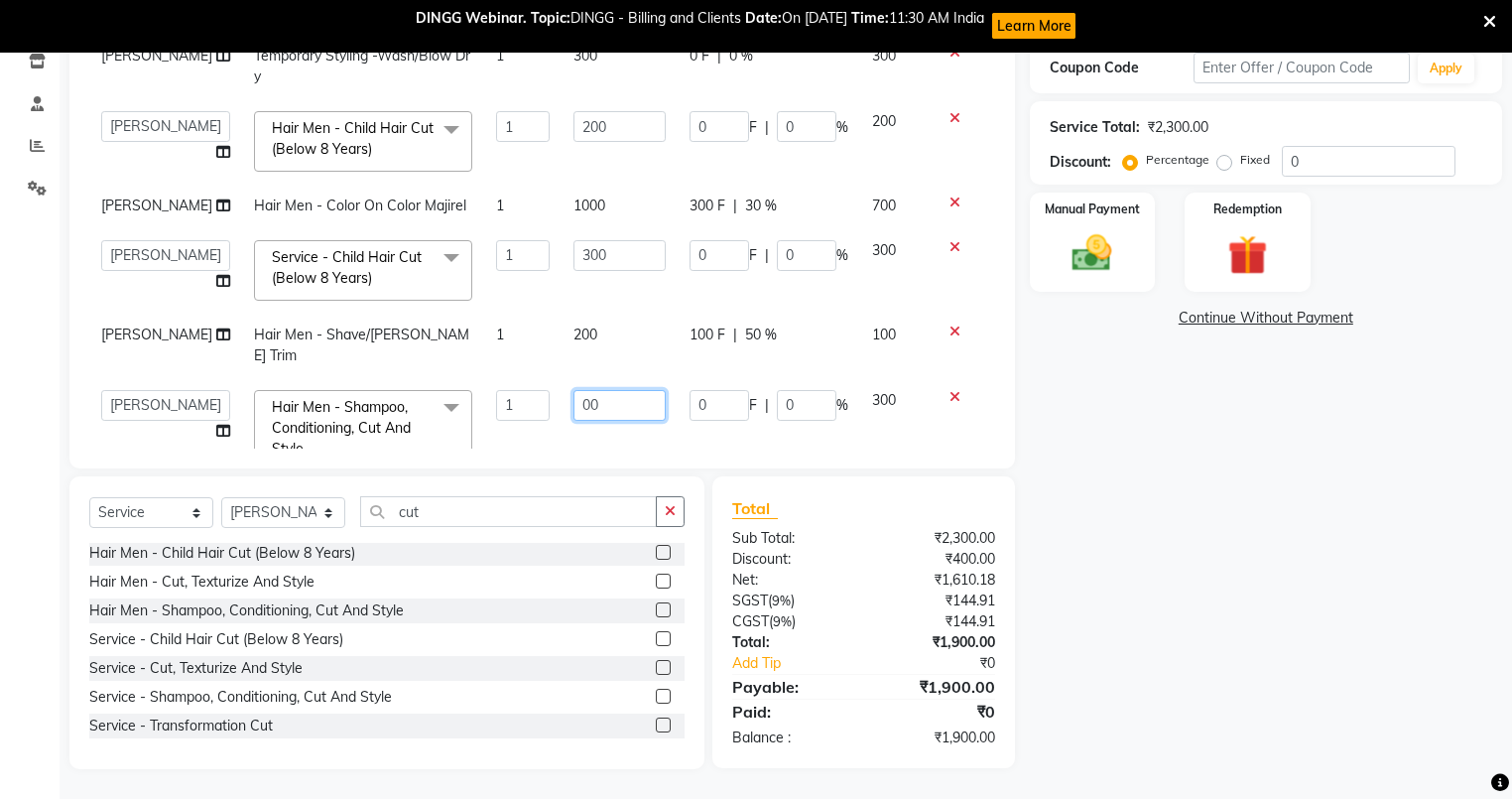 type on "0" 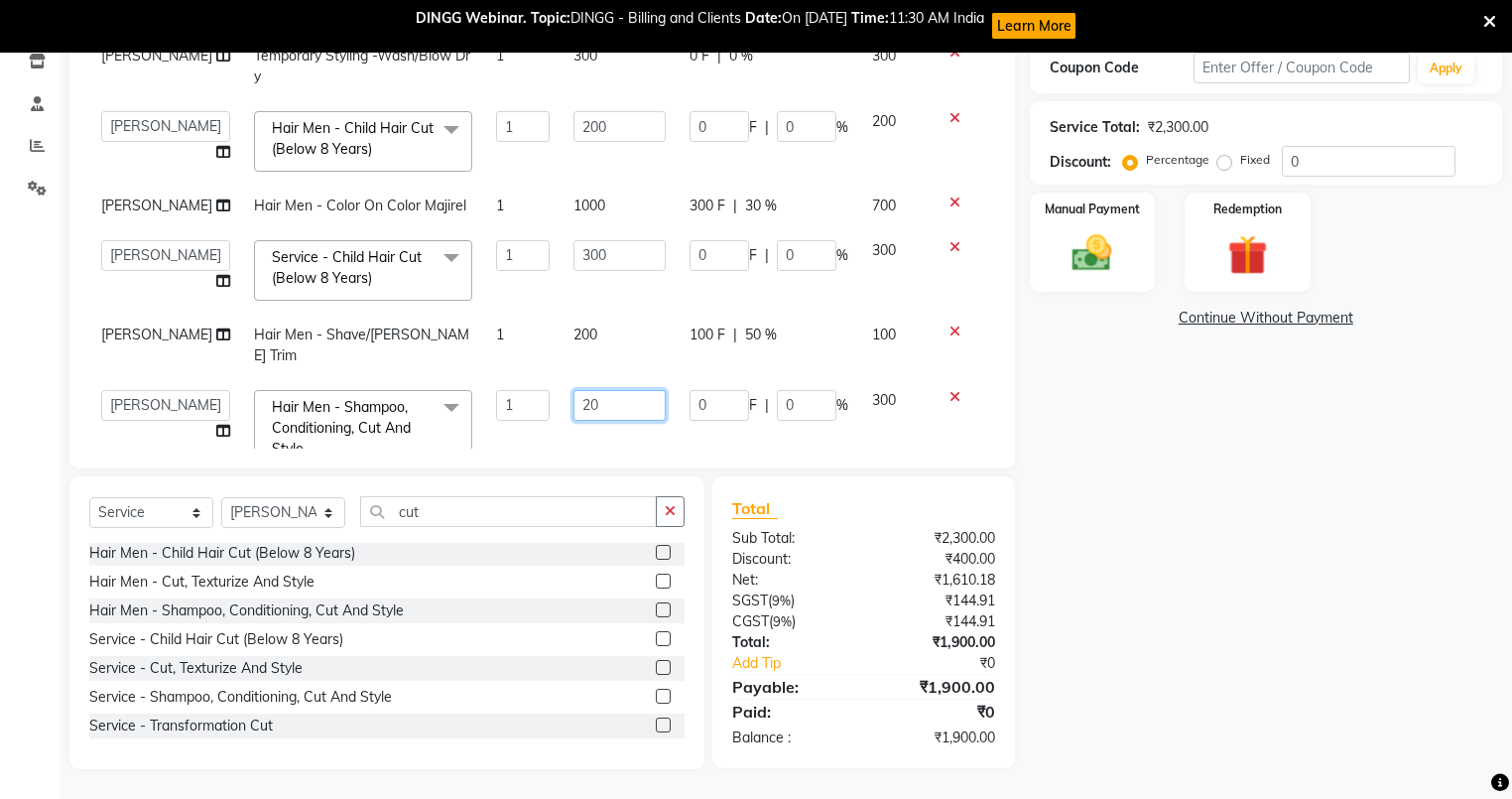 type on "200" 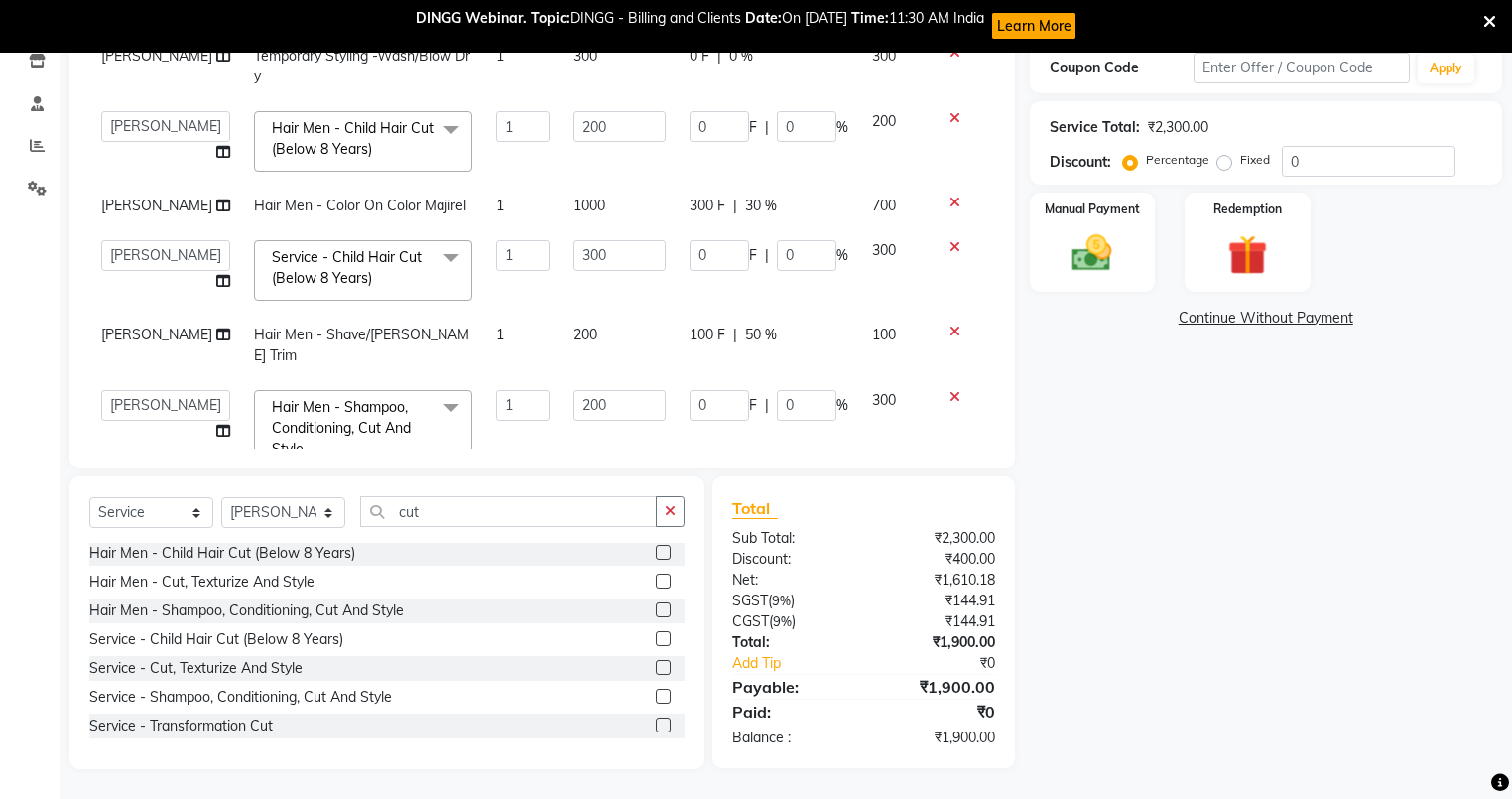 click on "200" 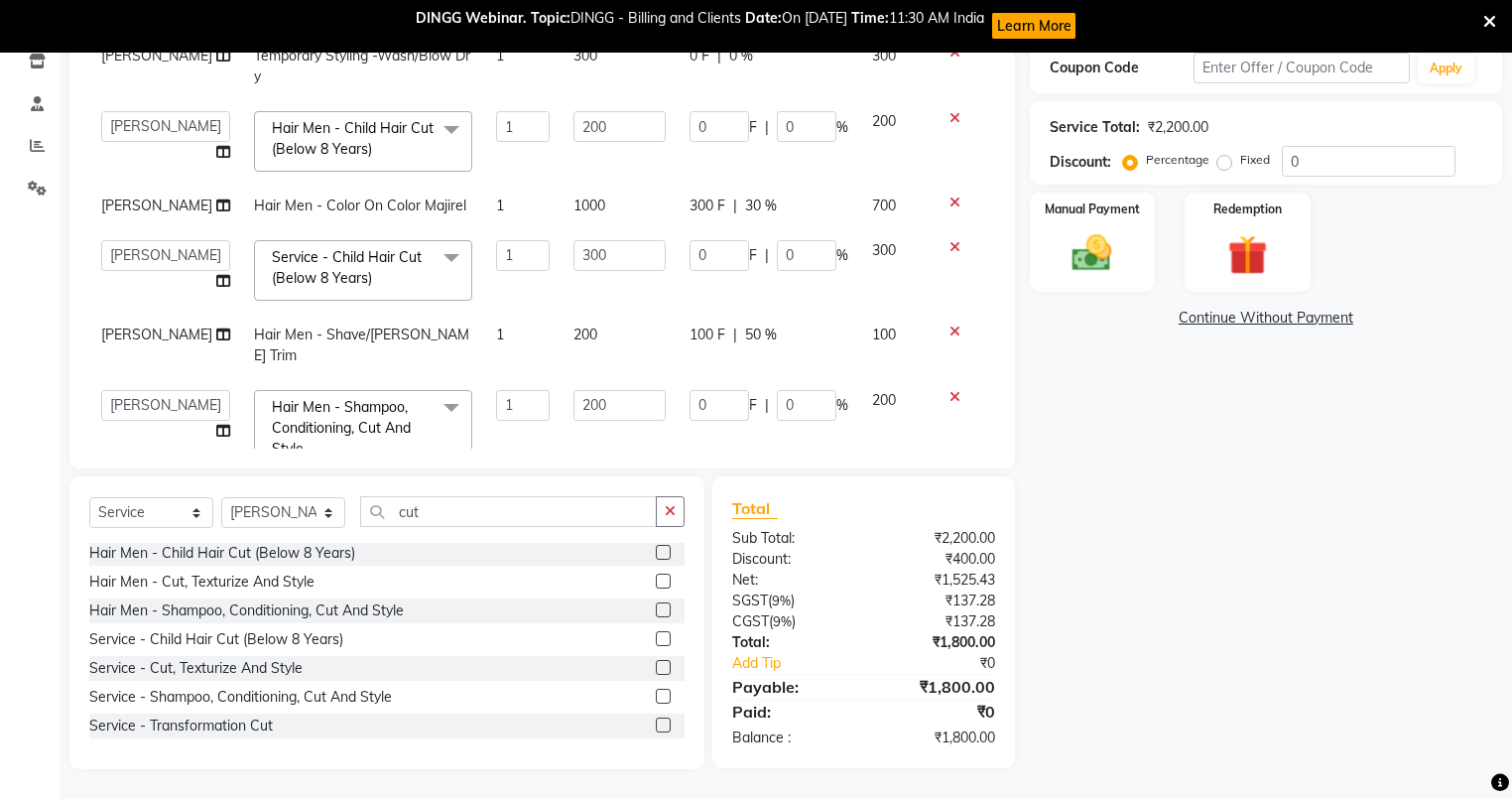 scroll, scrollTop: 0, scrollLeft: 0, axis: both 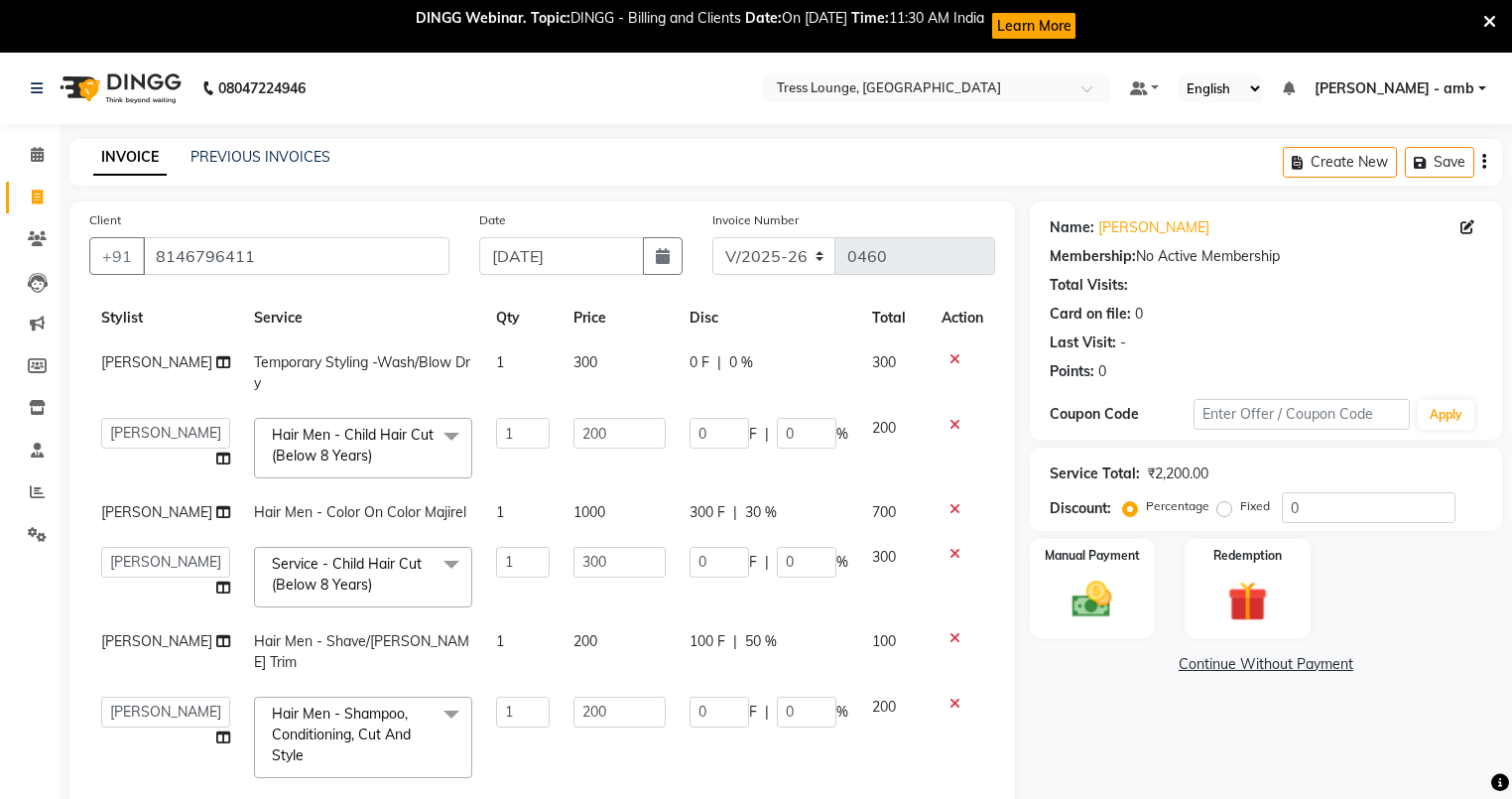 click on "200" 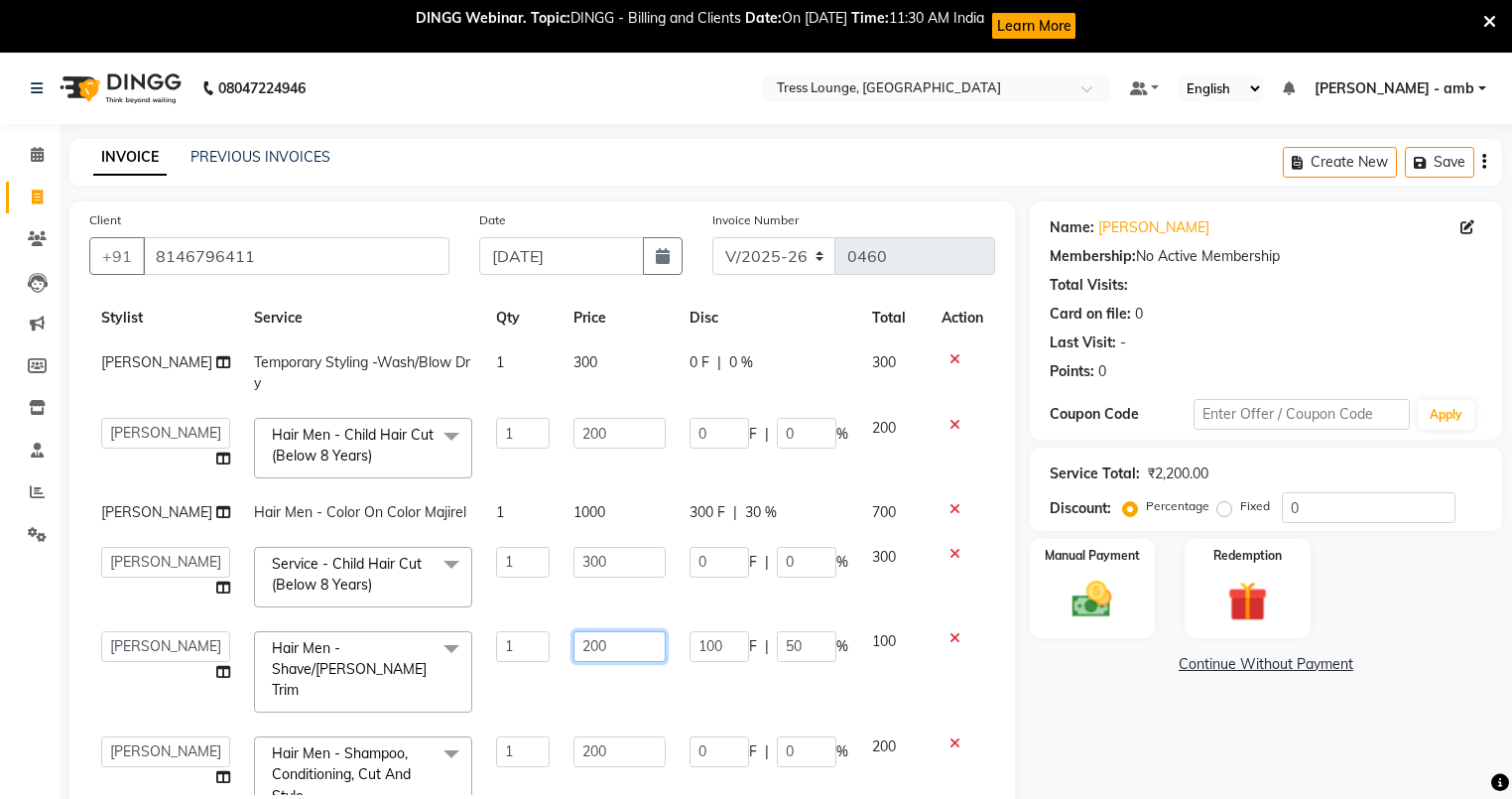 click on "200" 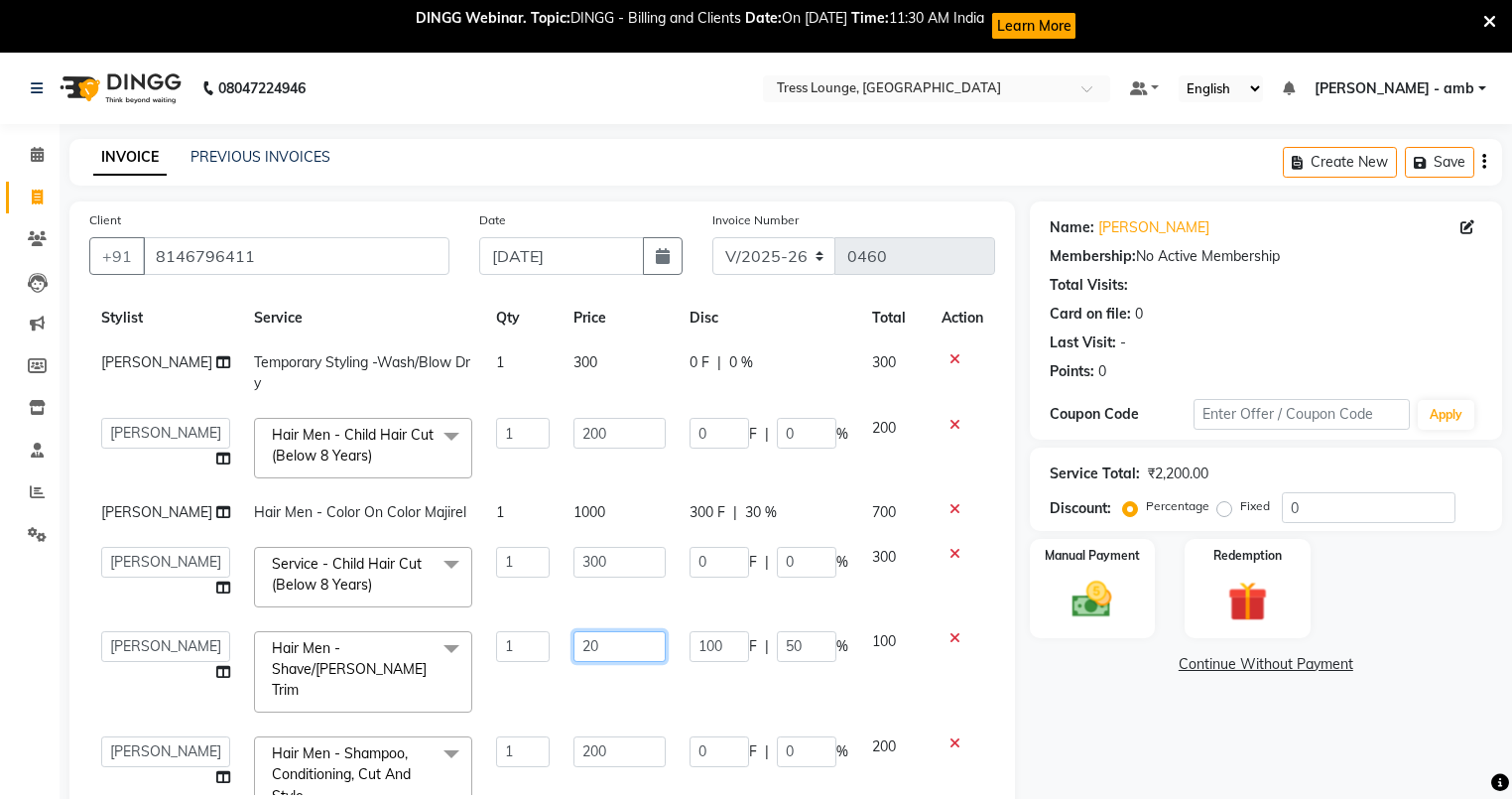 type on "2" 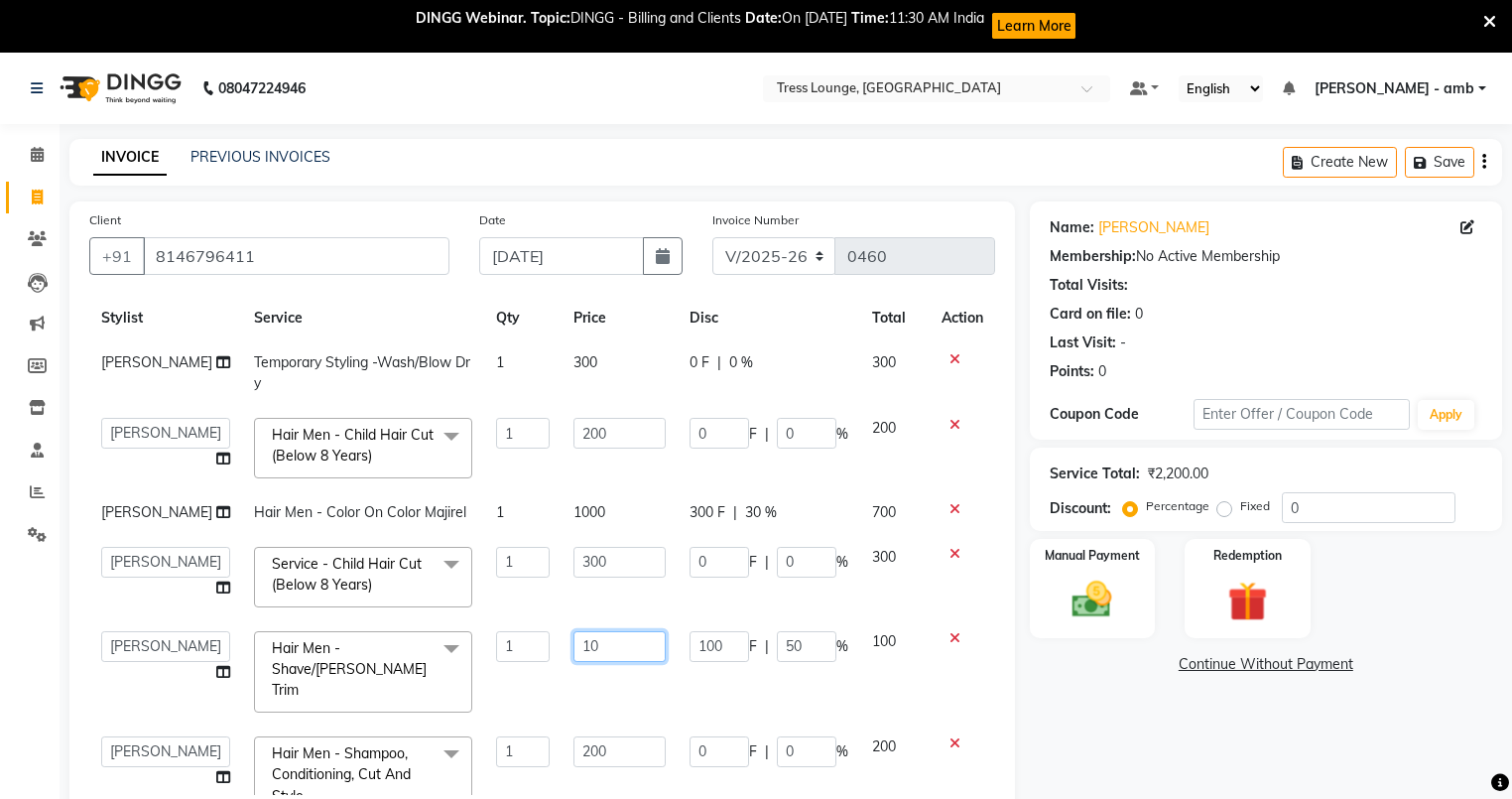type on "100" 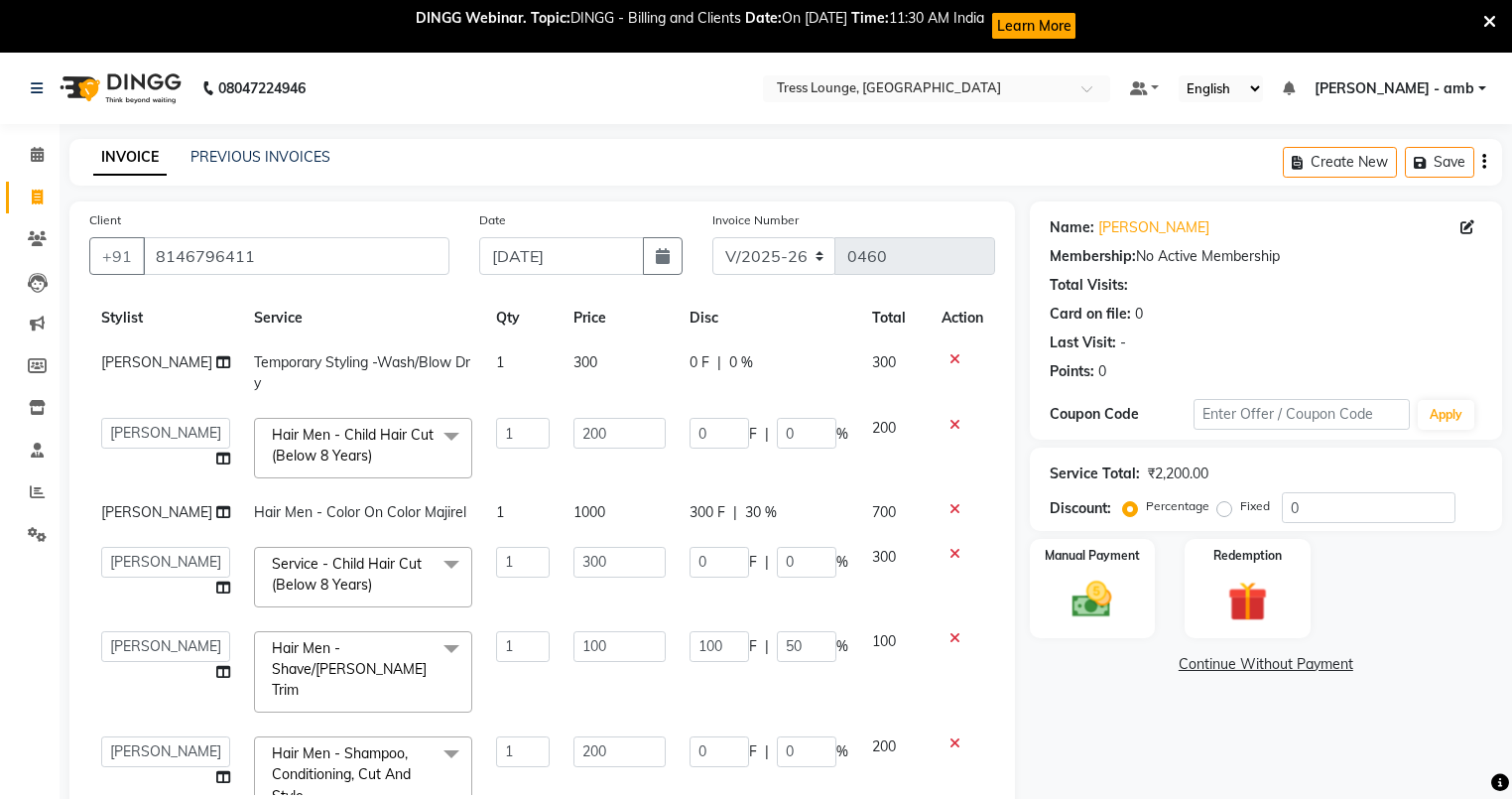 click on "200" 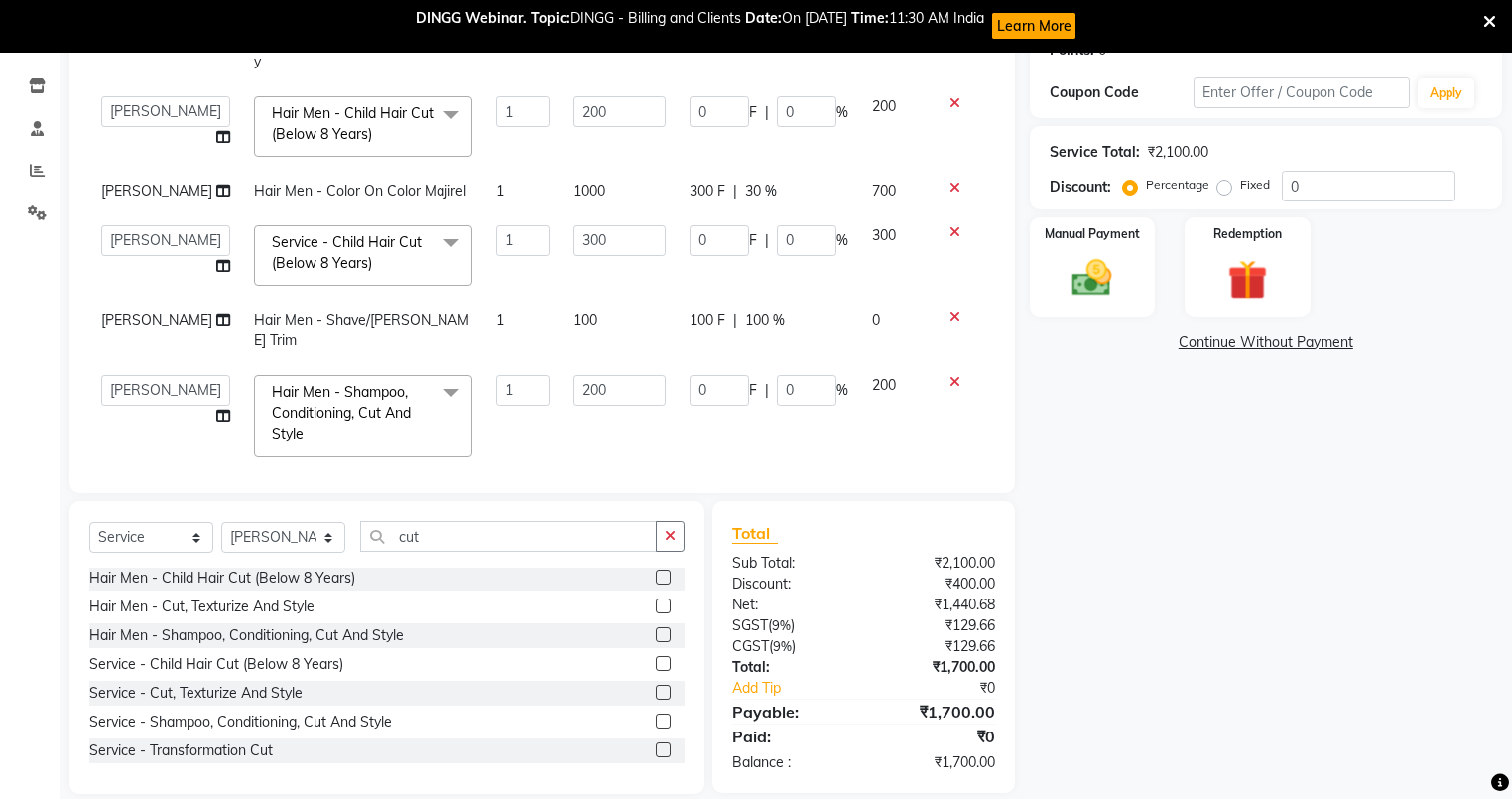 scroll, scrollTop: 347, scrollLeft: 0, axis: vertical 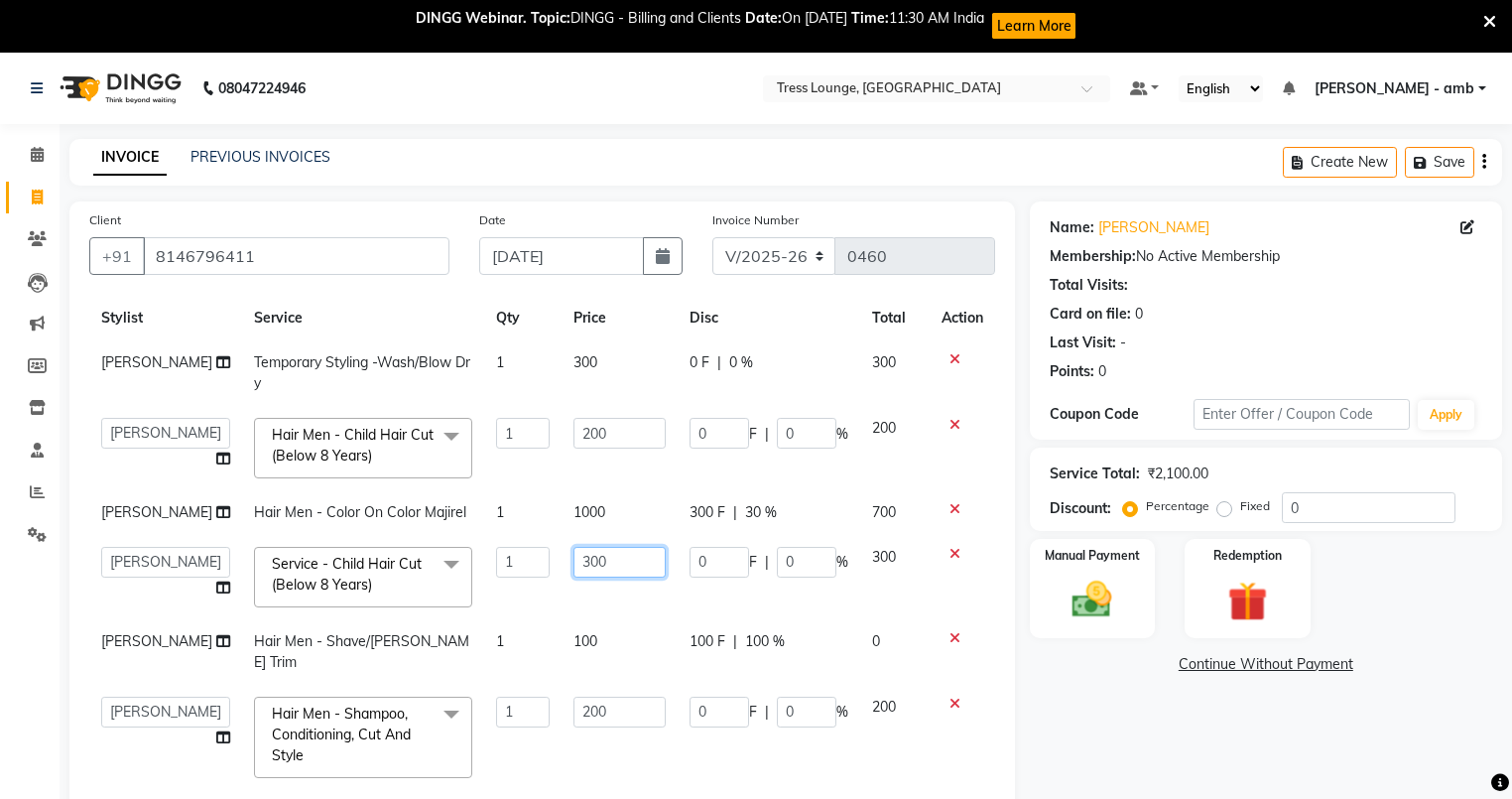 click on "300" 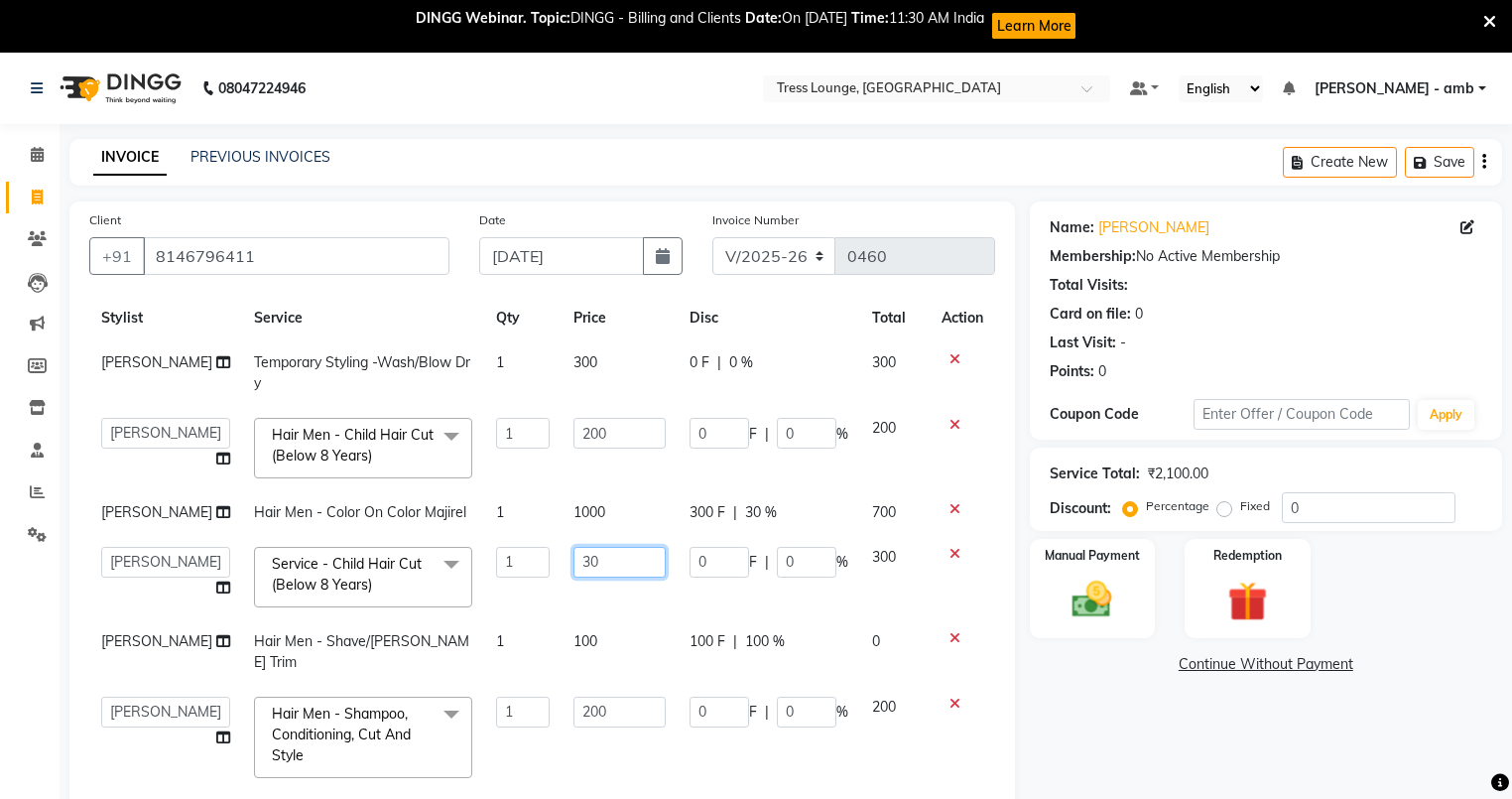 type on "3" 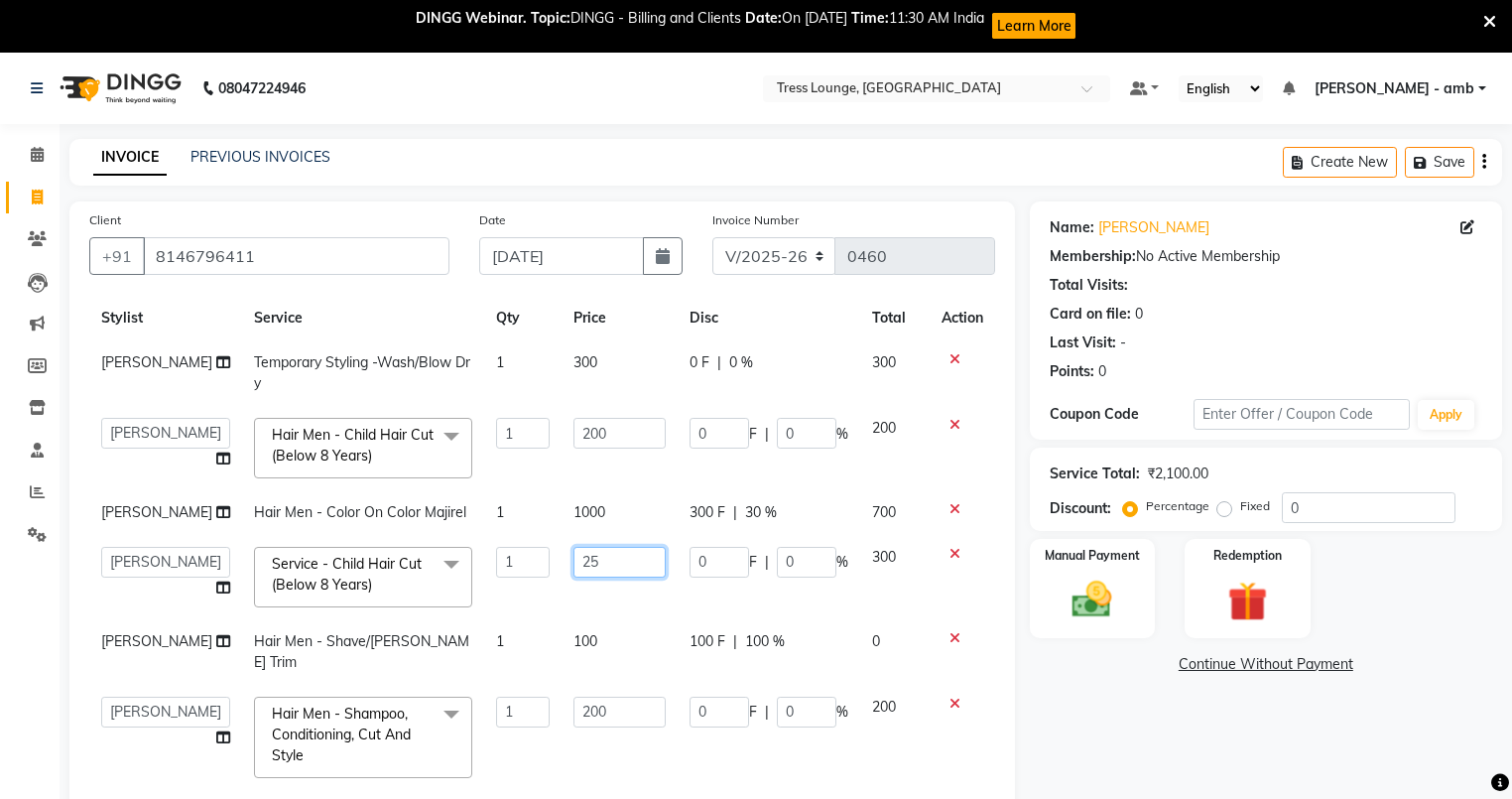 type on "250" 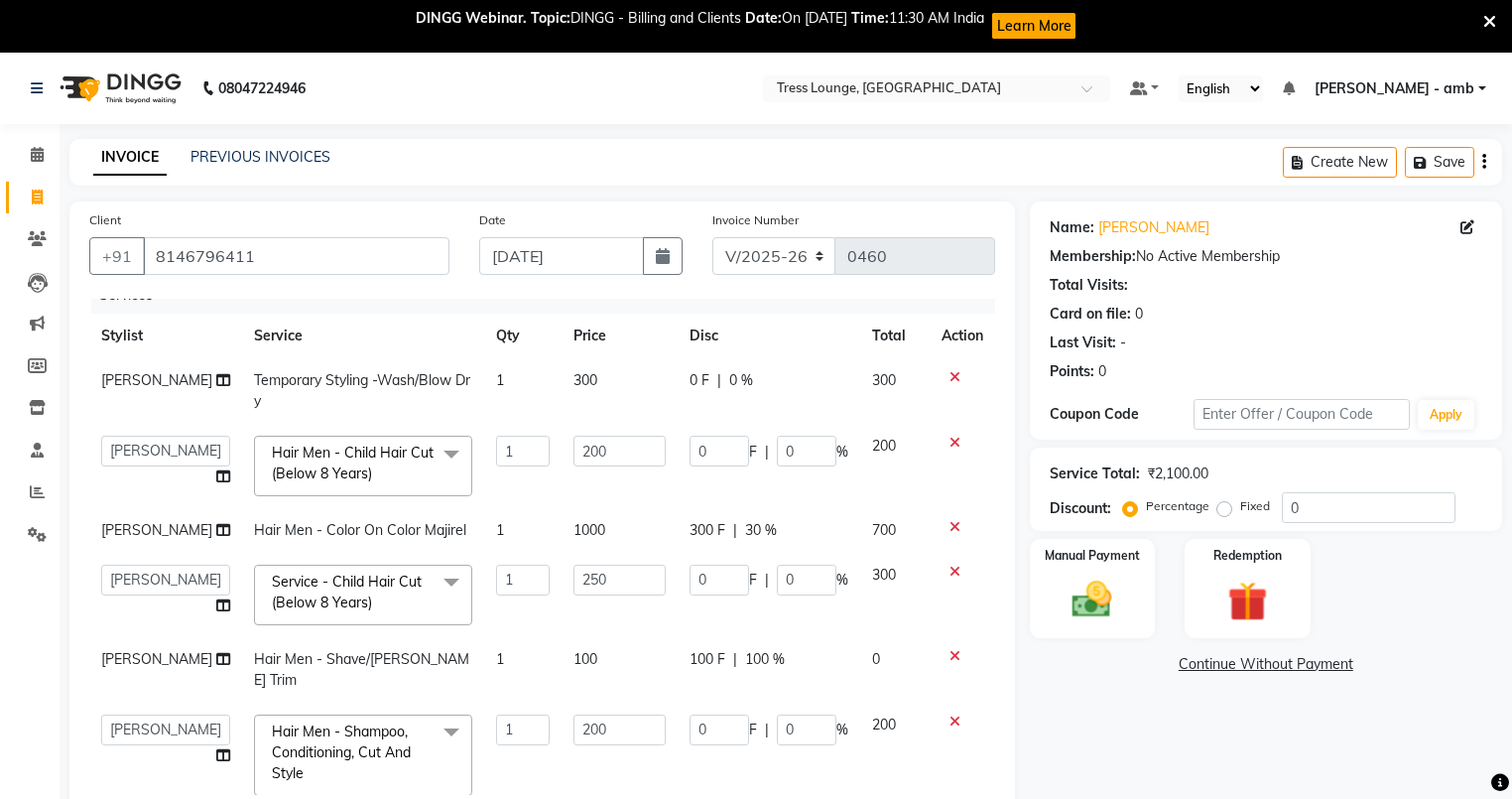 click on "250" 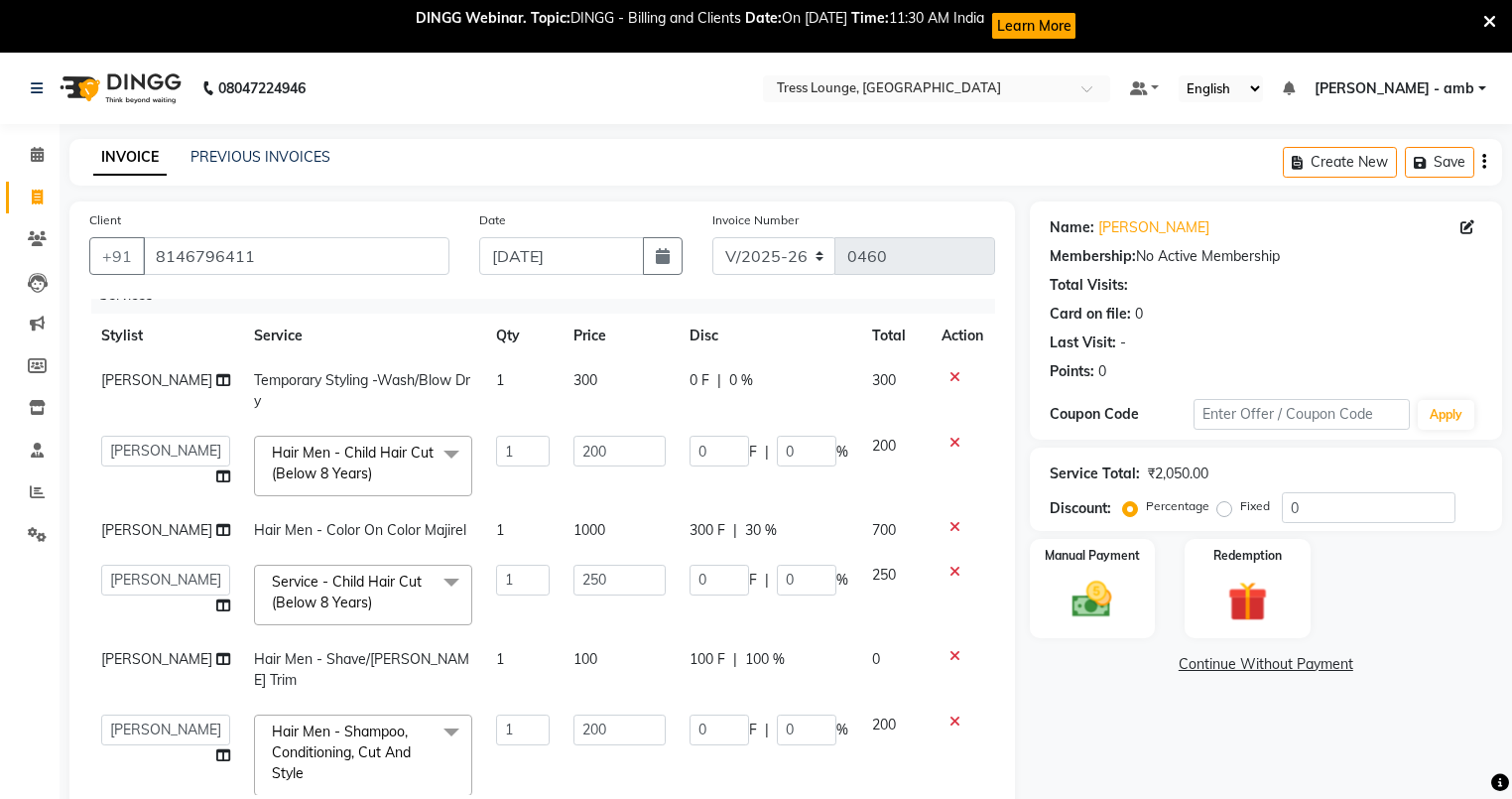 scroll, scrollTop: 40, scrollLeft: 0, axis: vertical 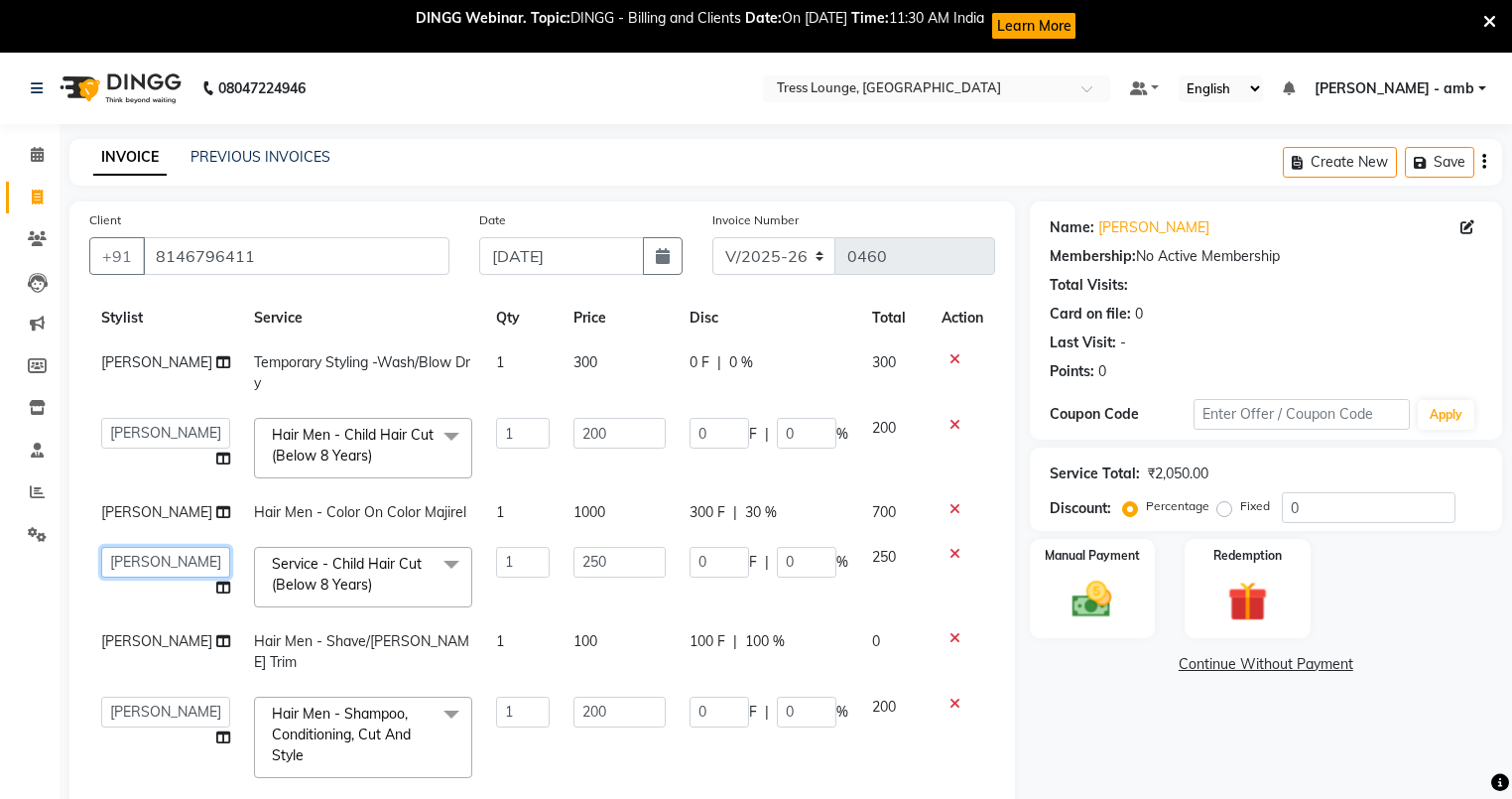 click on "[PERSON_NAME]   [PERSON_NAME]   [PERSON_NAME]   [PERSON_NAME]" 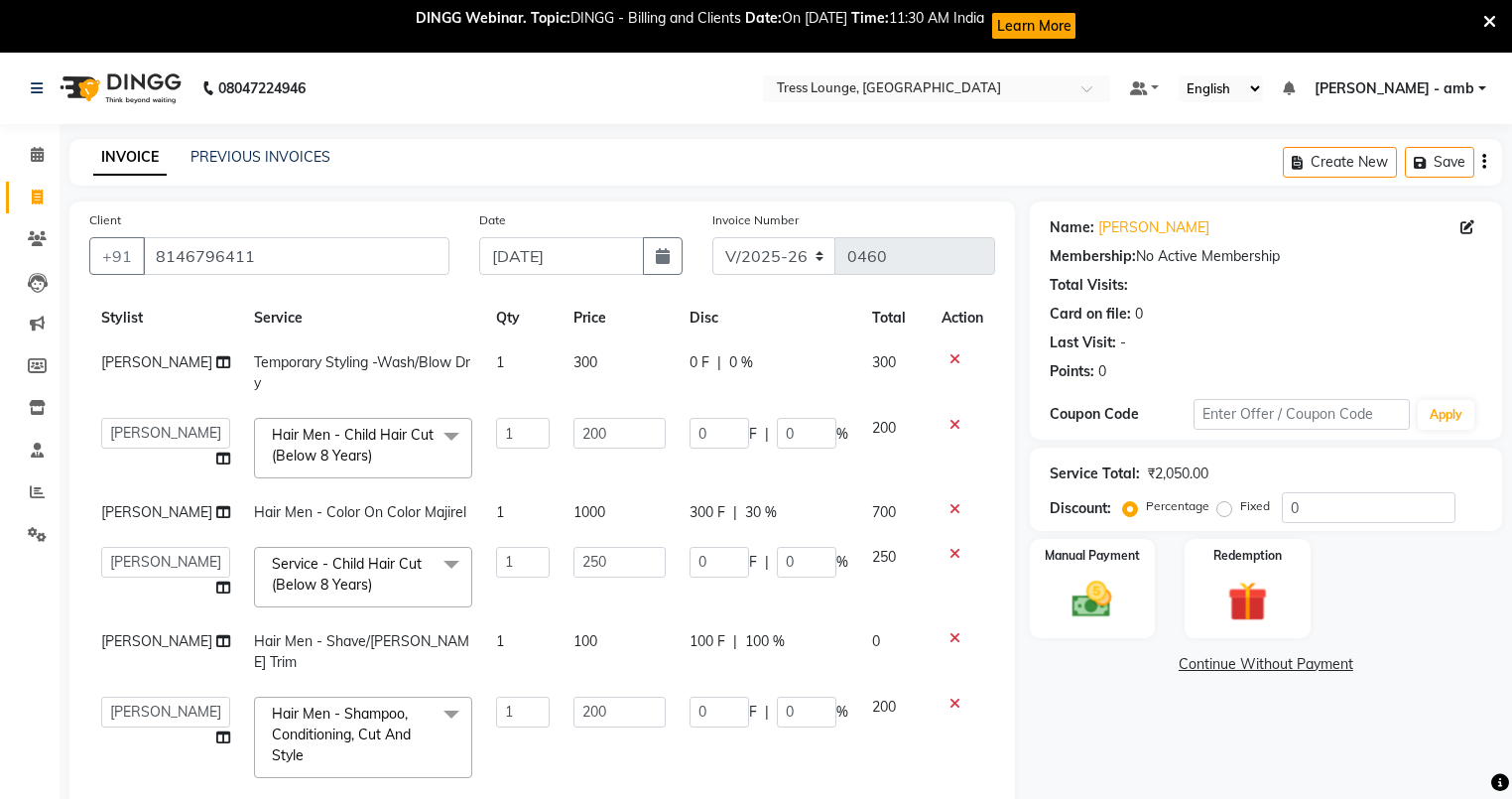 scroll, scrollTop: 22, scrollLeft: 0, axis: vertical 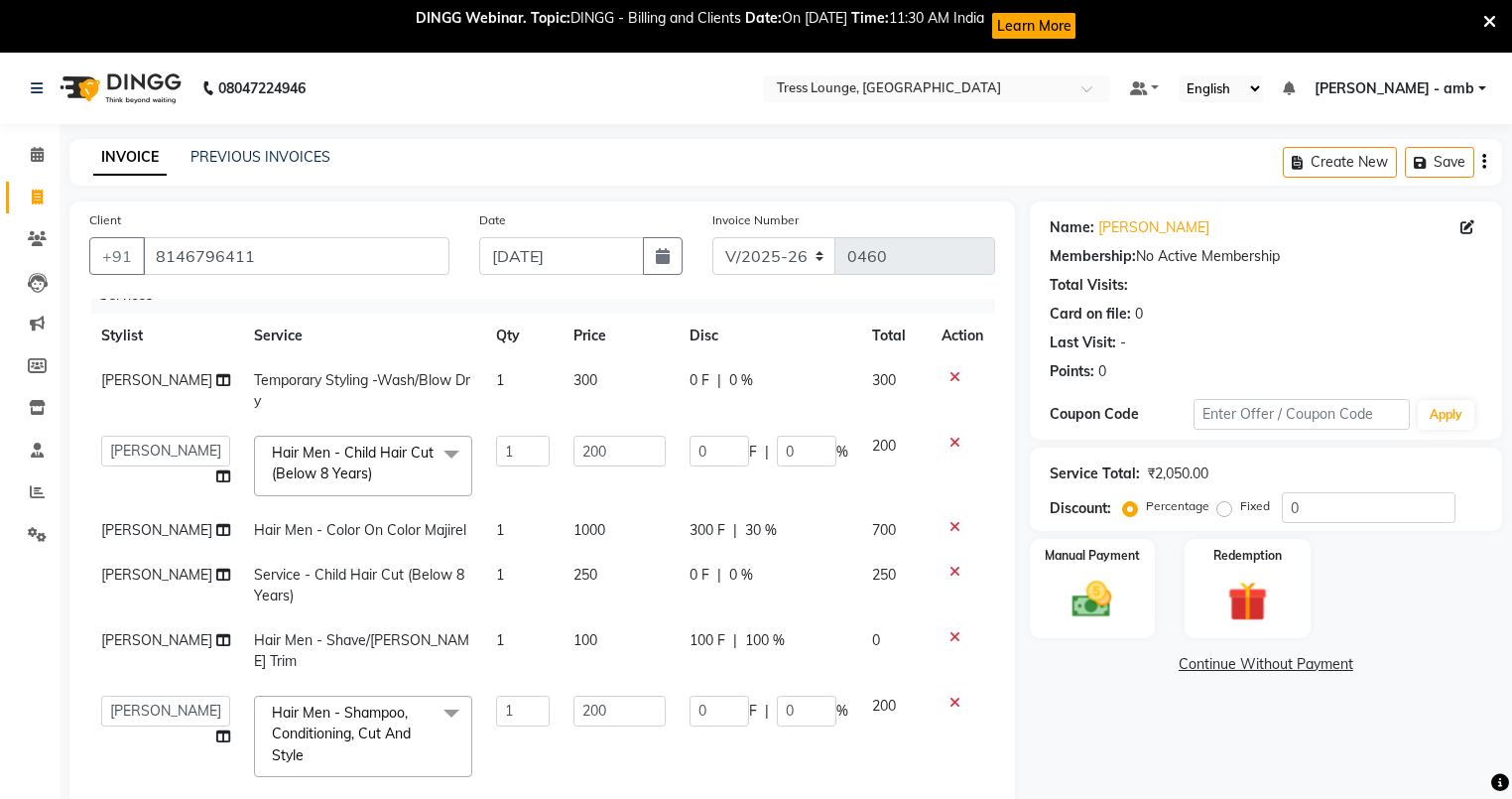 click on "[PERSON_NAME] Temporary Styling -Wash/Blow Dry 1 300 0 F | 0 % 300  [PERSON_NAME]   [PERSON_NAME]   [PERSON_NAME]   [PERSON_NAME]   vishal  Hair Men  - Child Hair Cut (Below 8 Years)  x 15 Days Package - 3 Sittings 30 Days Package  - 4 Sittings 7 Days Package  - 2 Sittings  D-Tan Pack + Cleanser - 03 Pack D-Tan Pack + Cleanser - [PERSON_NAME] Pack + Cleanser - kanpeki D-Tan Pack + Cleanser-kanpeki Additional Makeup - Groom Makeup Additional Makeup - Hair Extensions Additional Makeup - Photo Shoot (12 hrs) Additional Makeup - Photo Shoot (6 hrs) Additional Makeup - Saree Drape Basic Makeup - Bridal Makeup Basic Makeup - Engagement Makeup Basic Makeup - Party Makeup Basic Makeup - Reception Makeup Basic Makeup - Party2 Bridal Makeup -  makeup  Bleach - Full Arms Bleach - Full Body Bleach - Full Front/Back Bleach - Full Legs Bleach - Hands/ Feet Bleach - neck Bleach - Face Cleanup (40/45 Min) - Casmara Cleanup Cleanup (40/45 Min) - Tress Lounge Signature Cleanup O3 Cleanup Aroma Cleanup  Facial - Casmara Facial Facial - Aroma GK SPA" 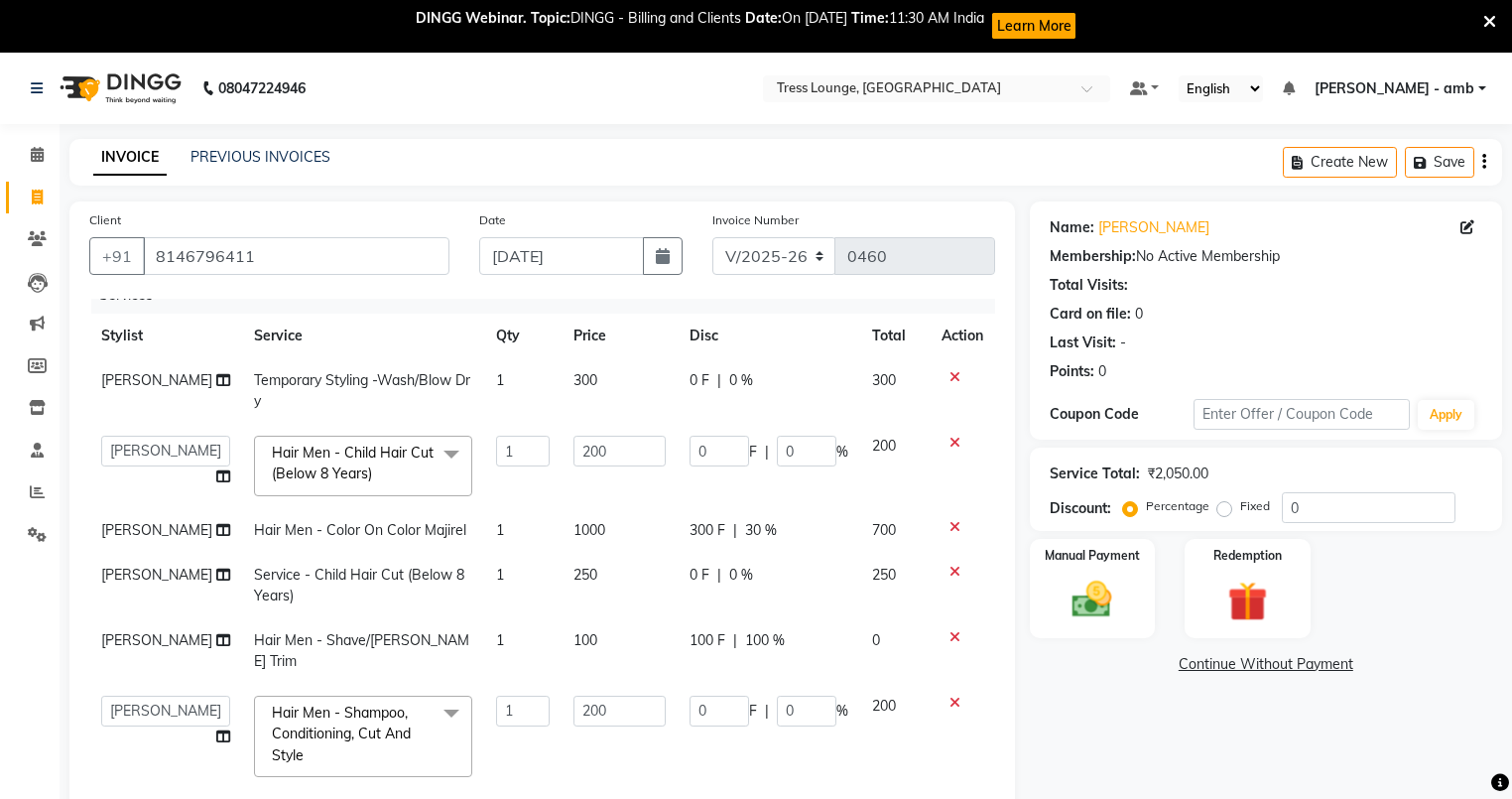 click on "[PERSON_NAME]   [PERSON_NAME]   [PERSON_NAME]   [PERSON_NAME]" 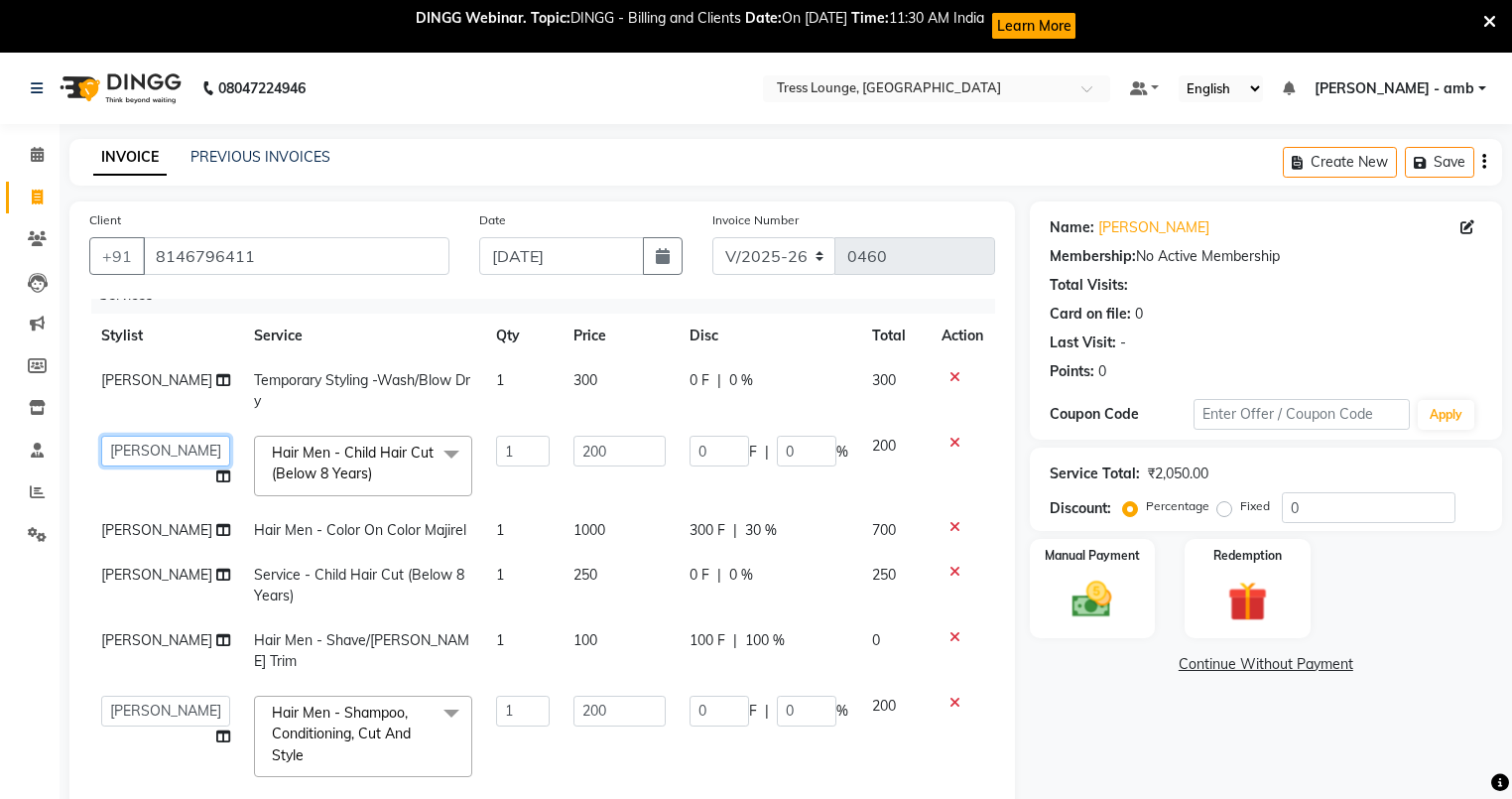 click on "[PERSON_NAME]   [PERSON_NAME]   [PERSON_NAME]   [PERSON_NAME]" 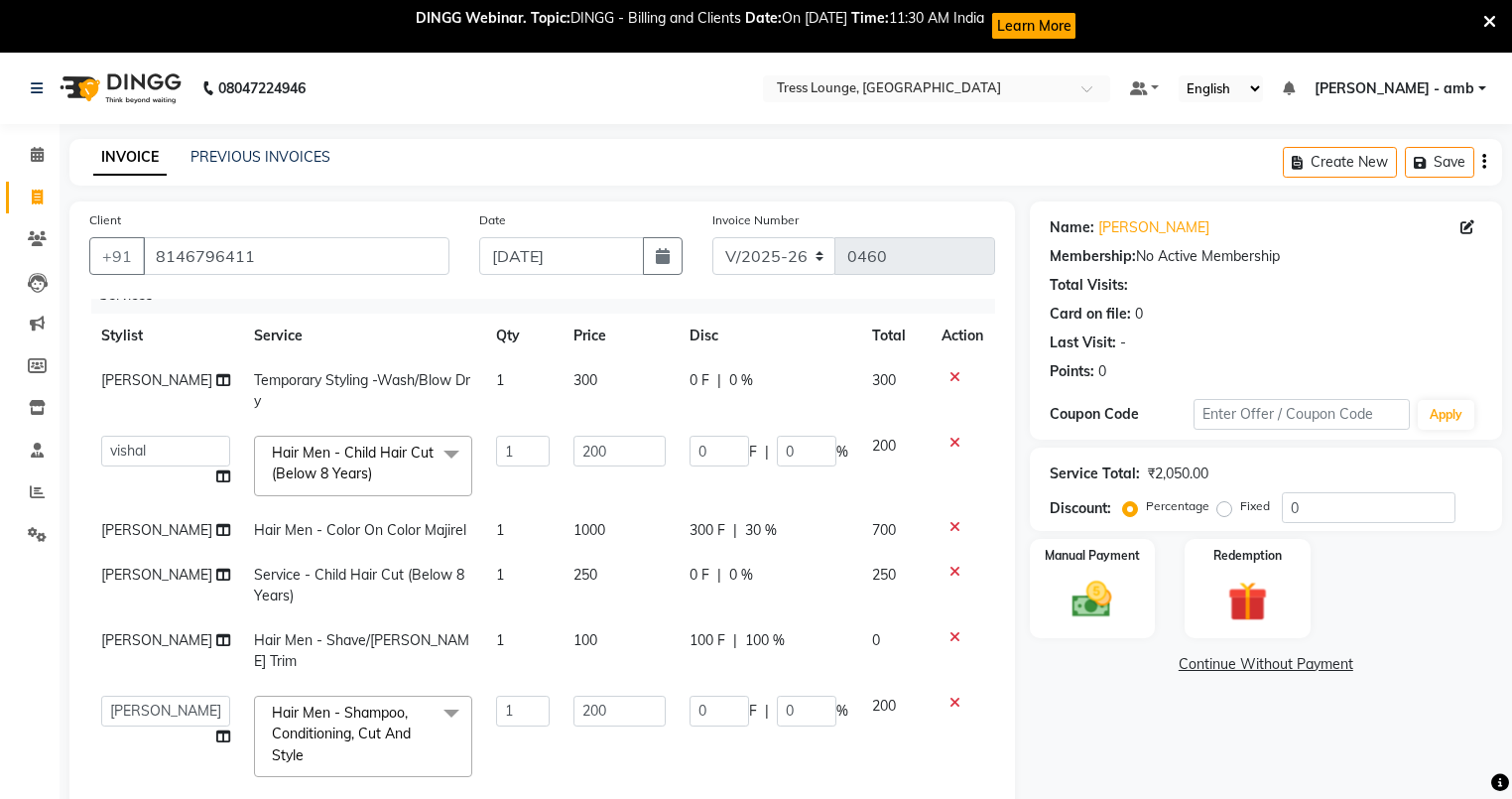 select on "69550" 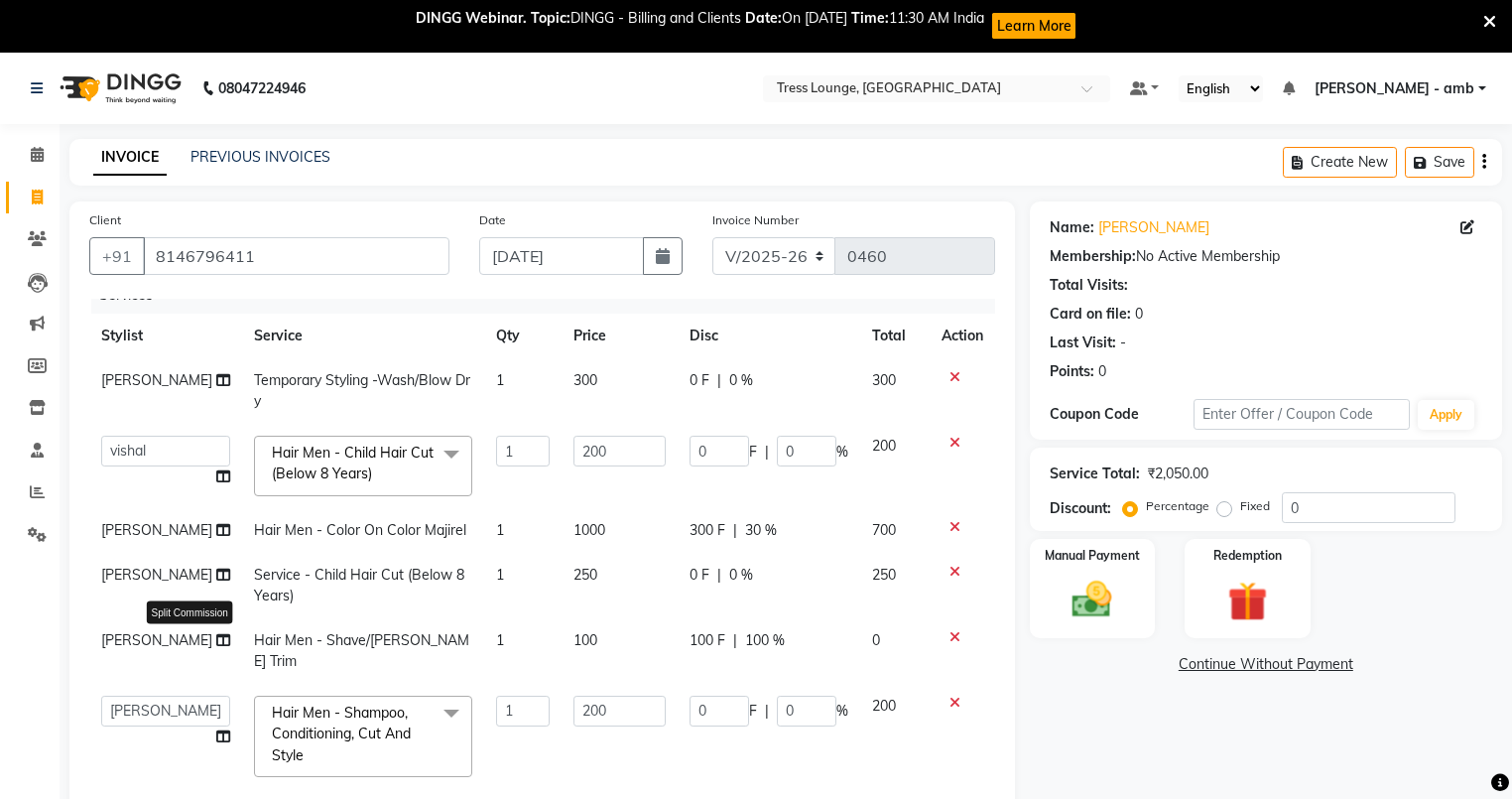 scroll, scrollTop: 159, scrollLeft: 0, axis: vertical 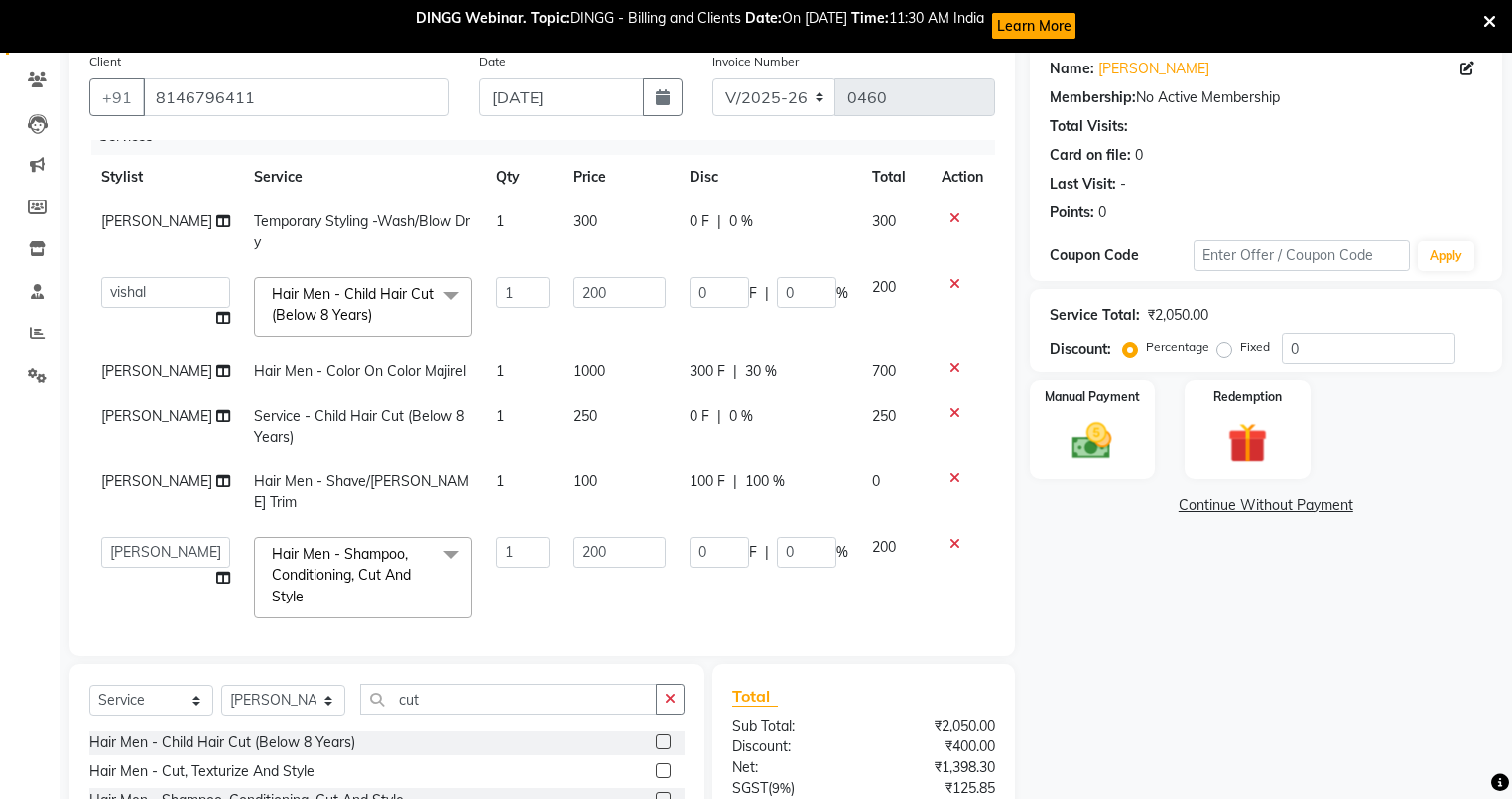 click on "[PERSON_NAME]" 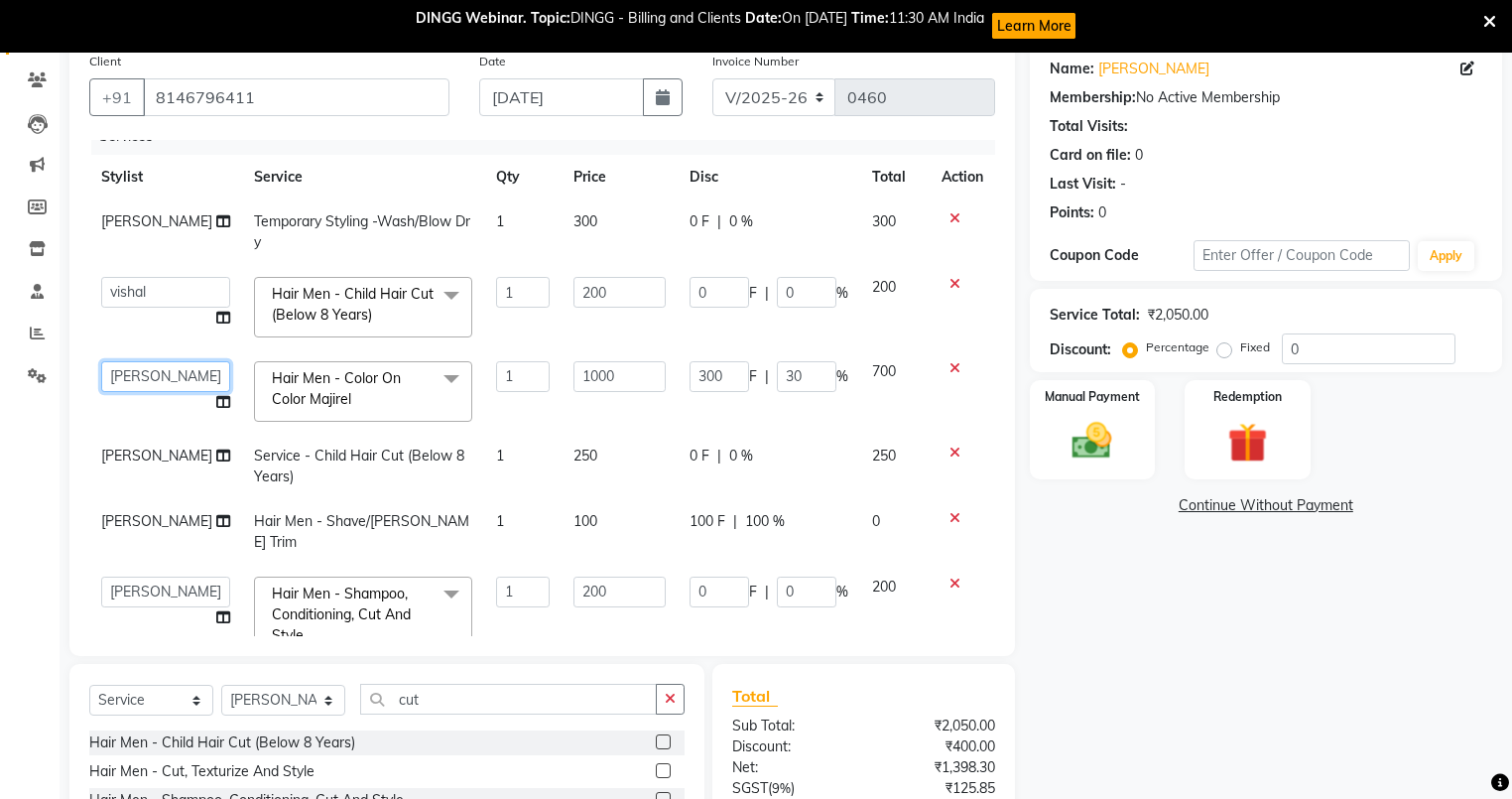 click on "[PERSON_NAME]   [PERSON_NAME]   [PERSON_NAME]   [PERSON_NAME]" 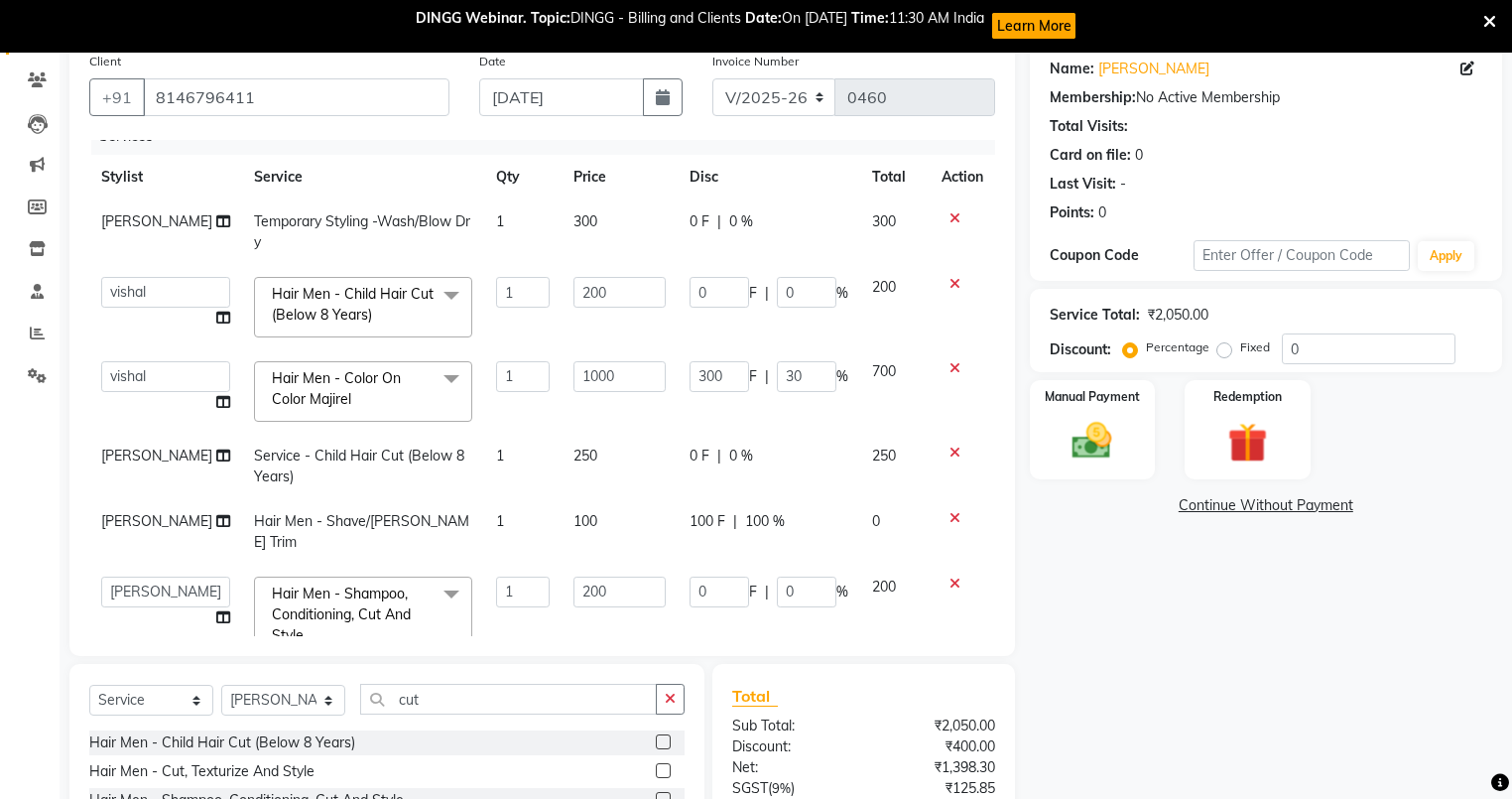 select on "69550" 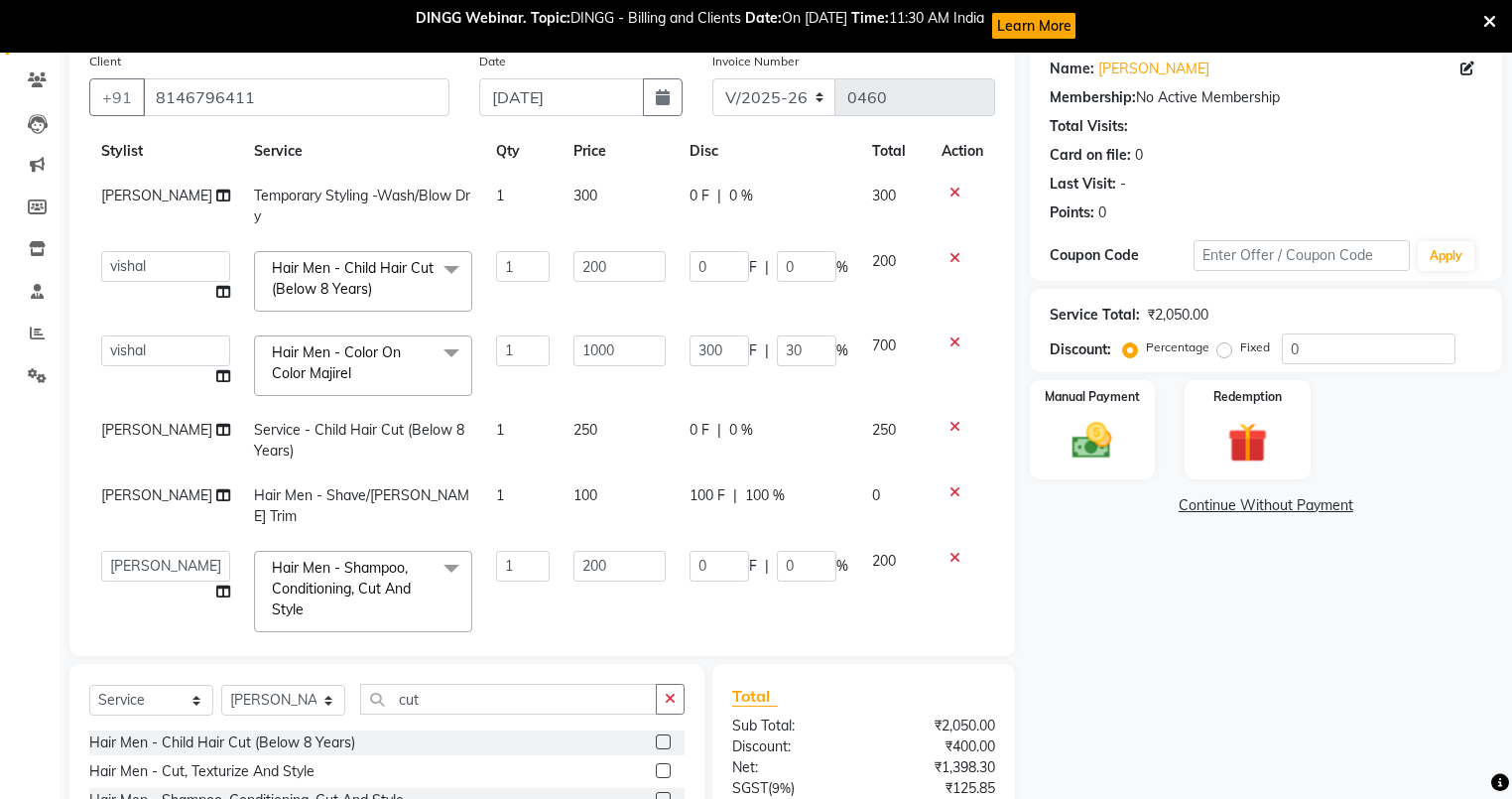 scroll, scrollTop: 61, scrollLeft: 0, axis: vertical 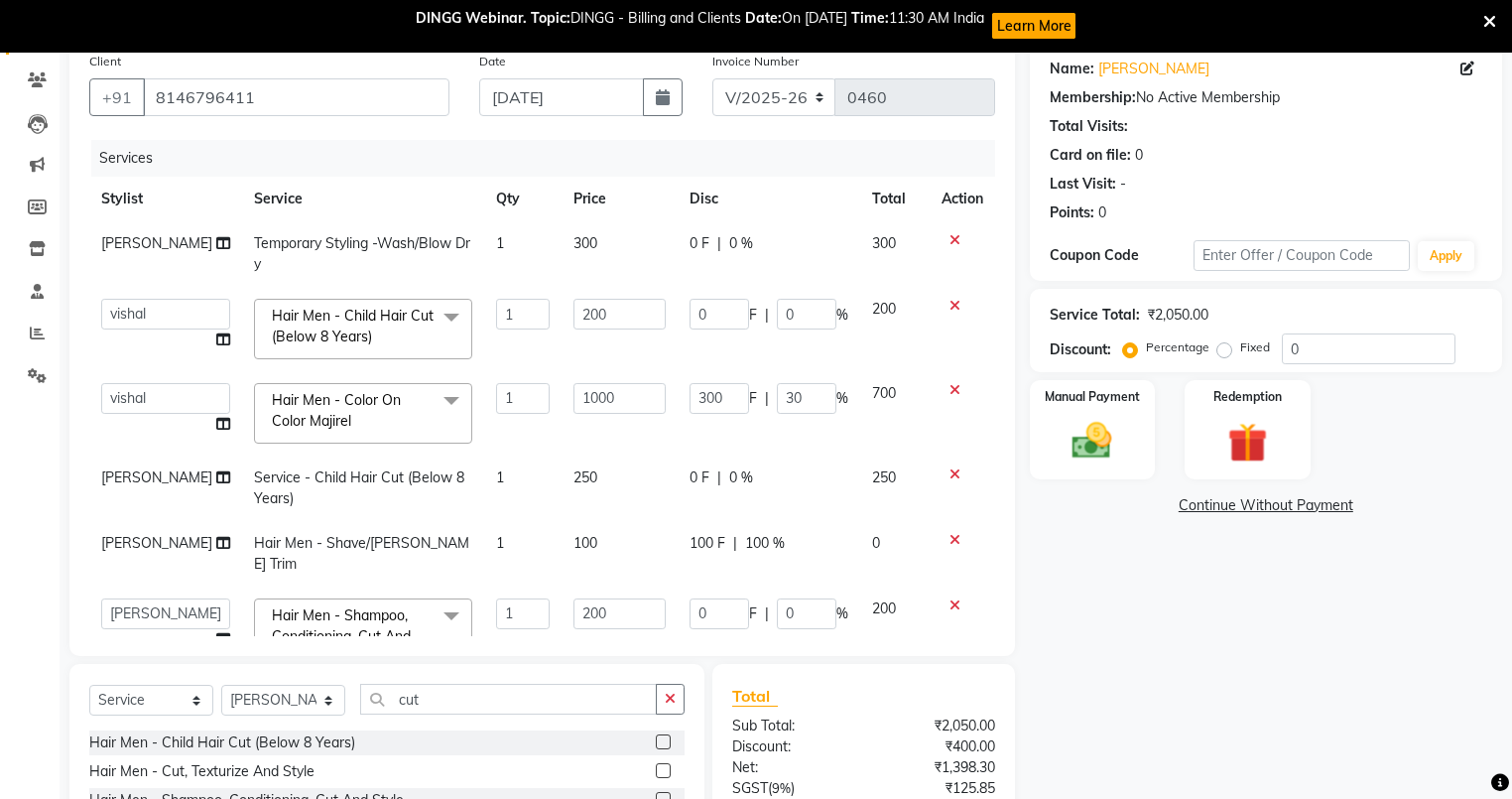 click 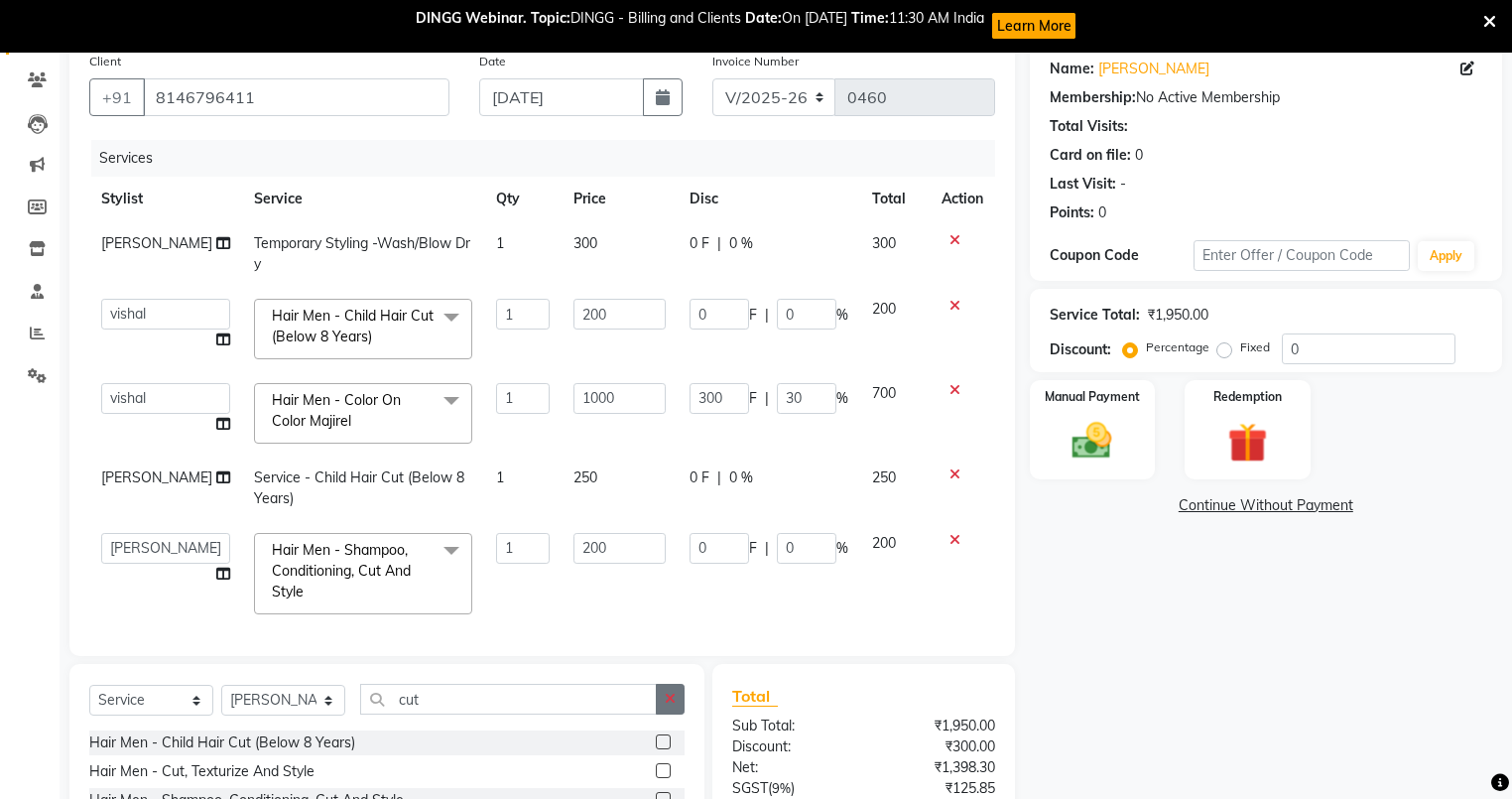 click 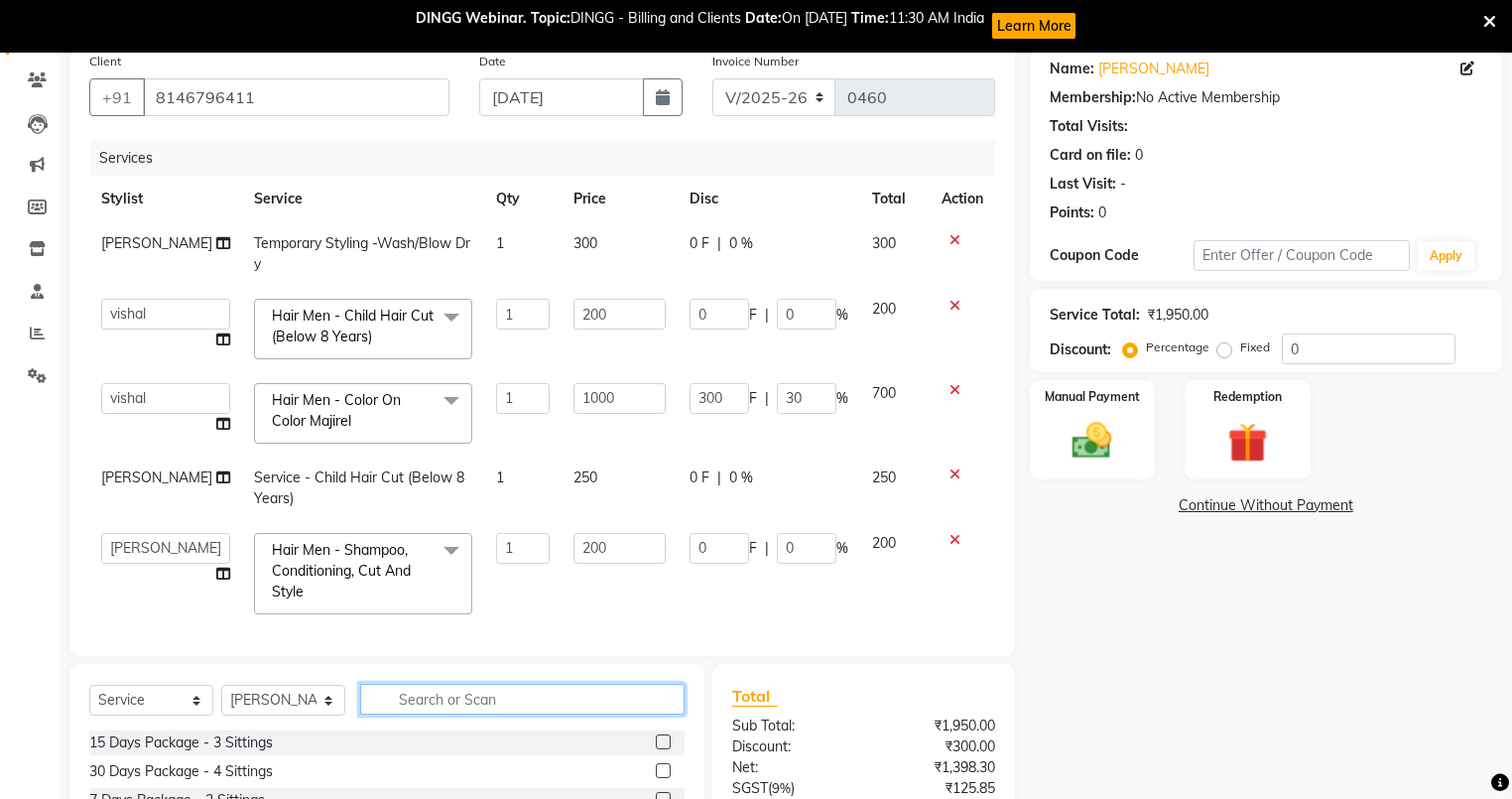 click 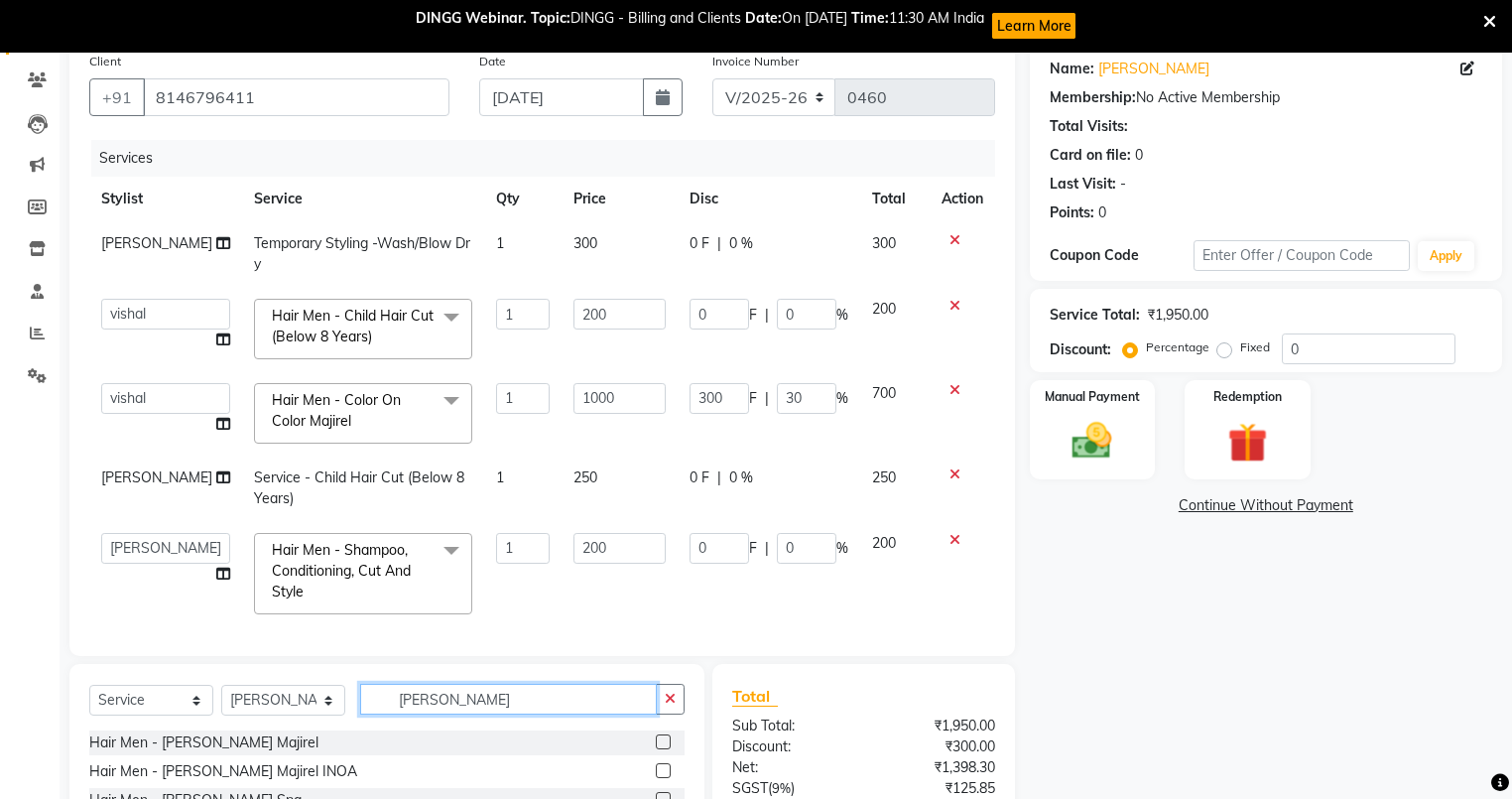 scroll, scrollTop: 345, scrollLeft: 0, axis: vertical 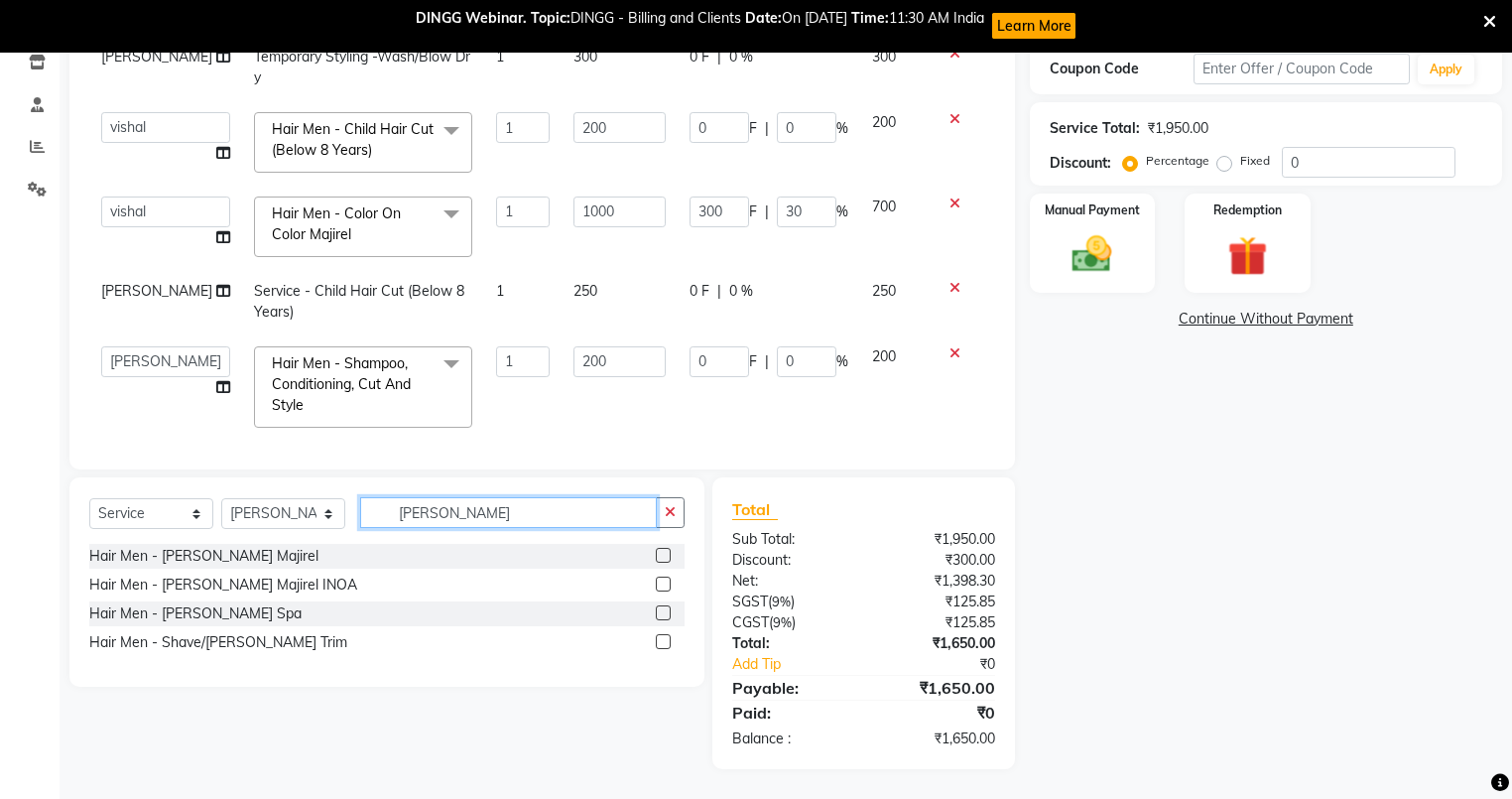 type on "[PERSON_NAME]" 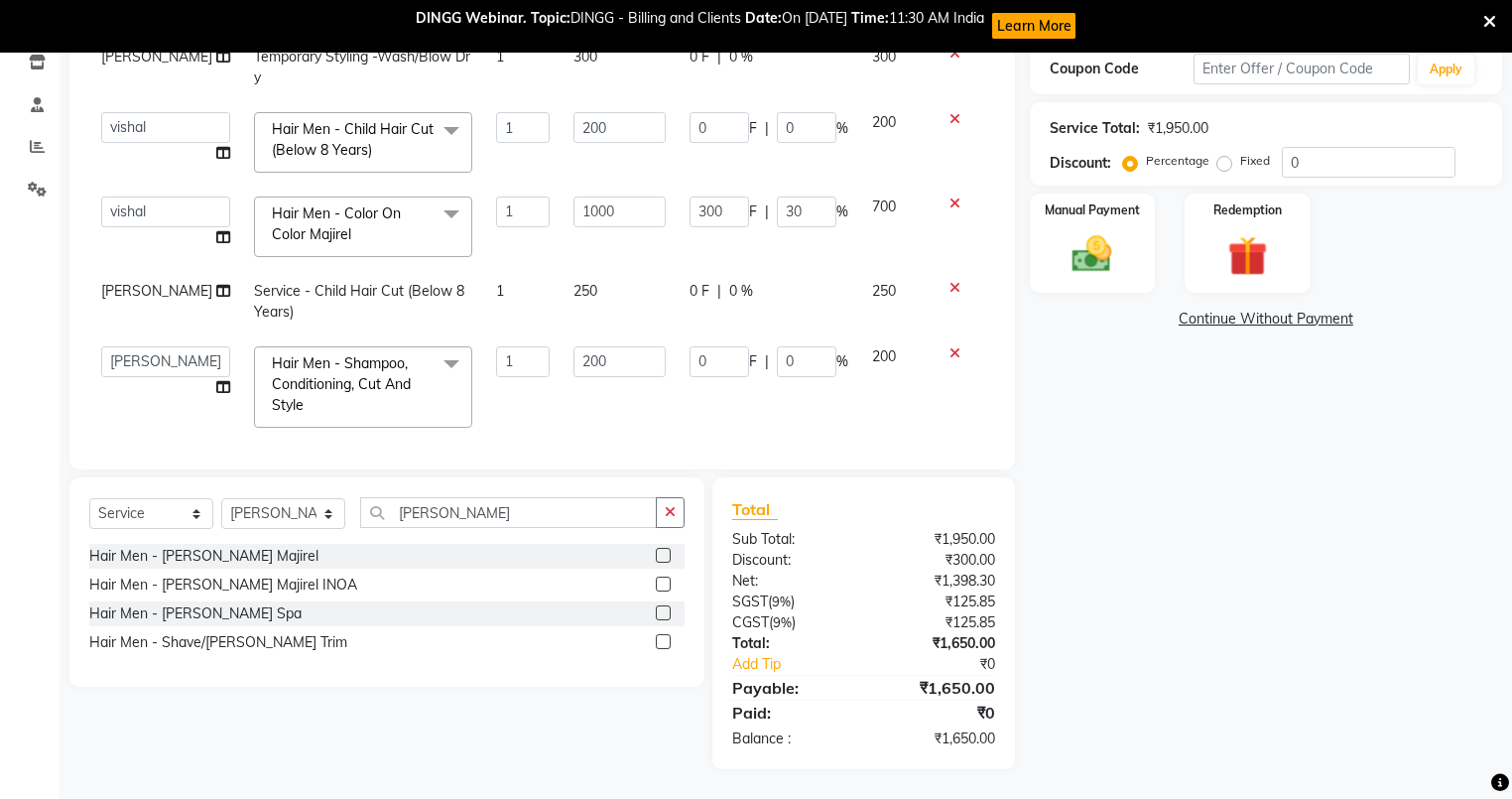 click 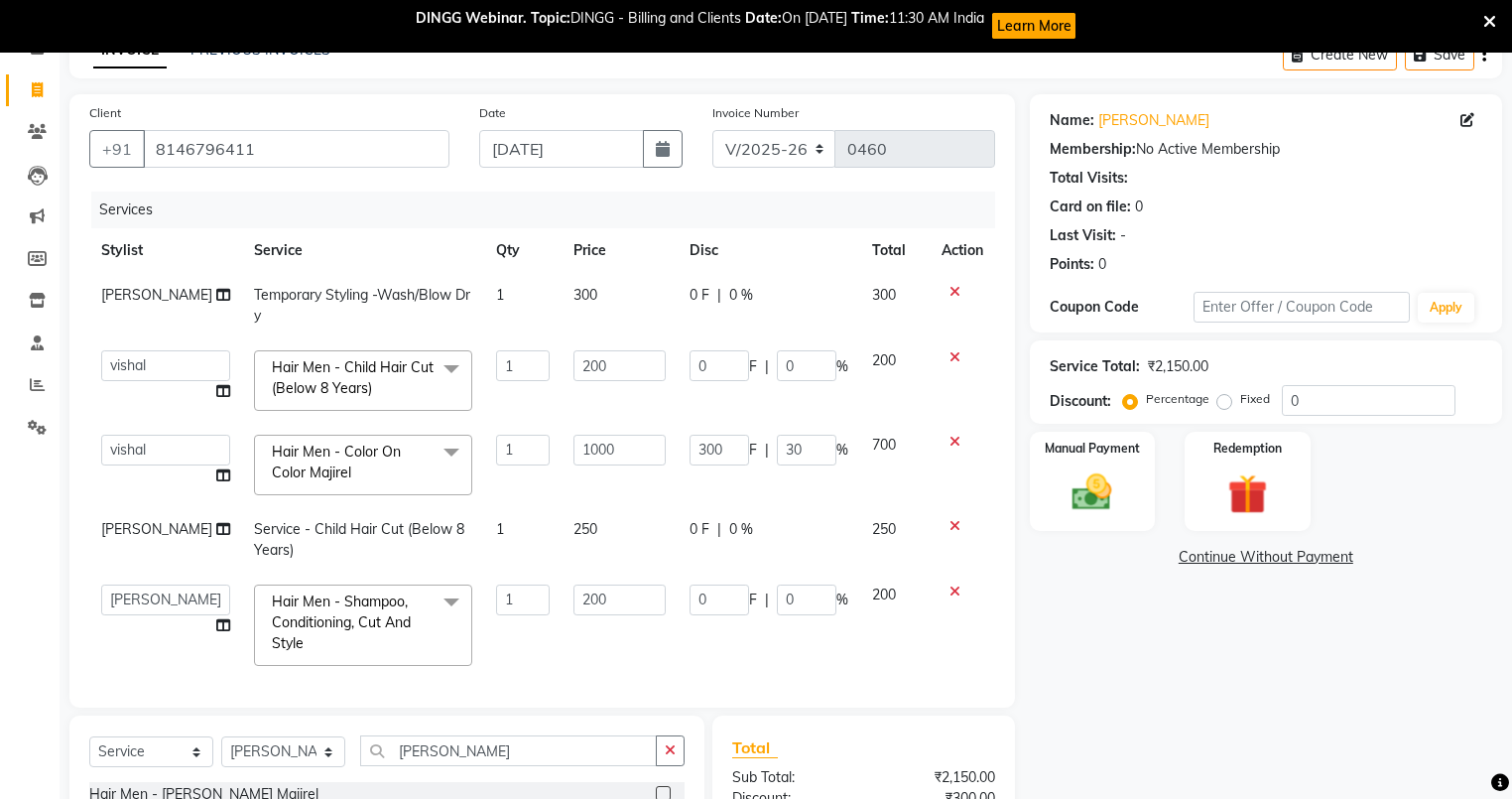 scroll, scrollTop: 345, scrollLeft: 0, axis: vertical 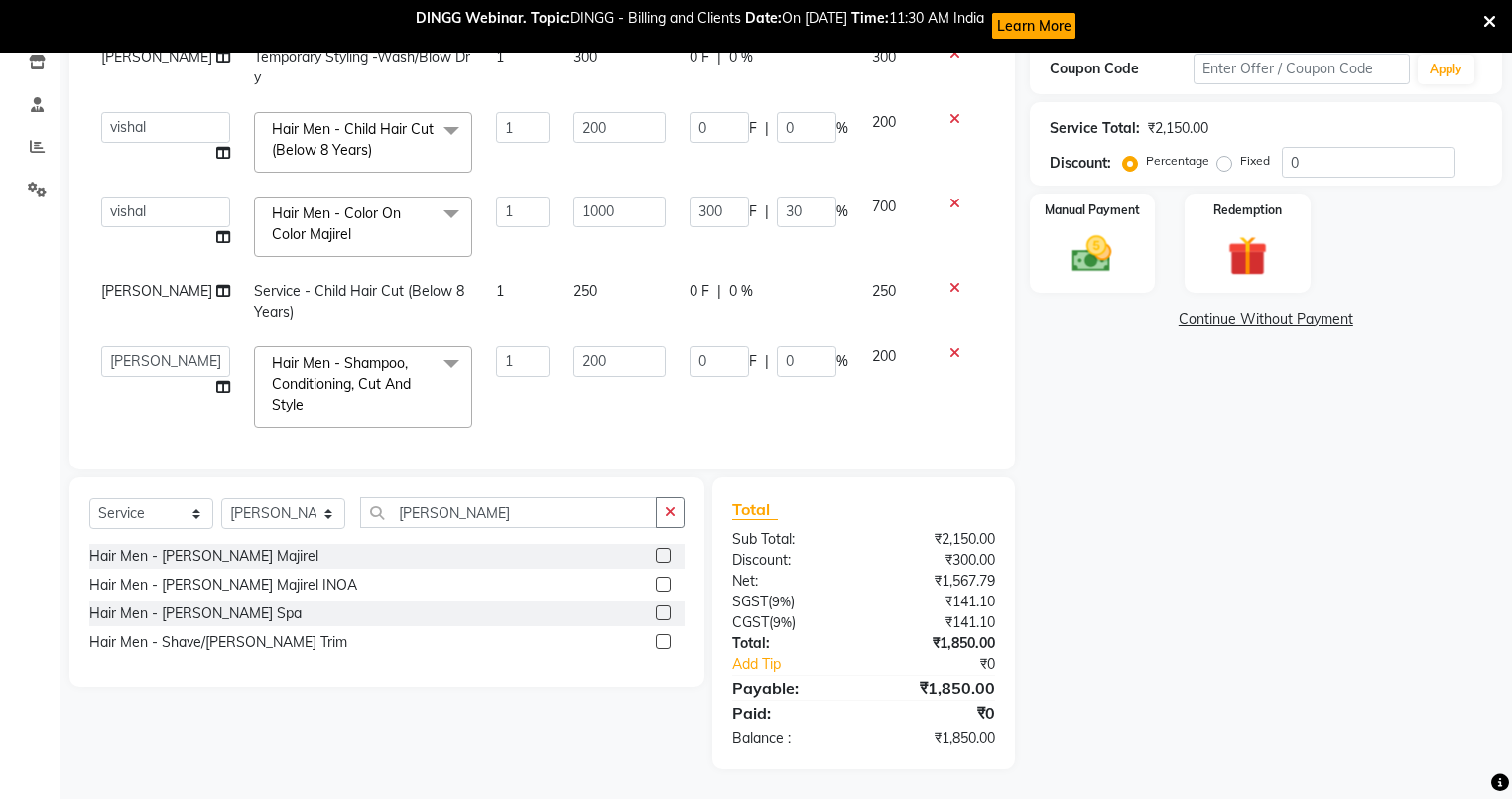 click 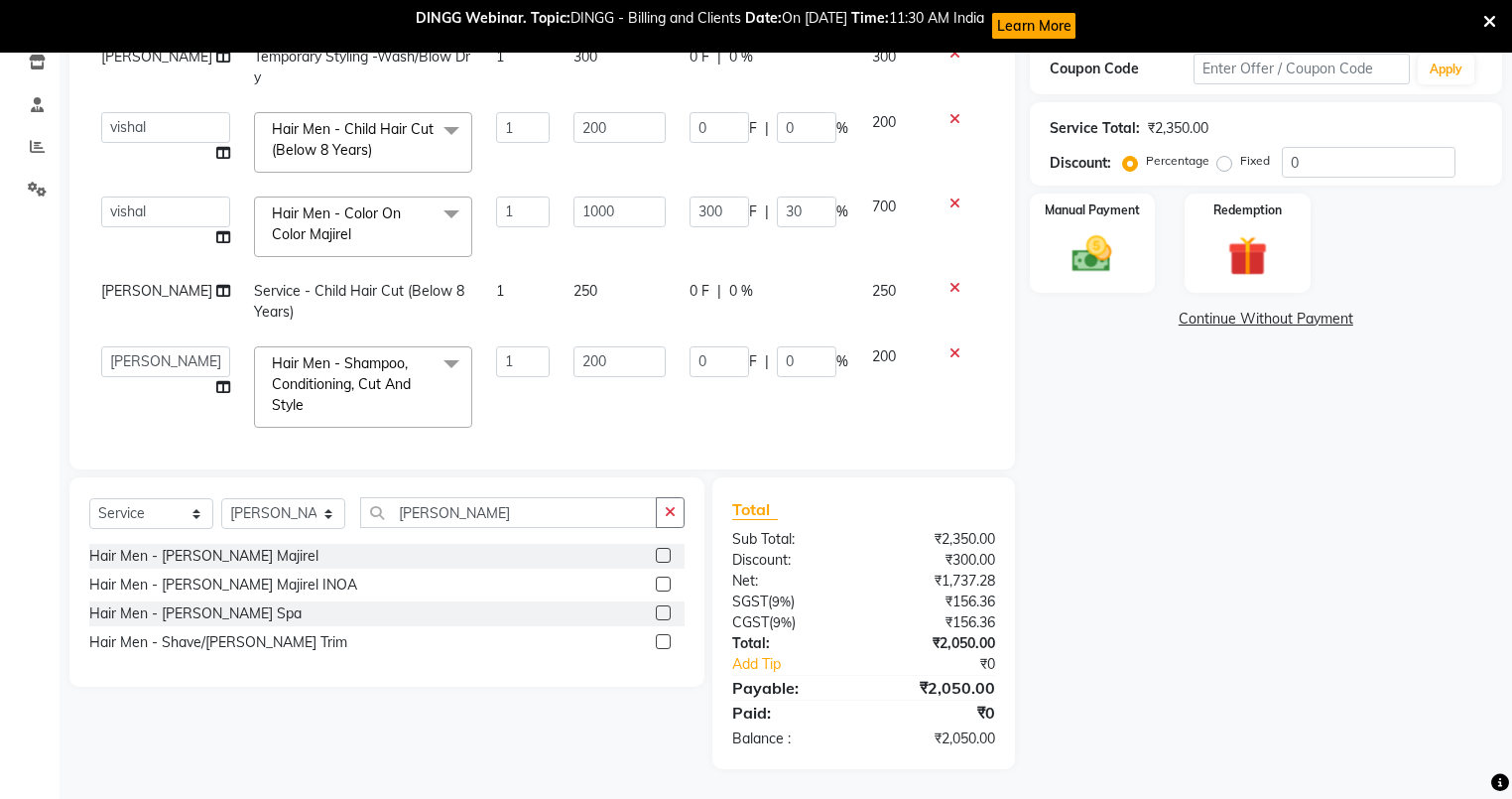 click 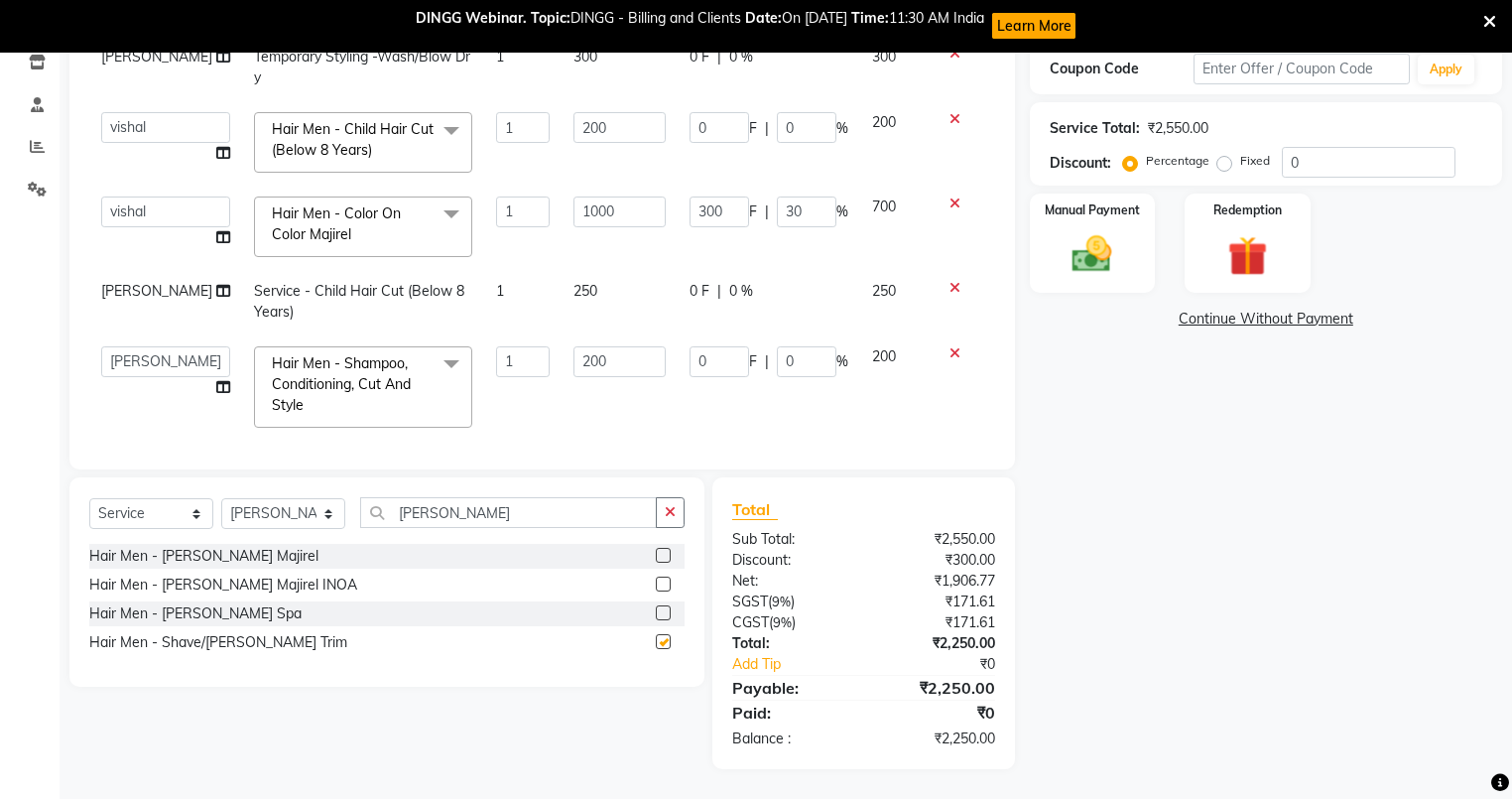 checkbox on "false" 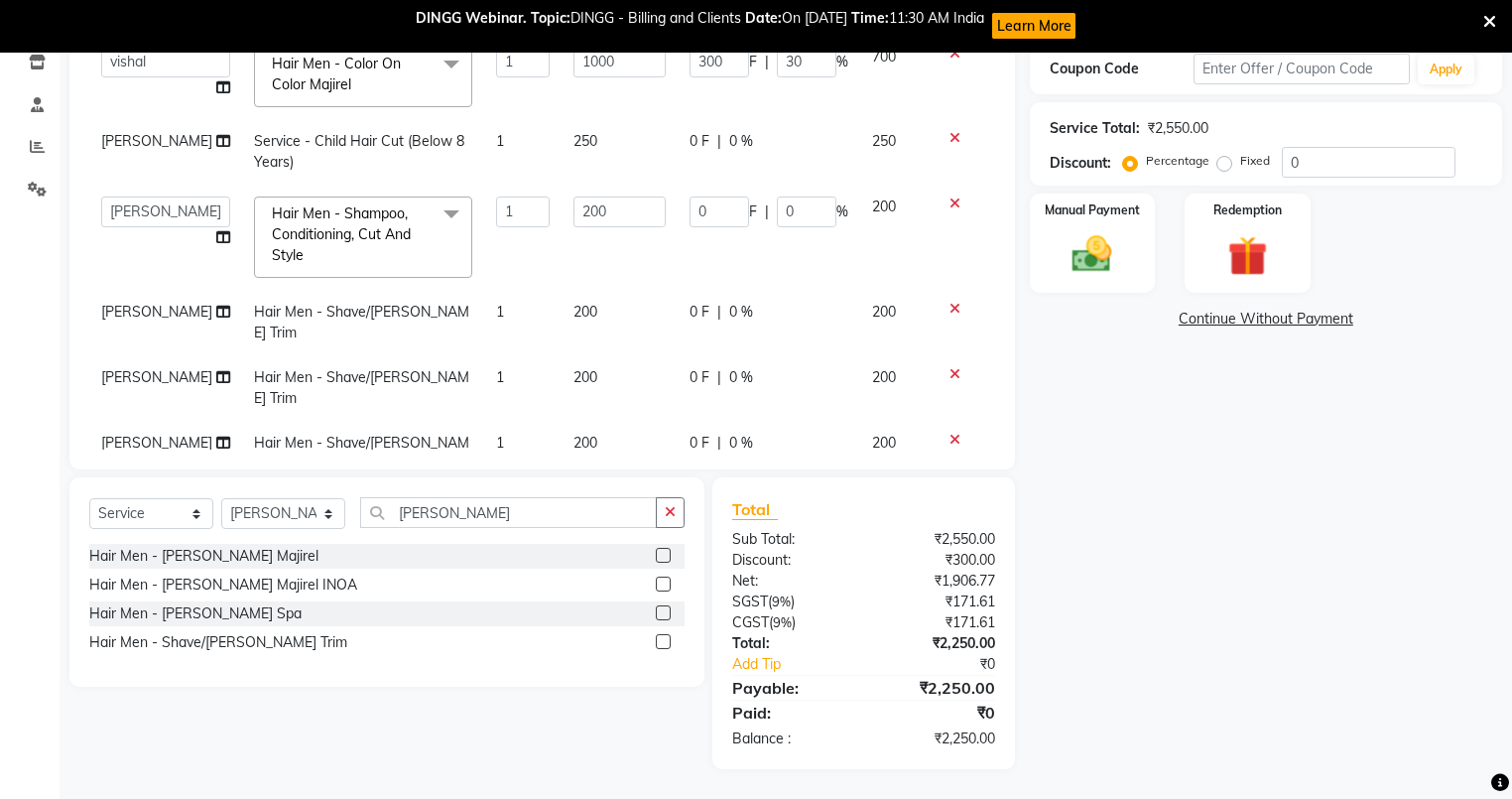 scroll, scrollTop: 151, scrollLeft: 0, axis: vertical 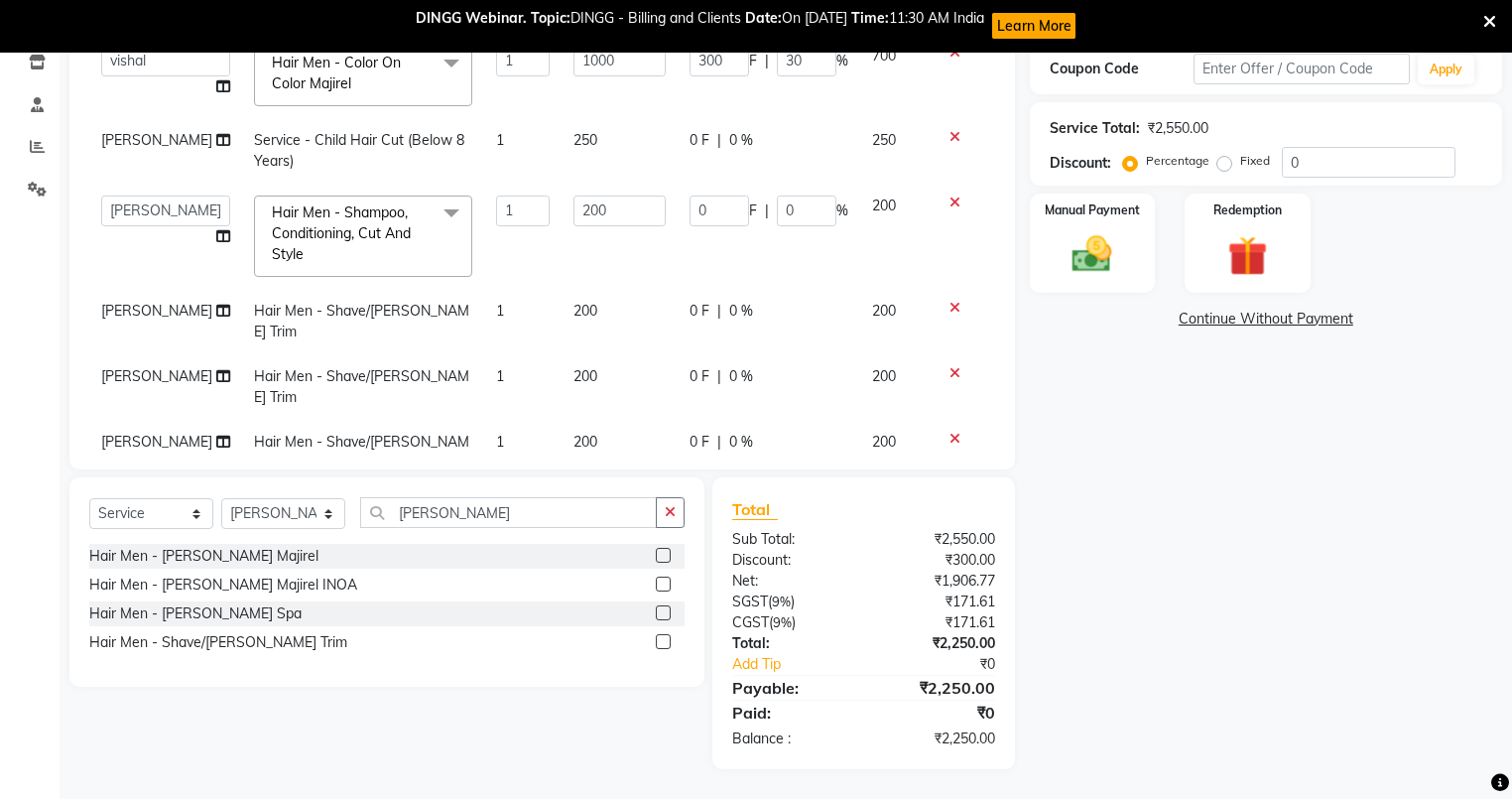 click 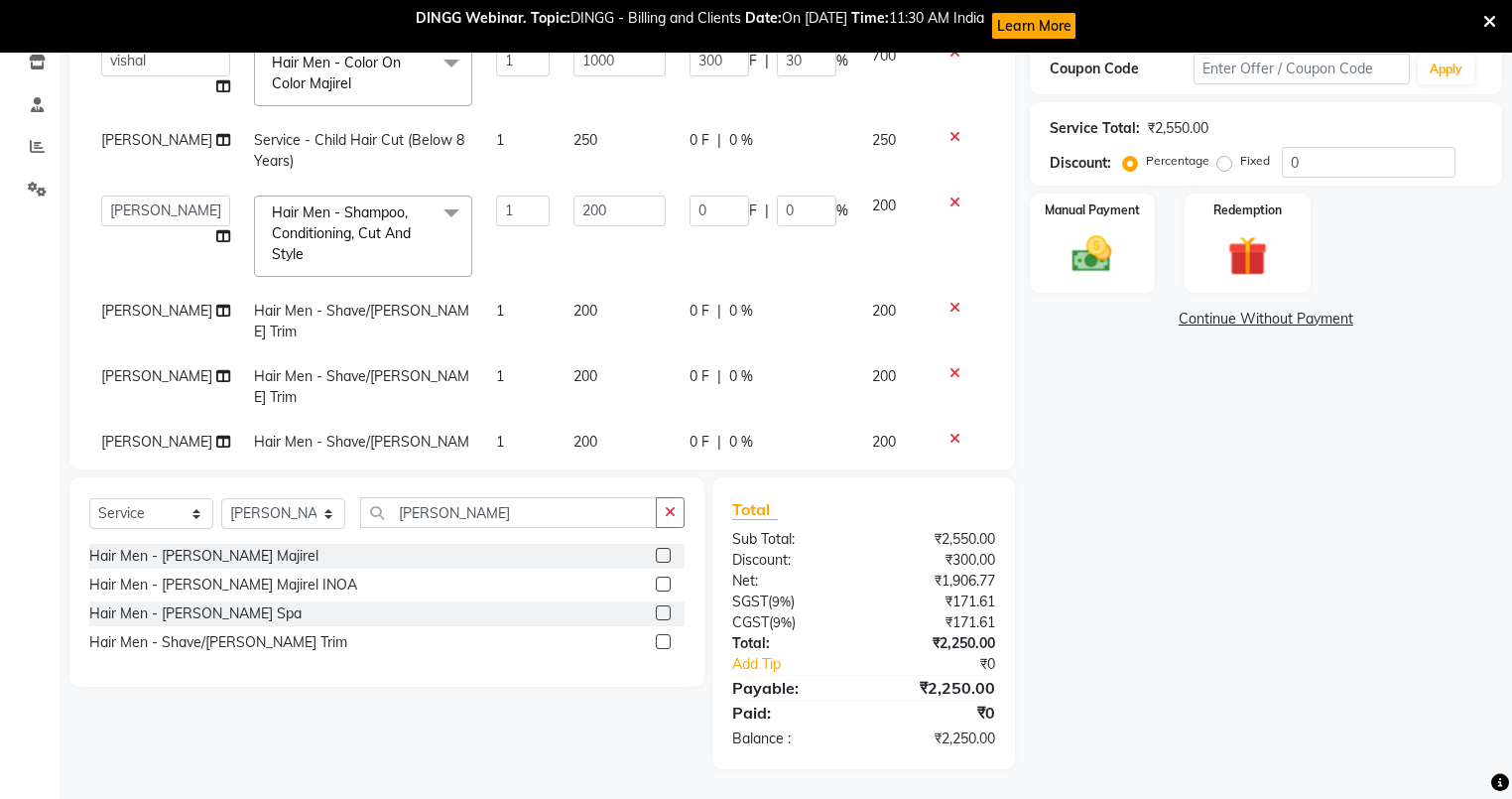 click 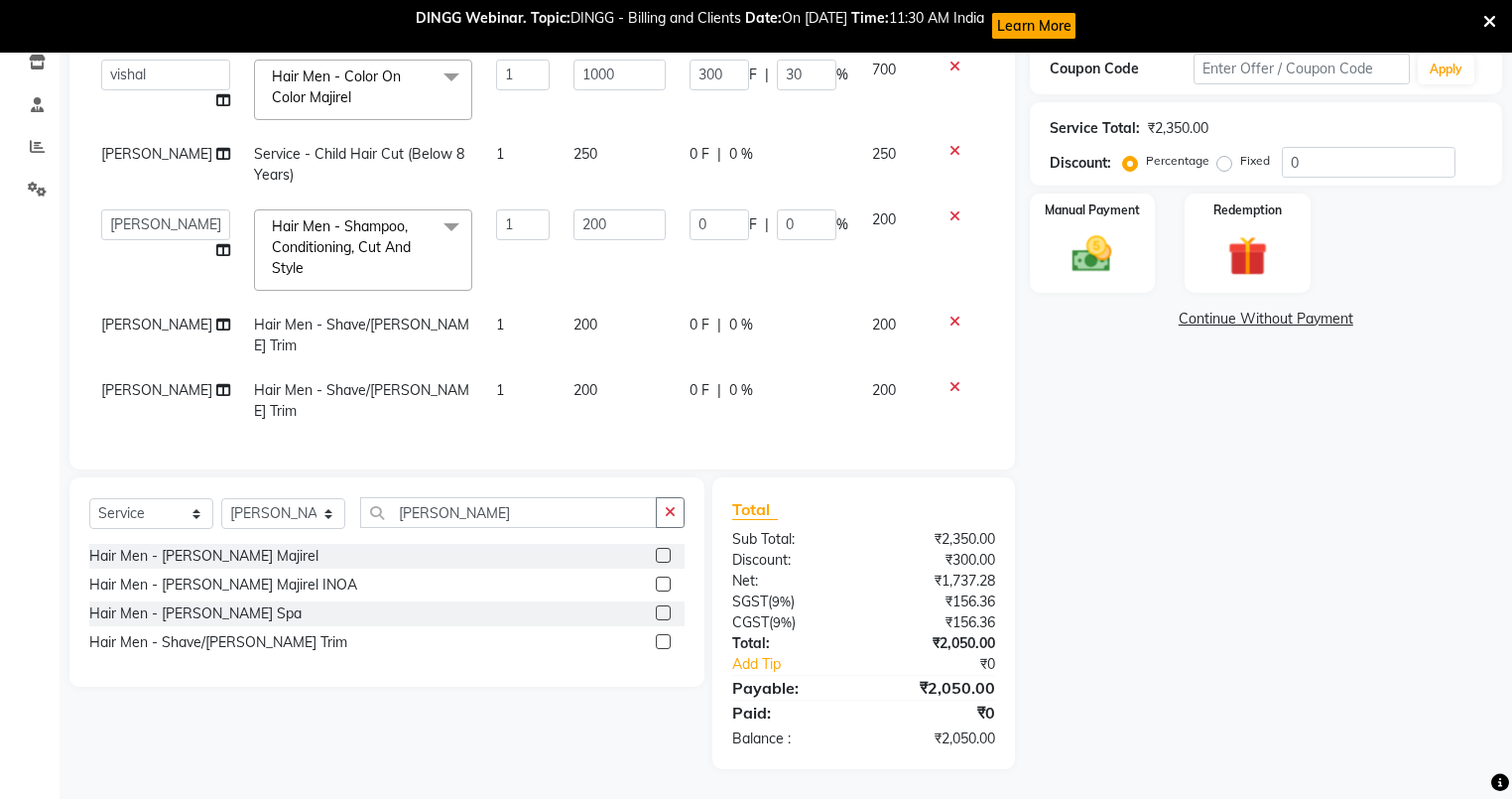 scroll, scrollTop: 105, scrollLeft: 0, axis: vertical 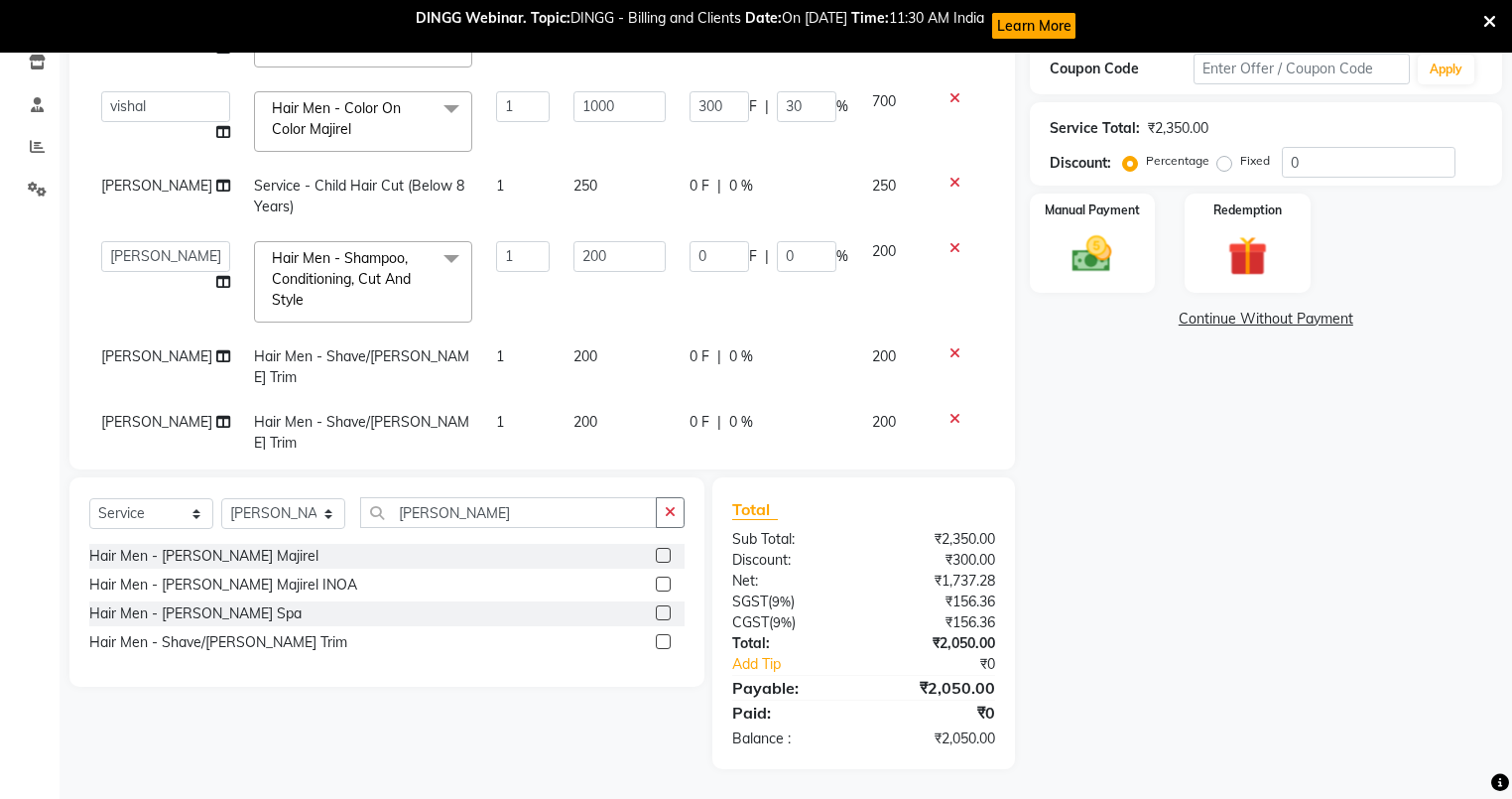 click 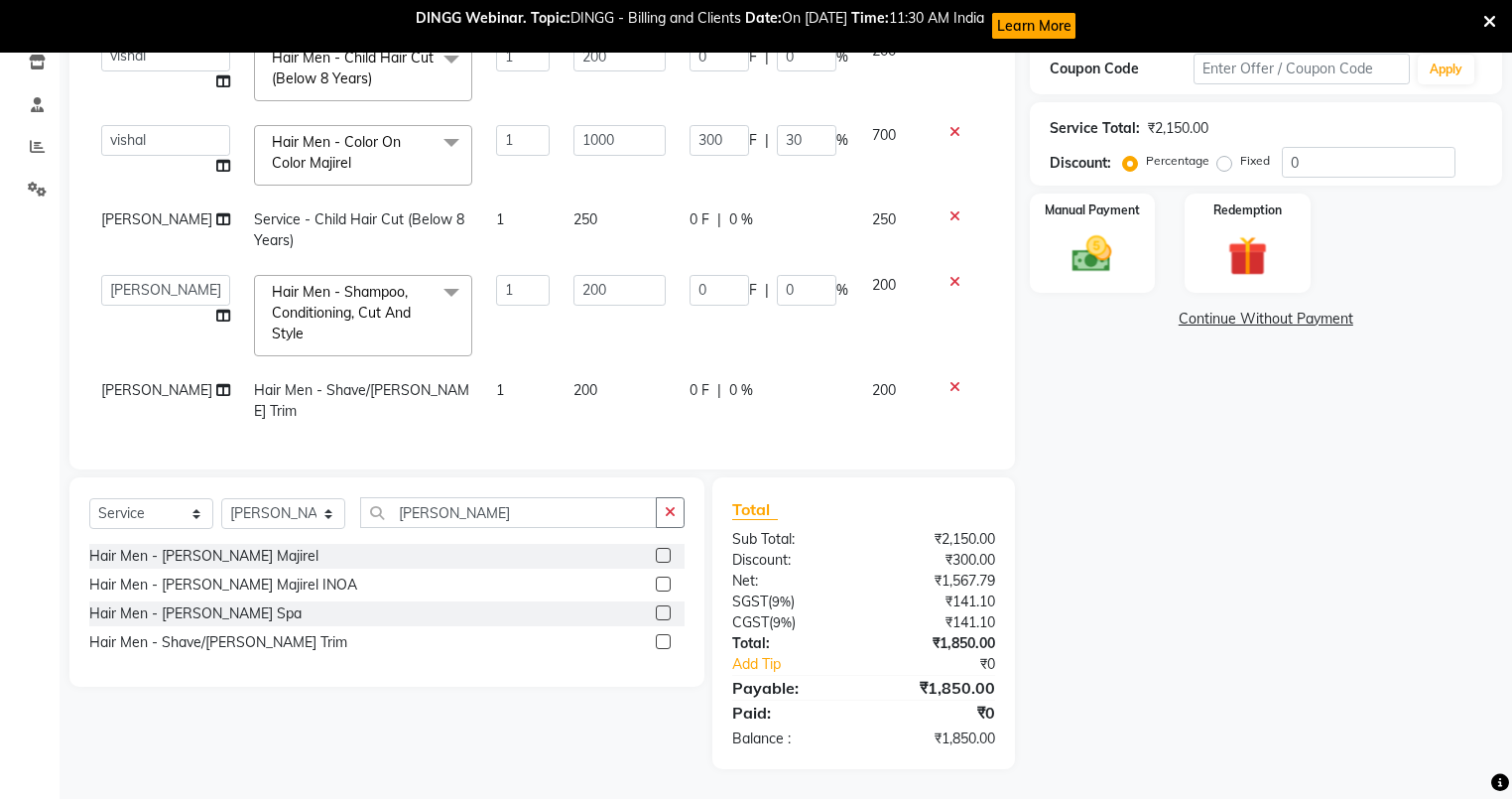 scroll, scrollTop: 61, scrollLeft: 0, axis: vertical 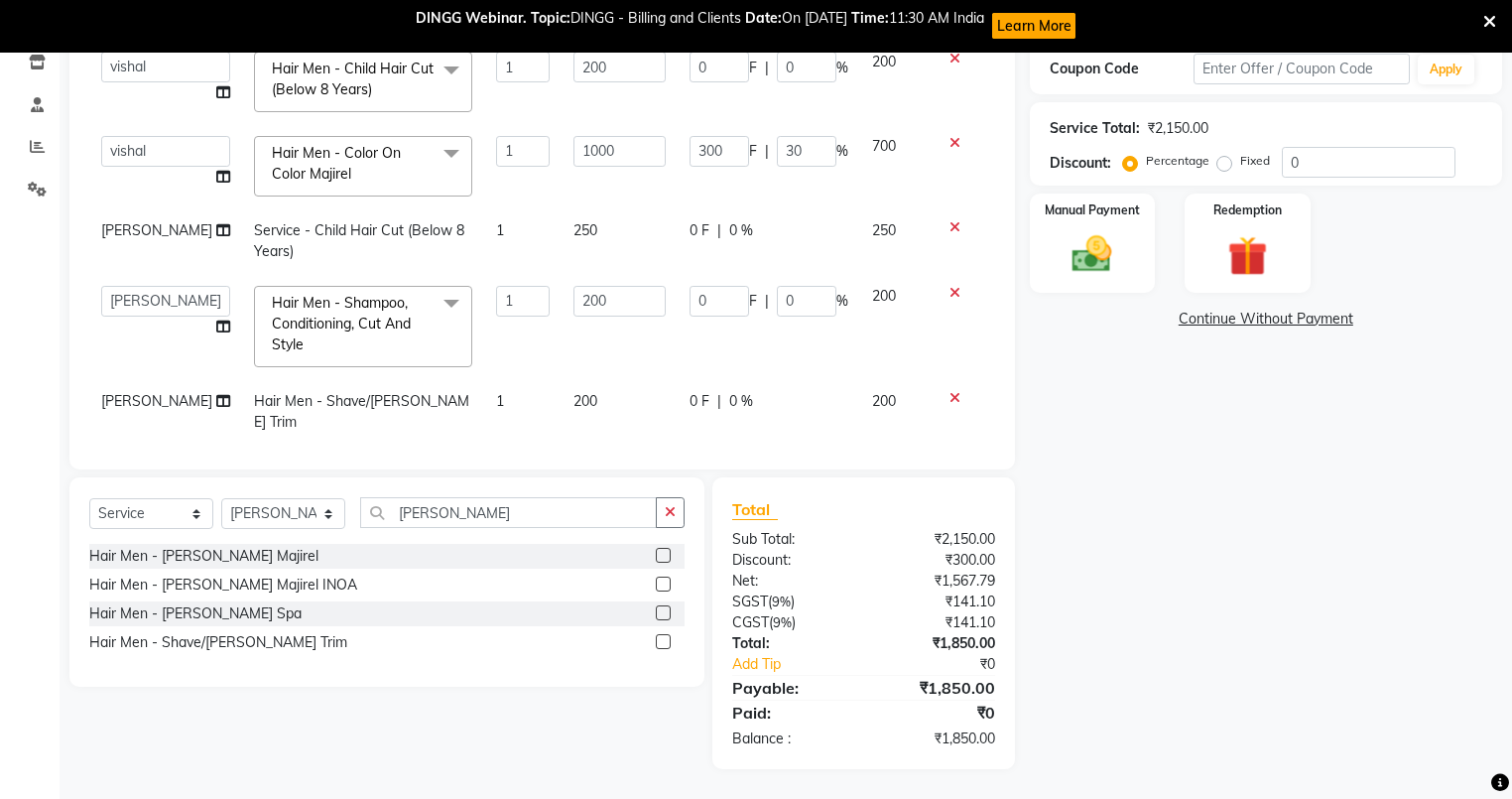click on "200" 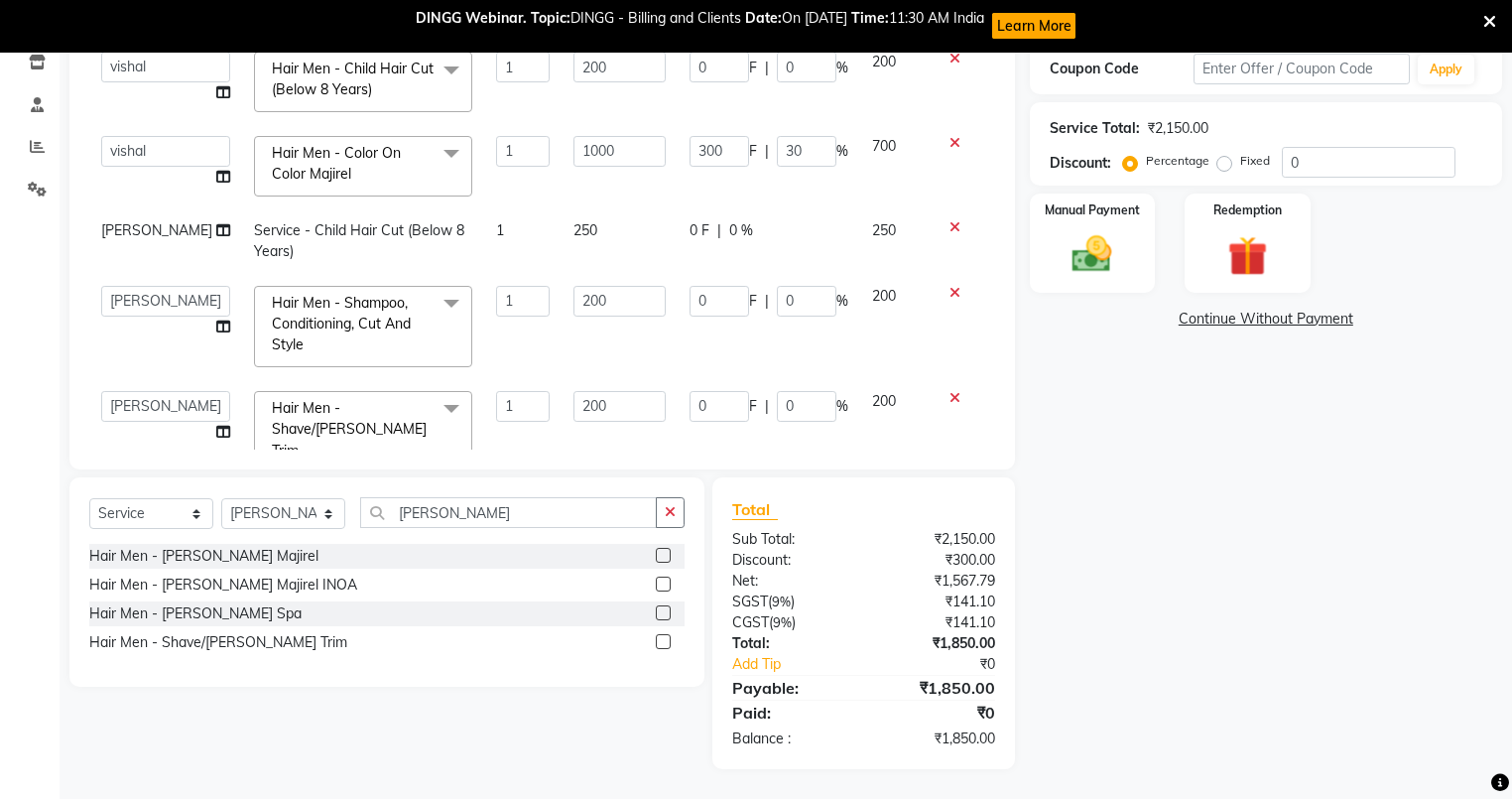 scroll, scrollTop: 99, scrollLeft: 0, axis: vertical 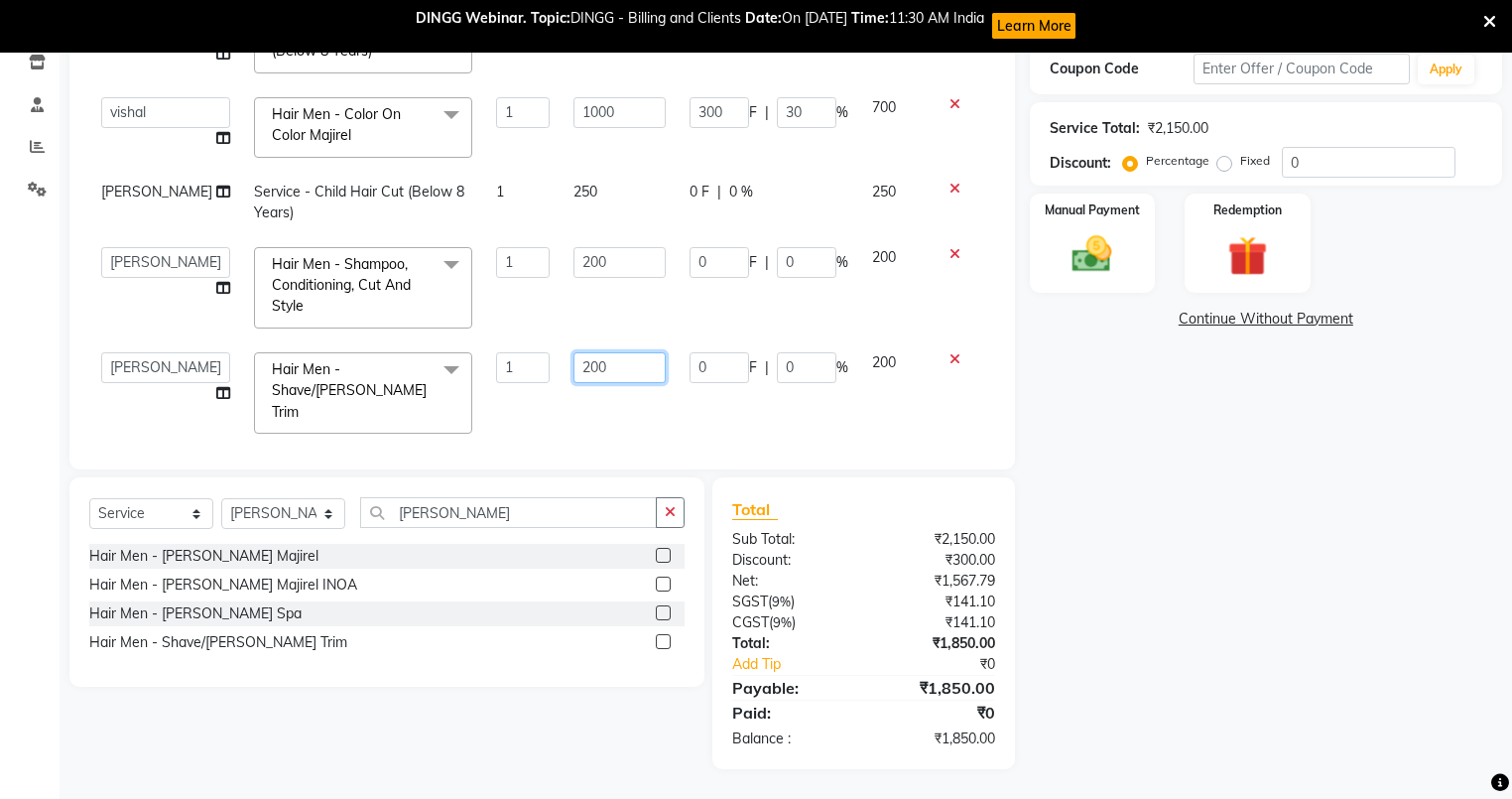 click on "200" 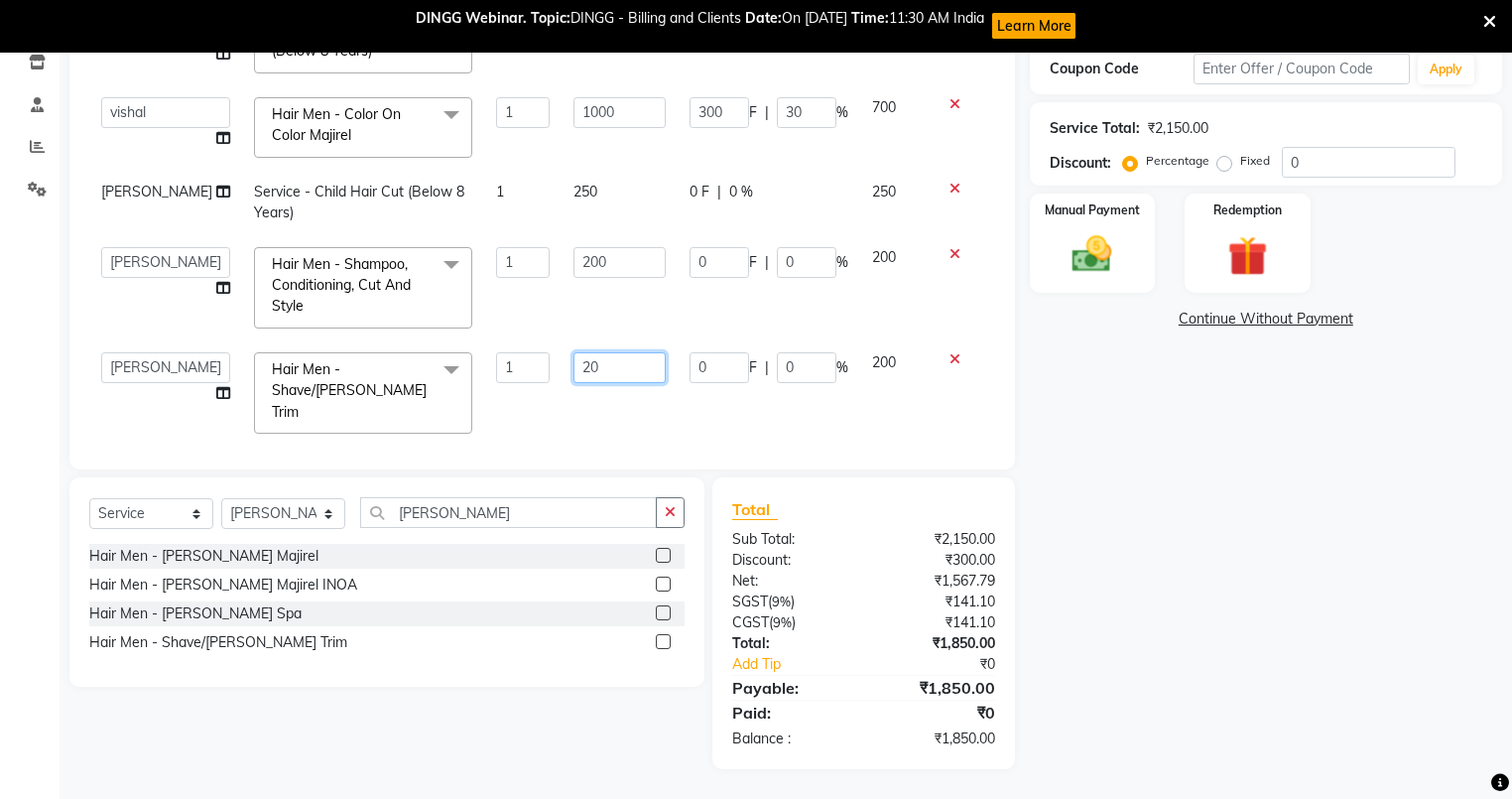 type on "2" 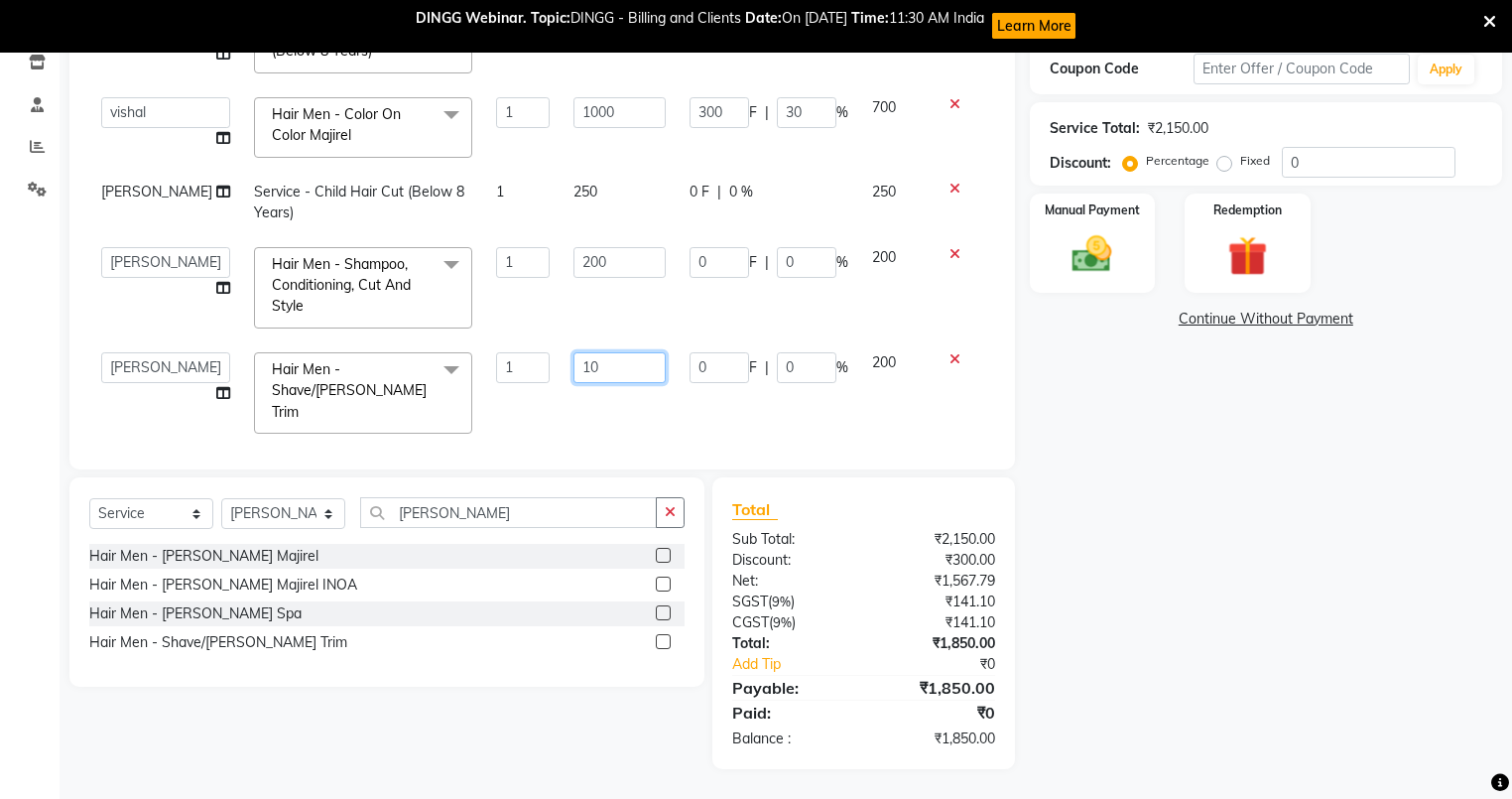 type on "100" 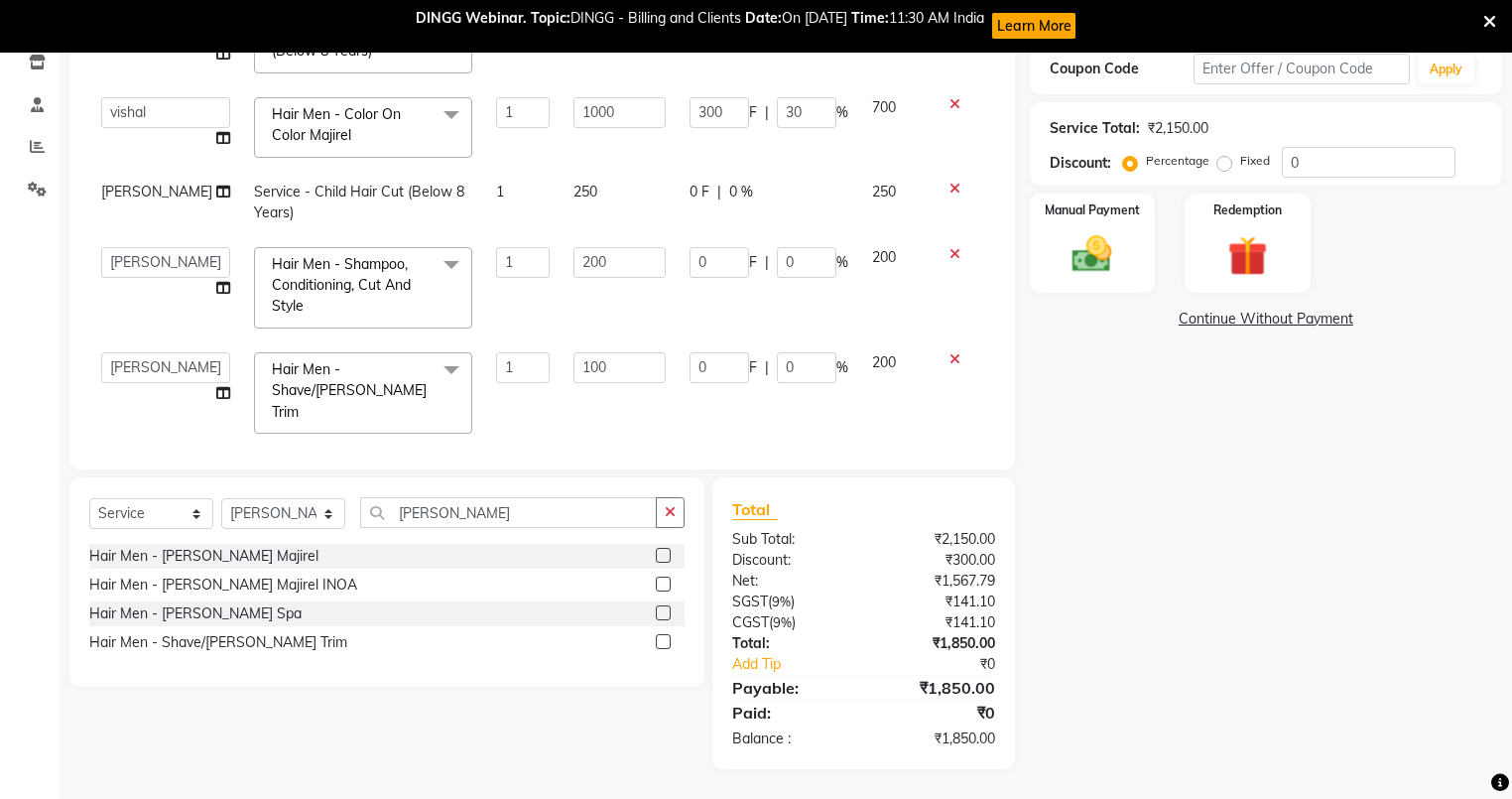 click on "100" 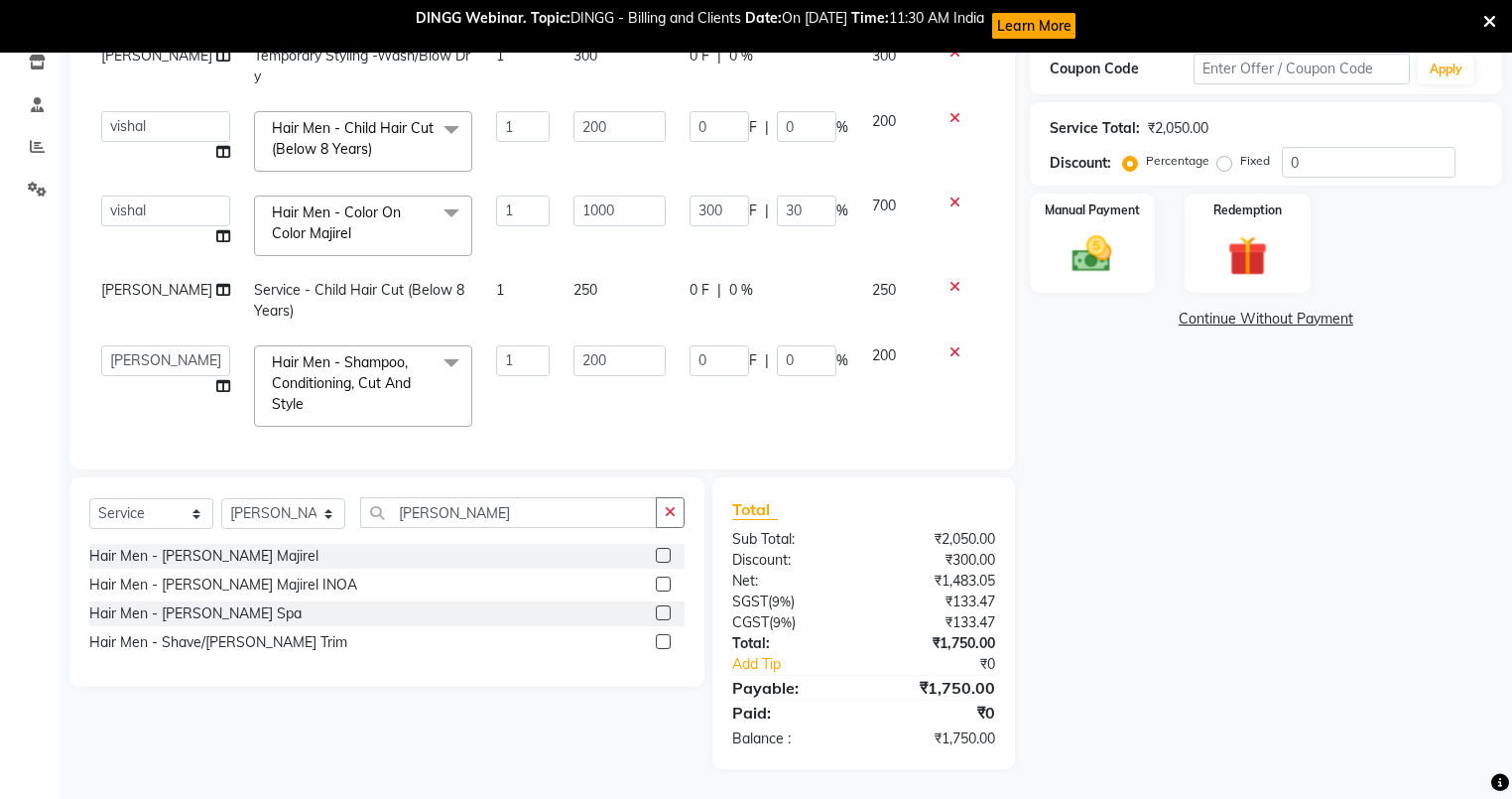 scroll, scrollTop: 0, scrollLeft: 0, axis: both 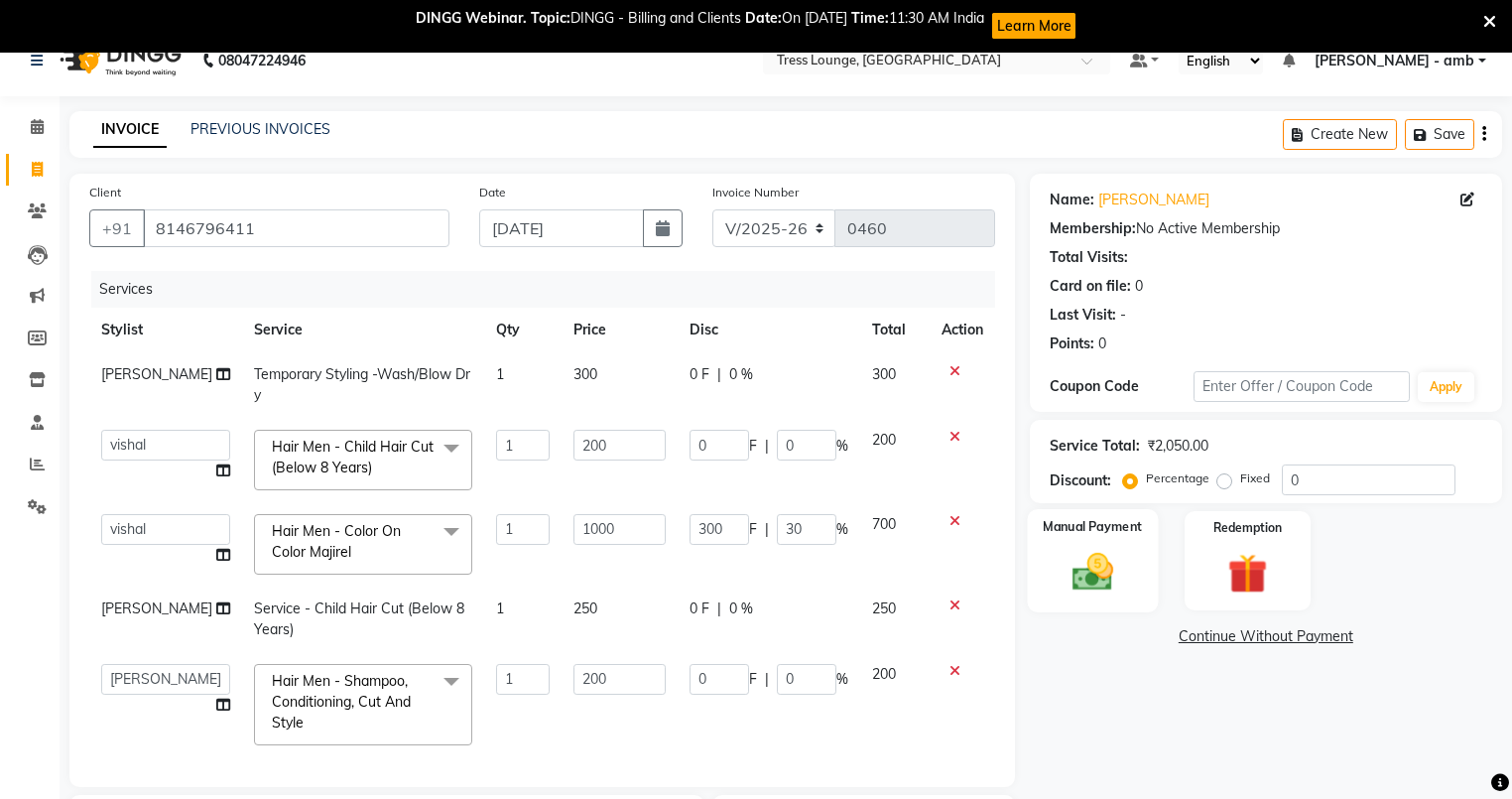 click 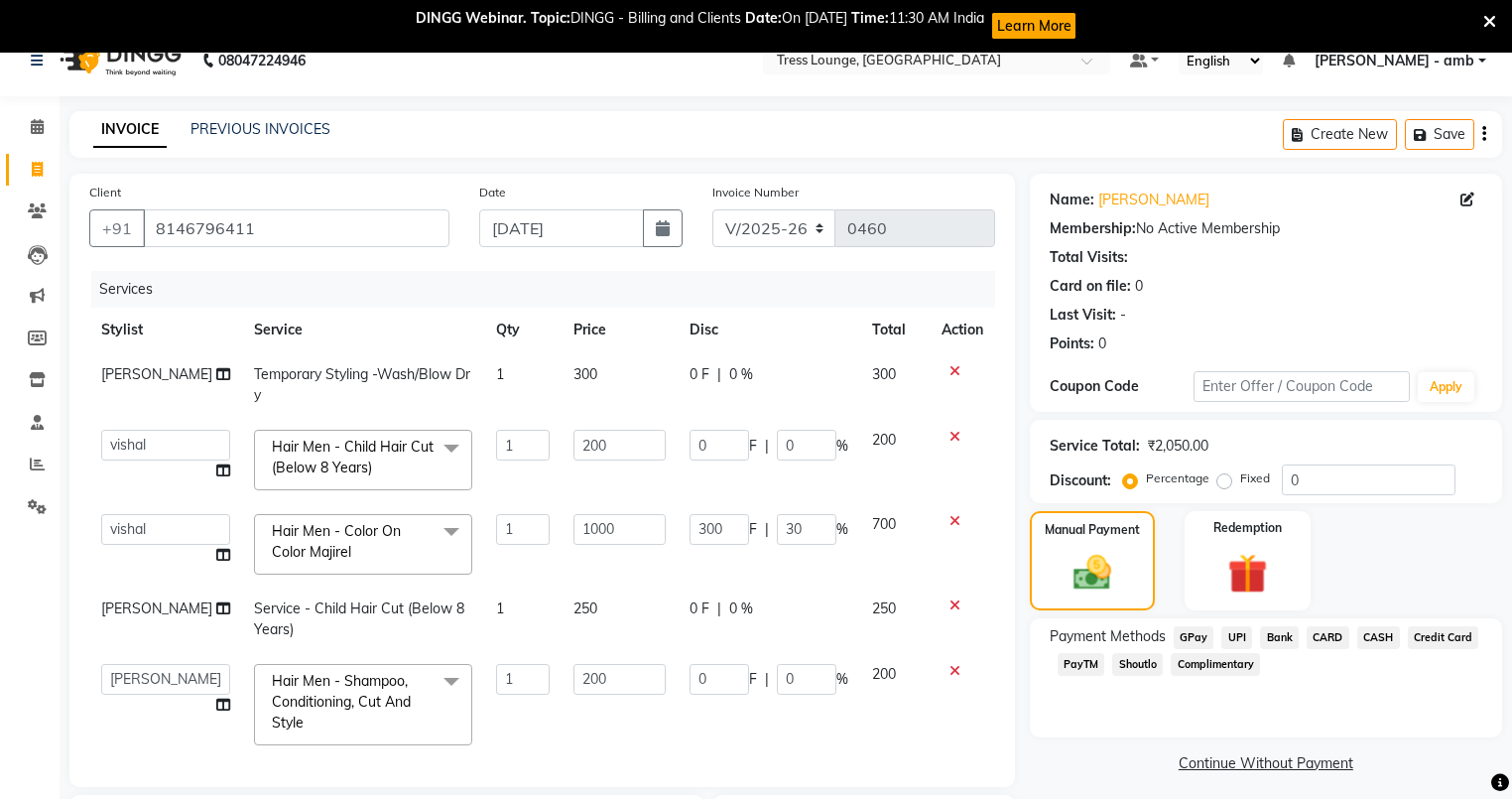 scroll, scrollTop: 107, scrollLeft: 0, axis: vertical 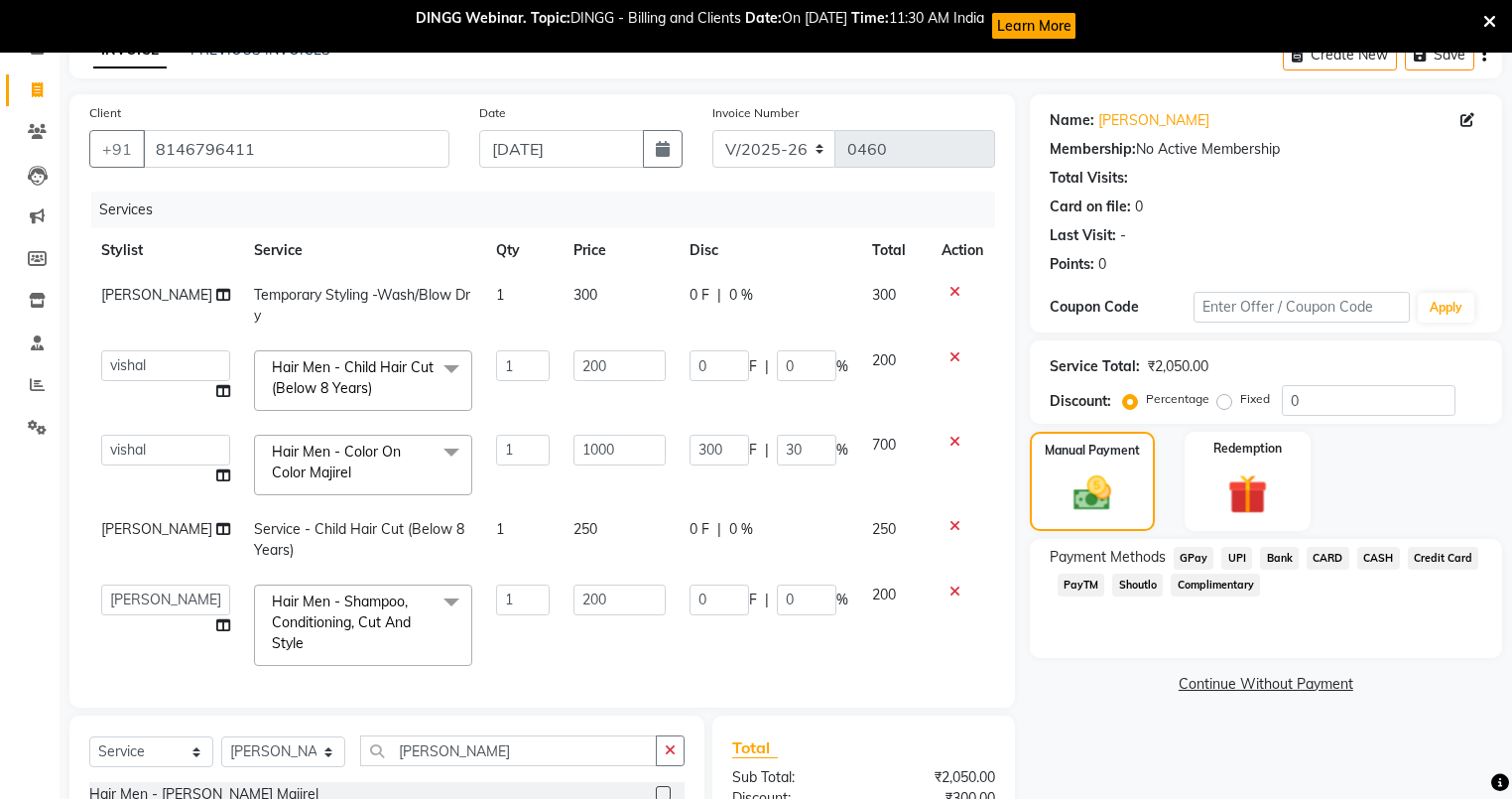 click on "UPI" 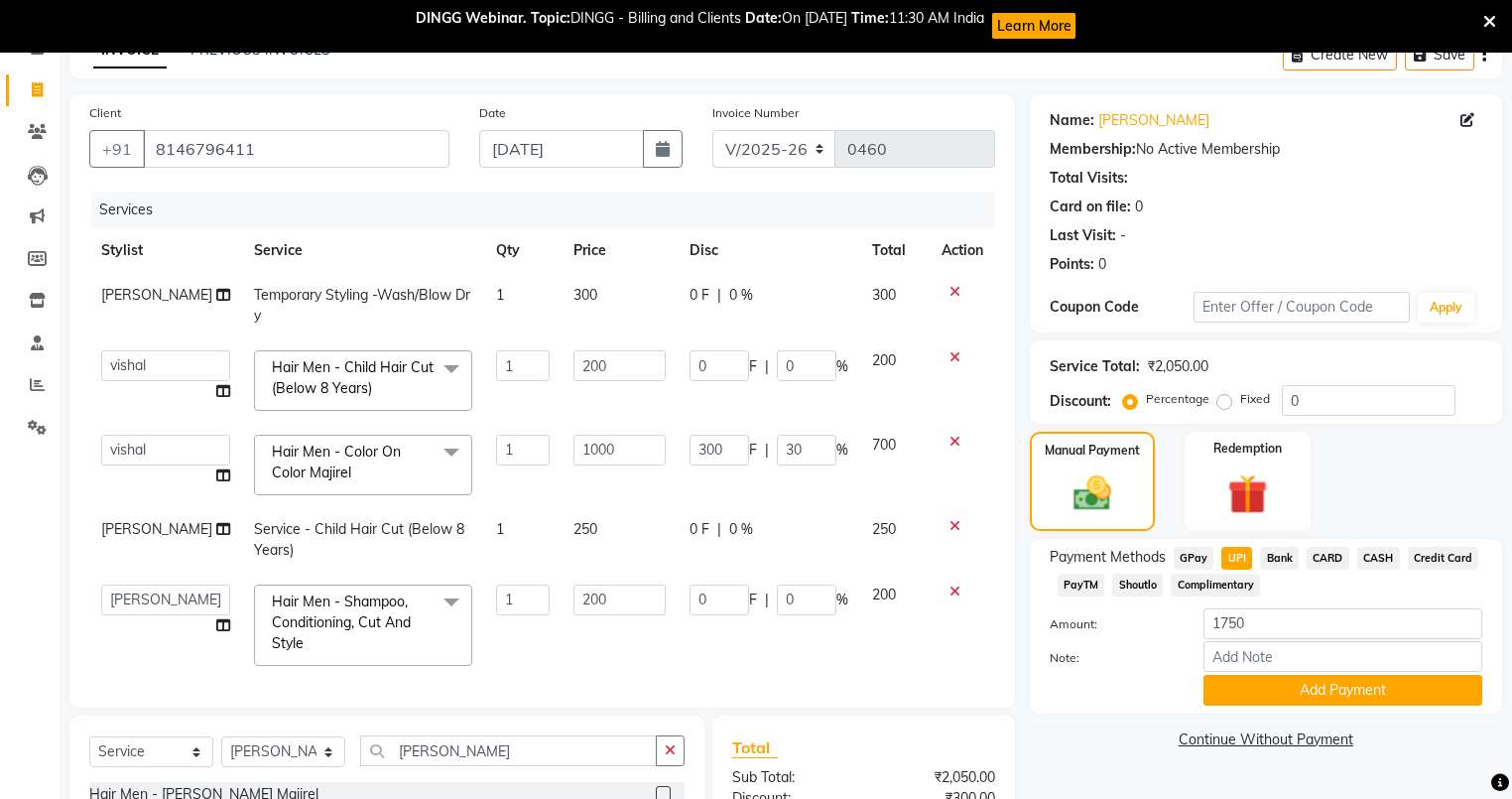 scroll, scrollTop: 266, scrollLeft: 0, axis: vertical 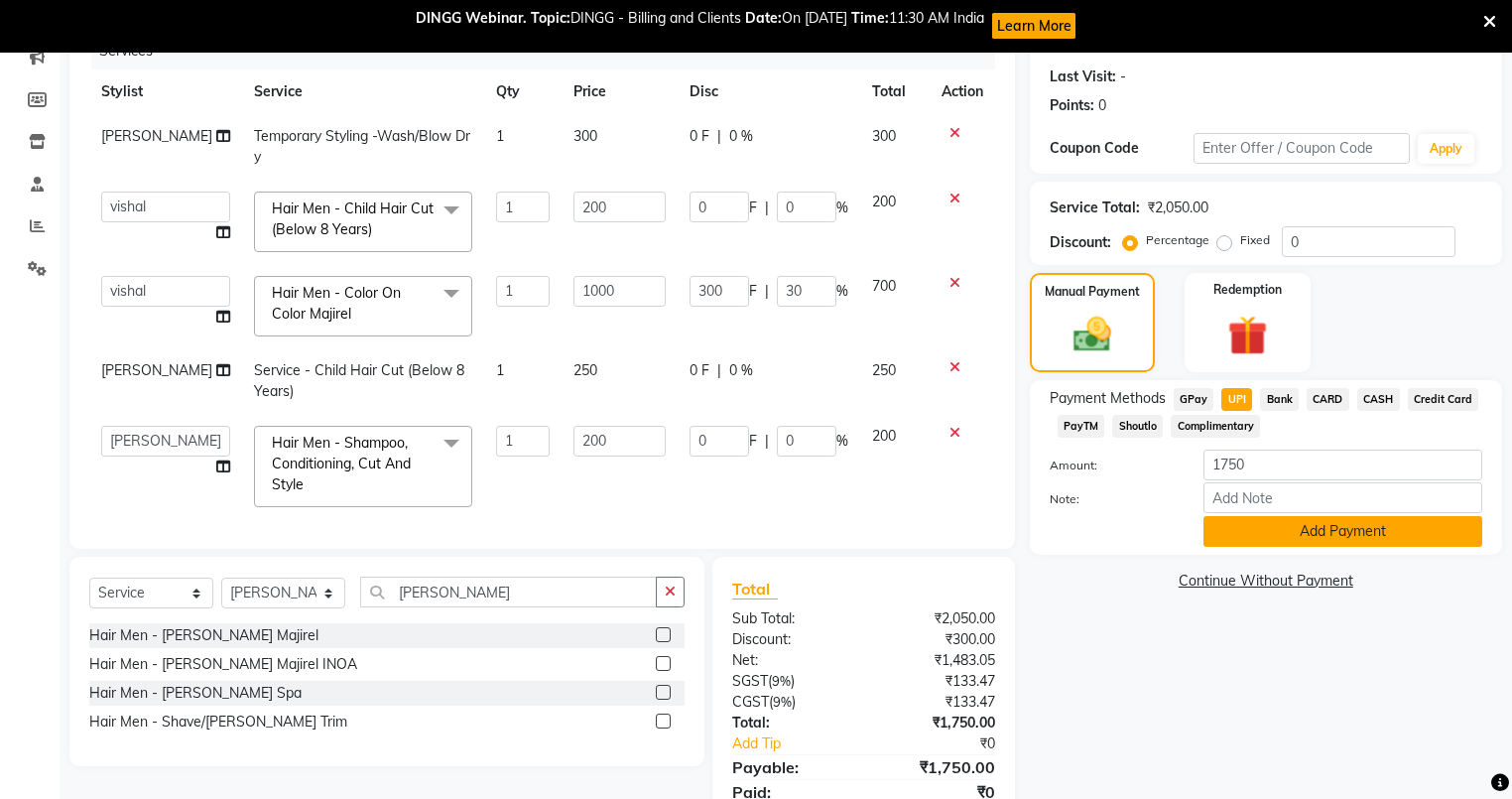 click on "Add Payment" 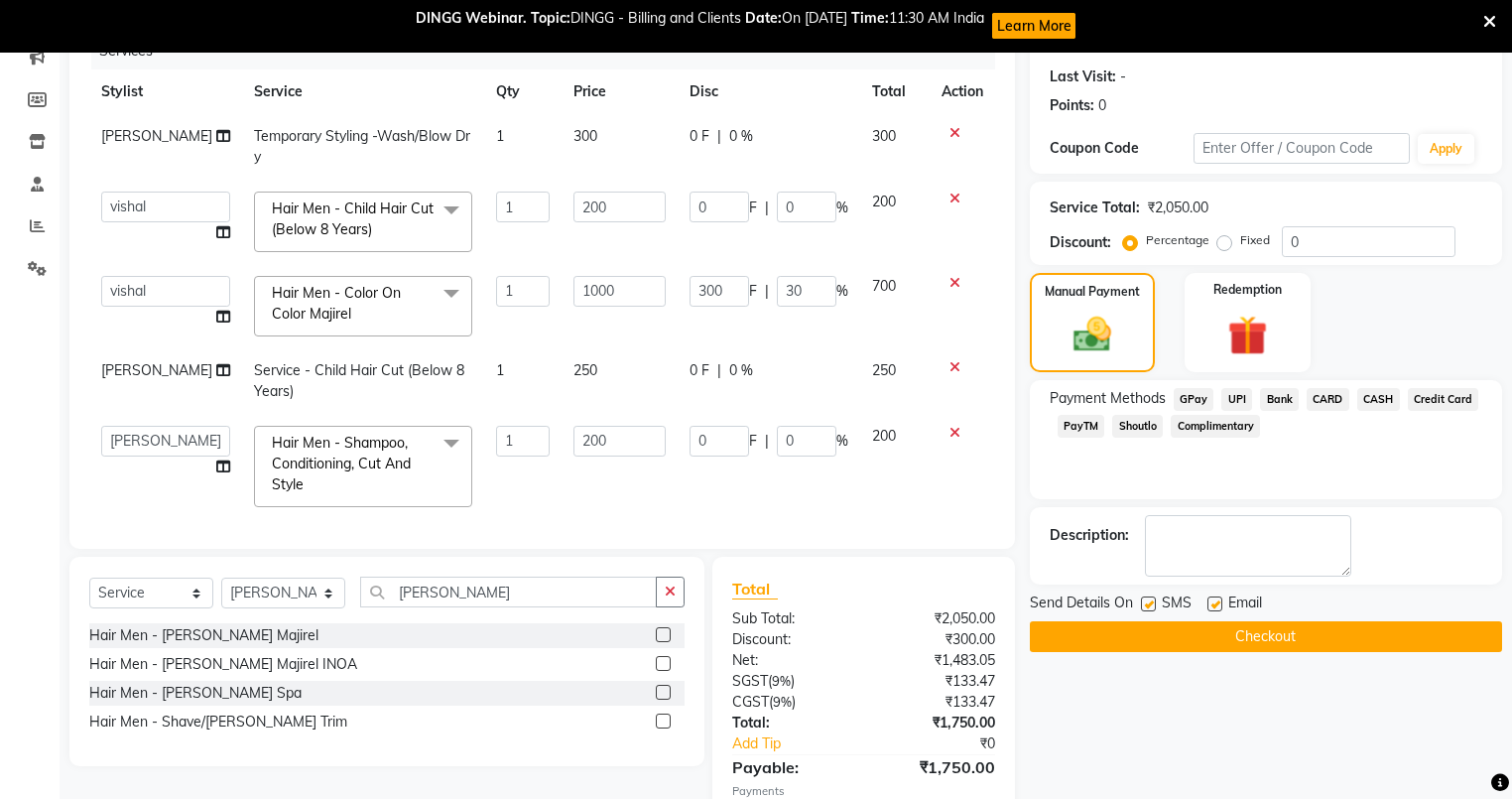 scroll, scrollTop: 387, scrollLeft: 0, axis: vertical 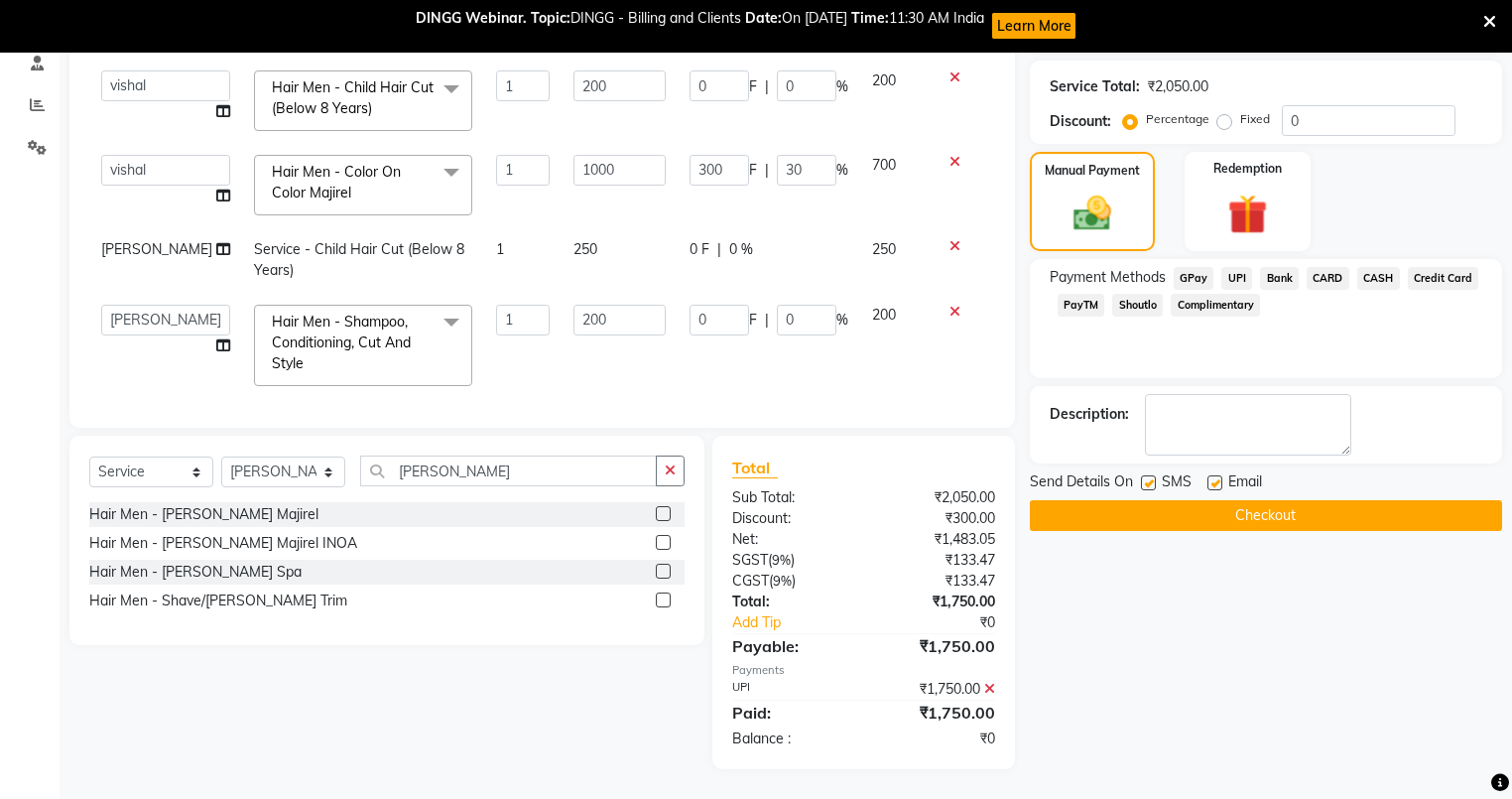 click on "UPI" 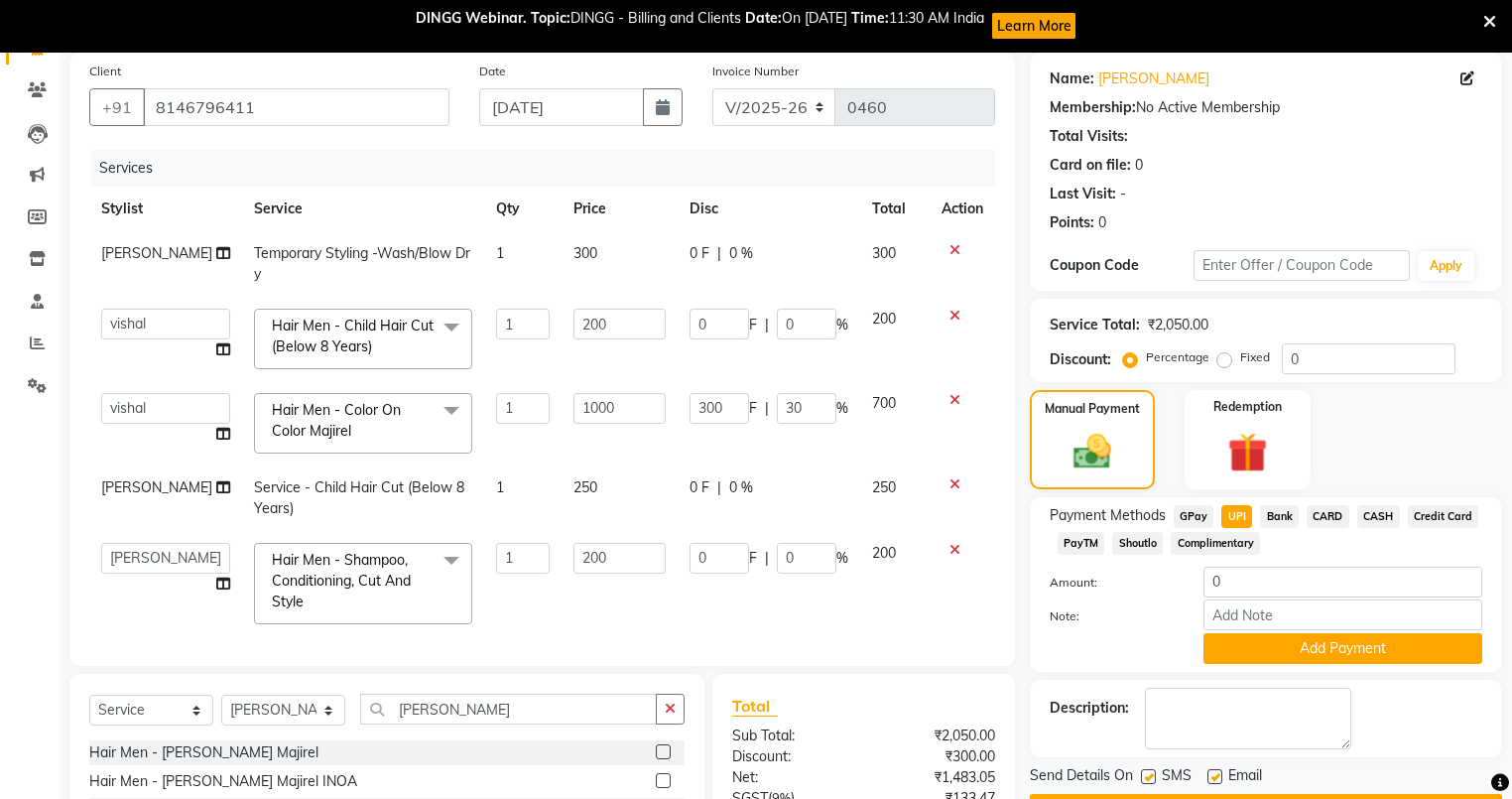 scroll, scrollTop: 308, scrollLeft: 0, axis: vertical 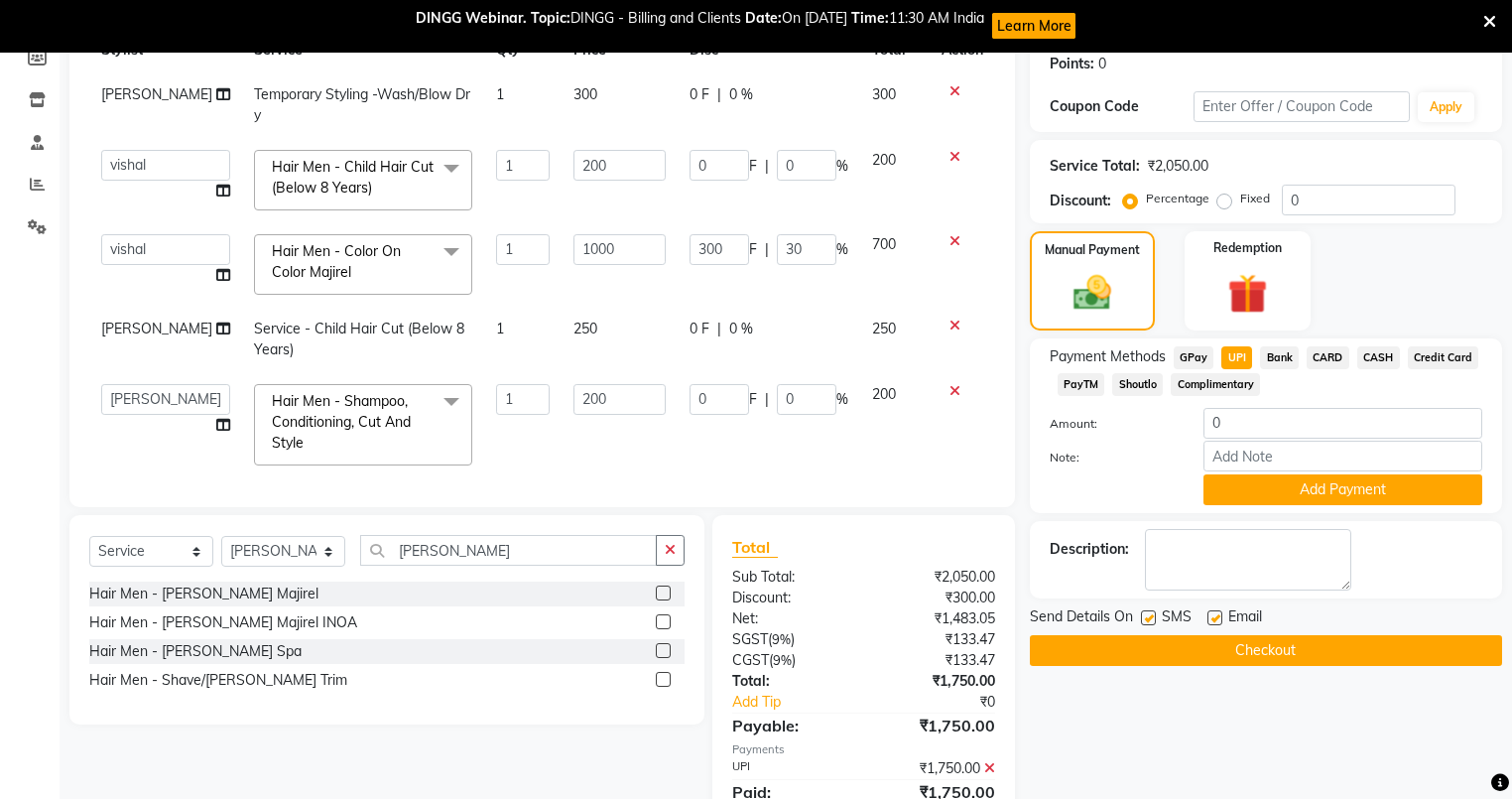 click on "Checkout" 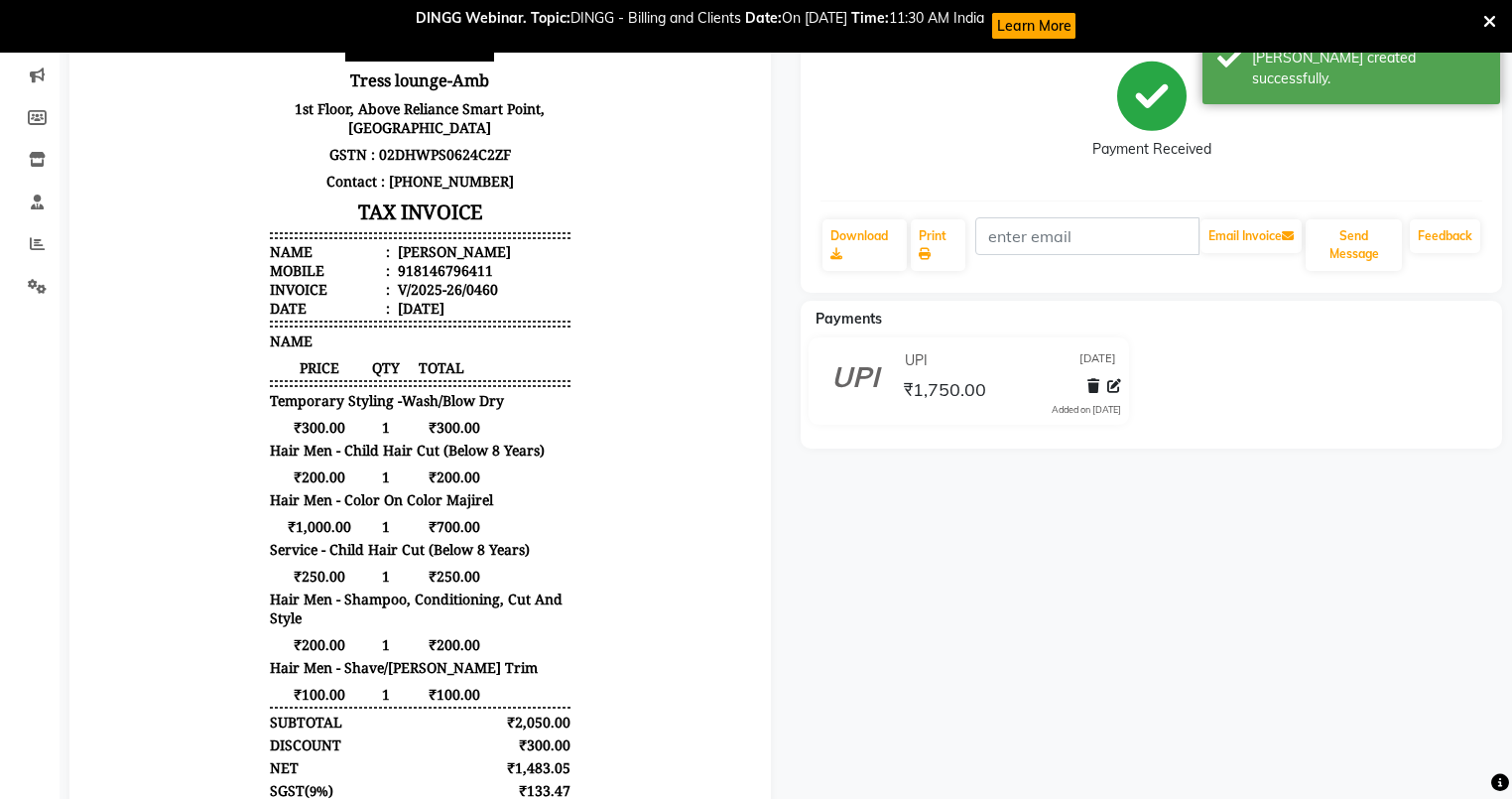 scroll, scrollTop: 228, scrollLeft: 0, axis: vertical 